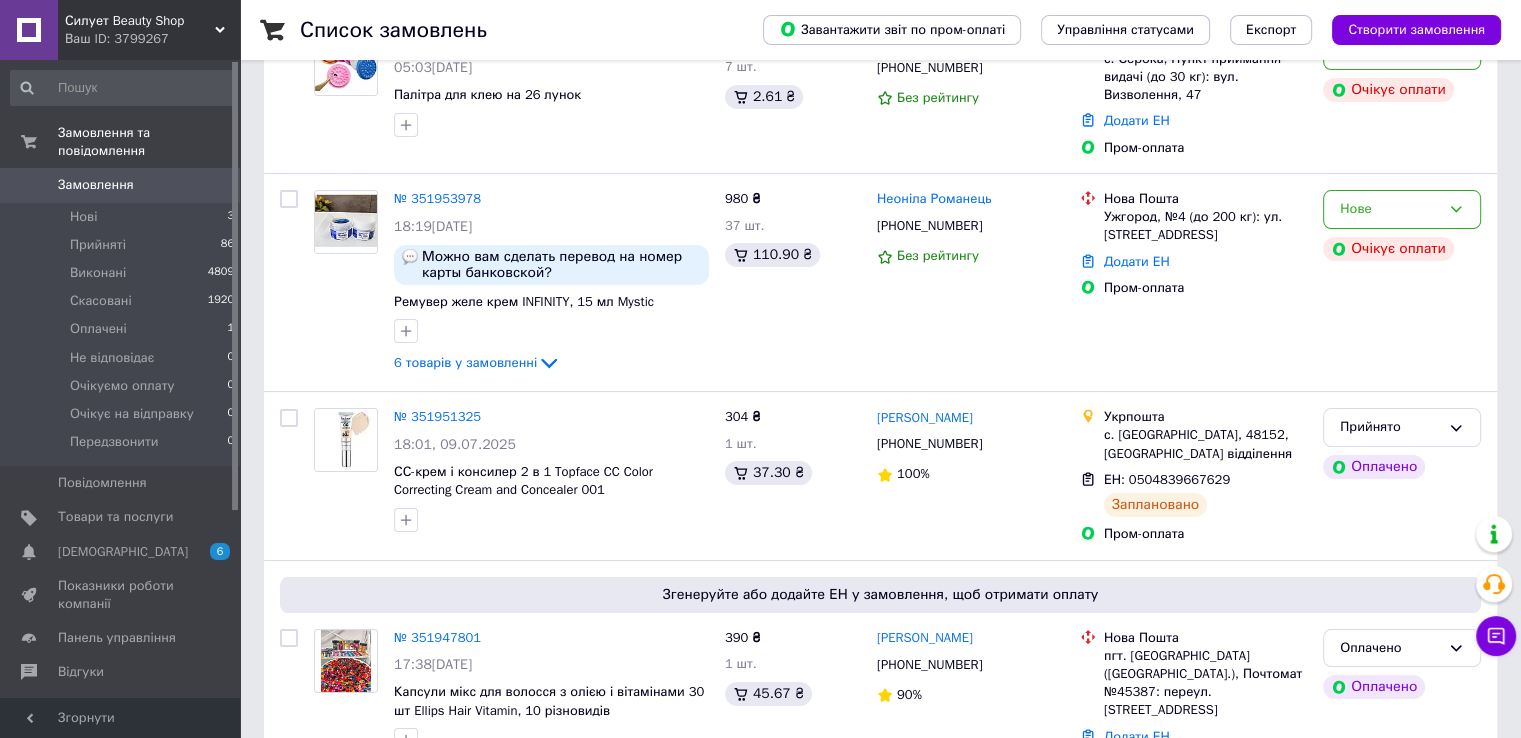 scroll, scrollTop: 0, scrollLeft: 0, axis: both 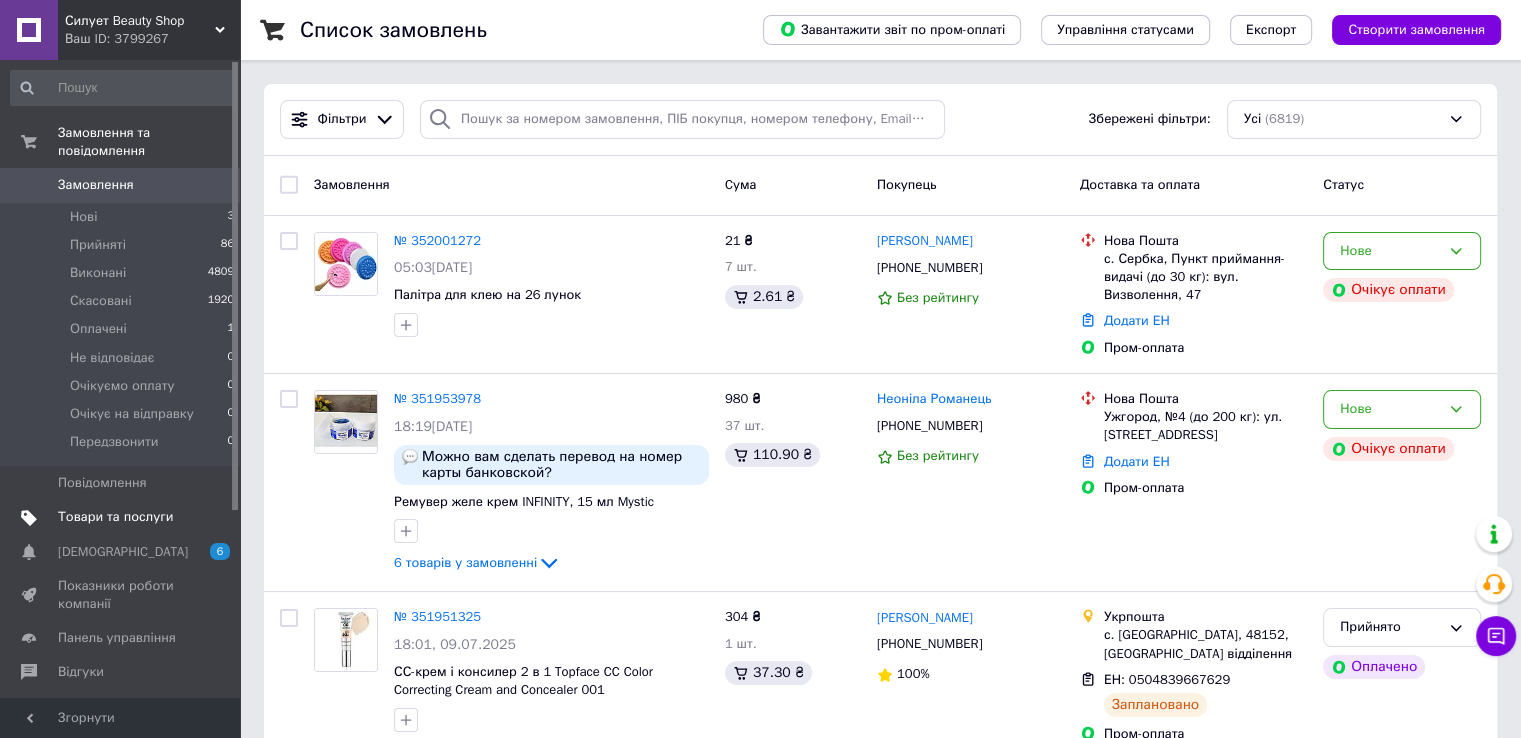 click on "Товари та послуги" at bounding box center [123, 517] 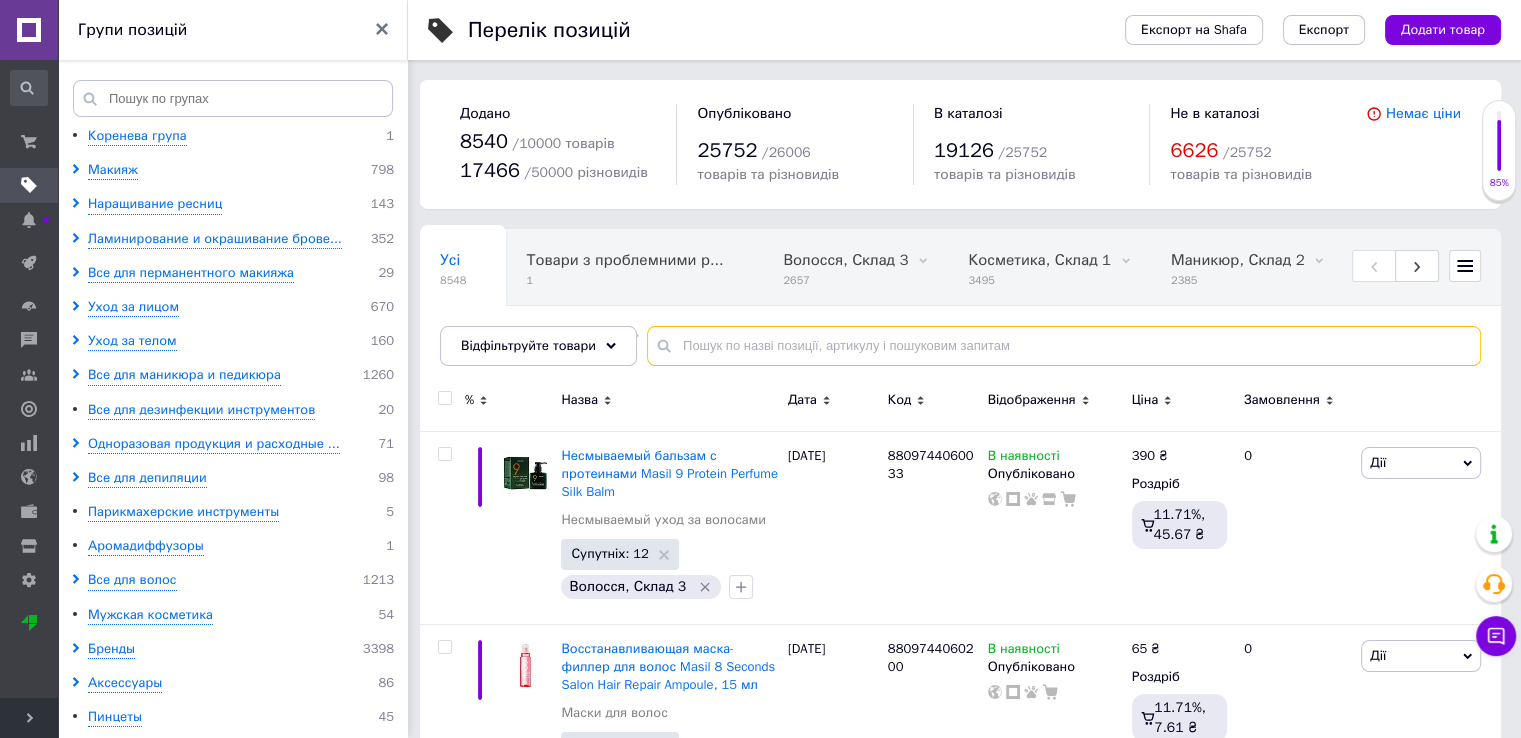 click at bounding box center [1064, 346] 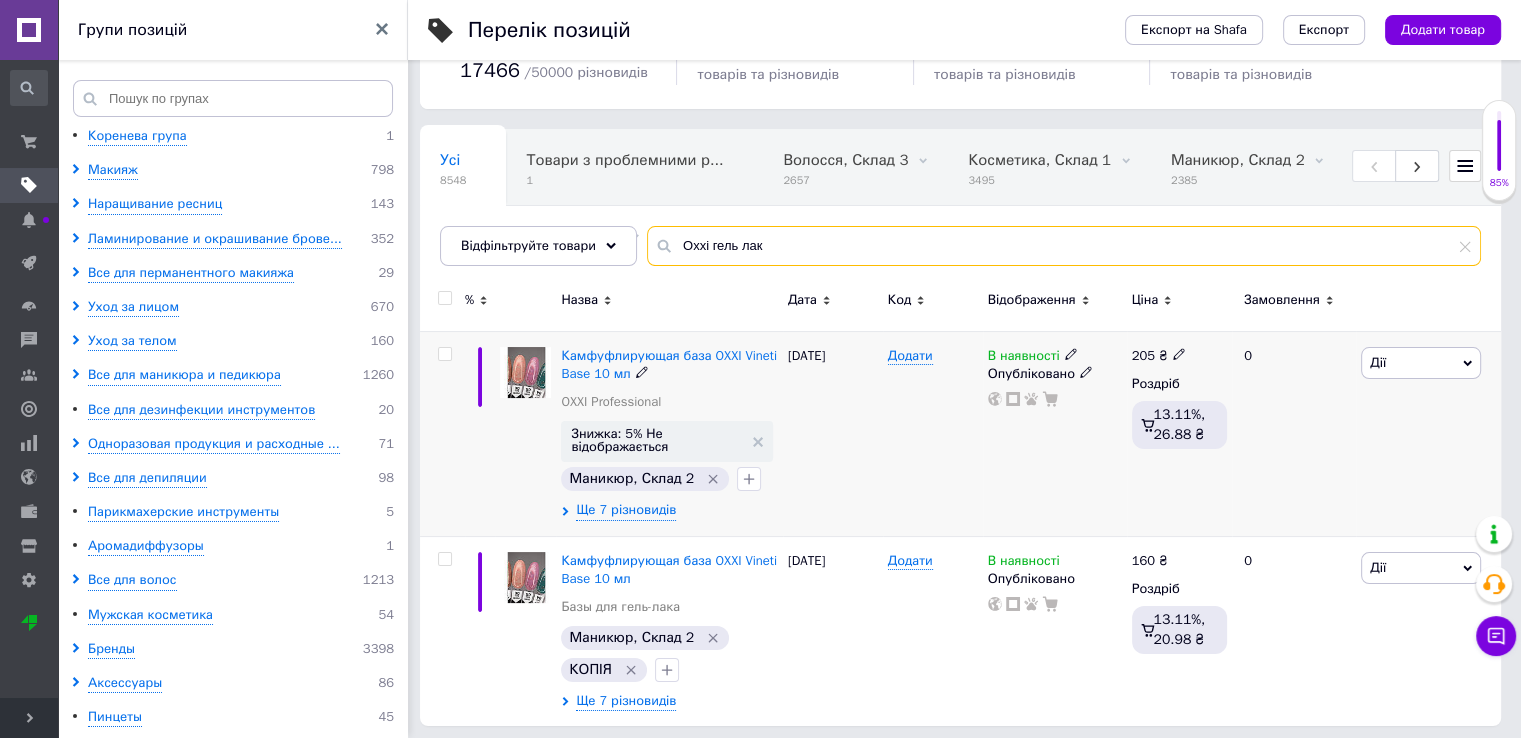 scroll, scrollTop: 107, scrollLeft: 0, axis: vertical 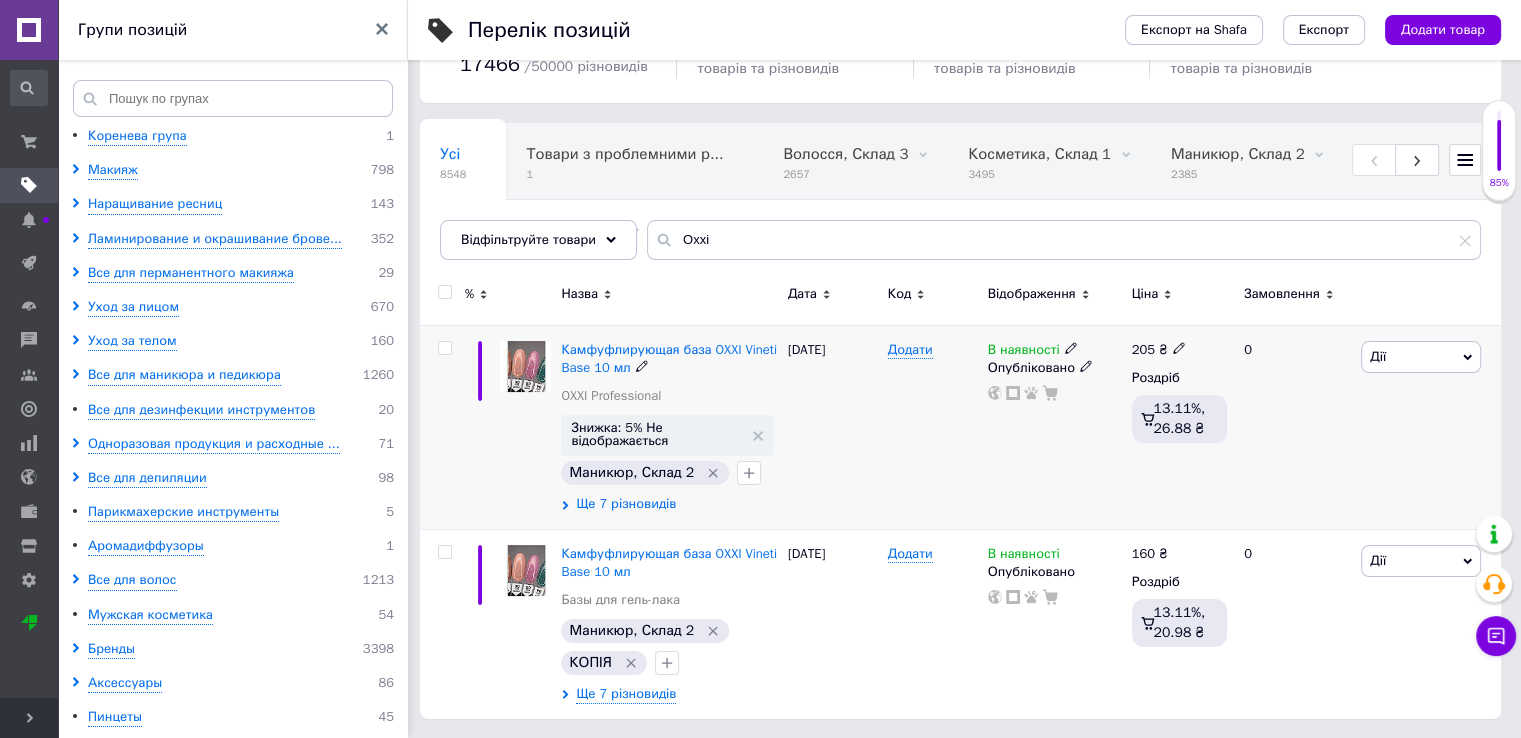 click on "Ще 7 різновидів" at bounding box center [626, 504] 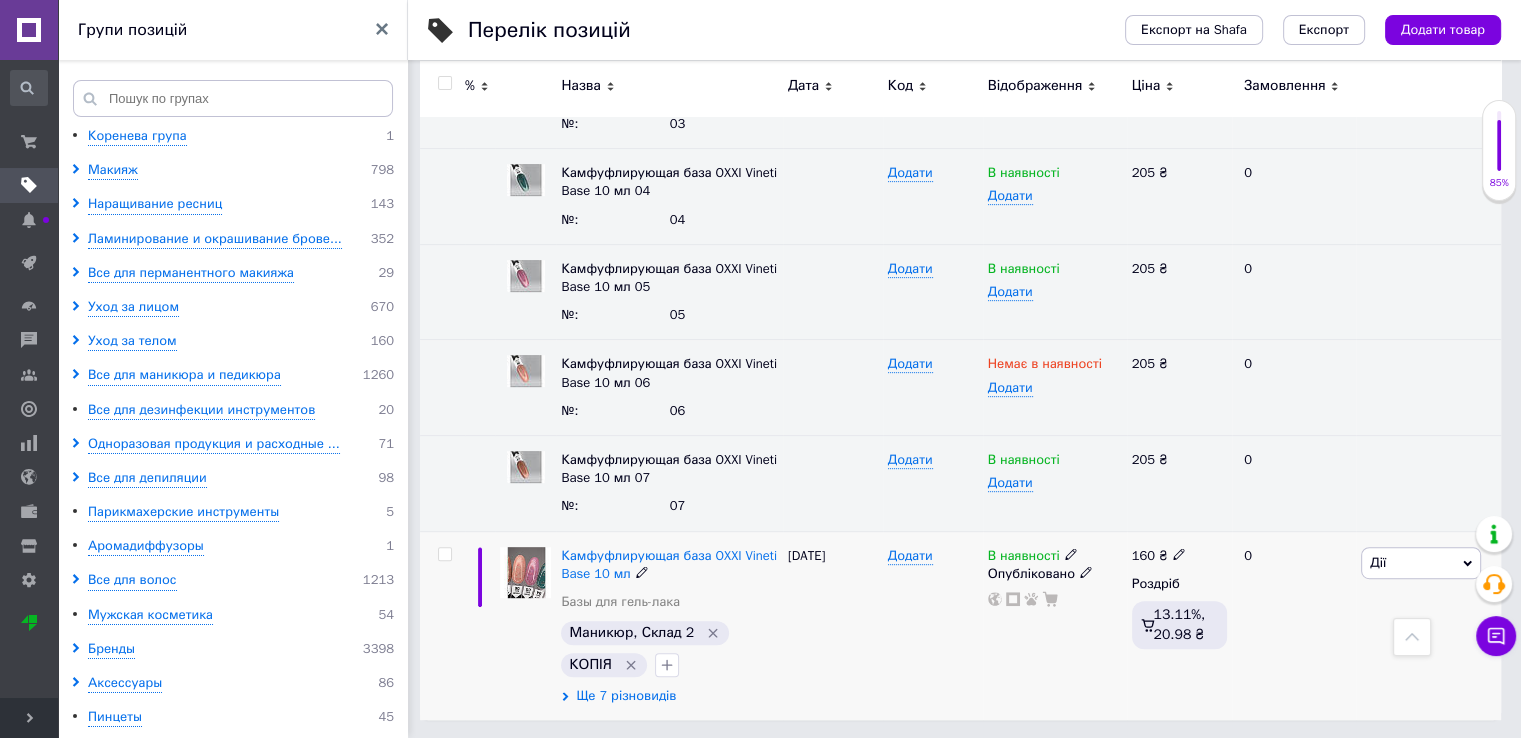 scroll, scrollTop: 773, scrollLeft: 0, axis: vertical 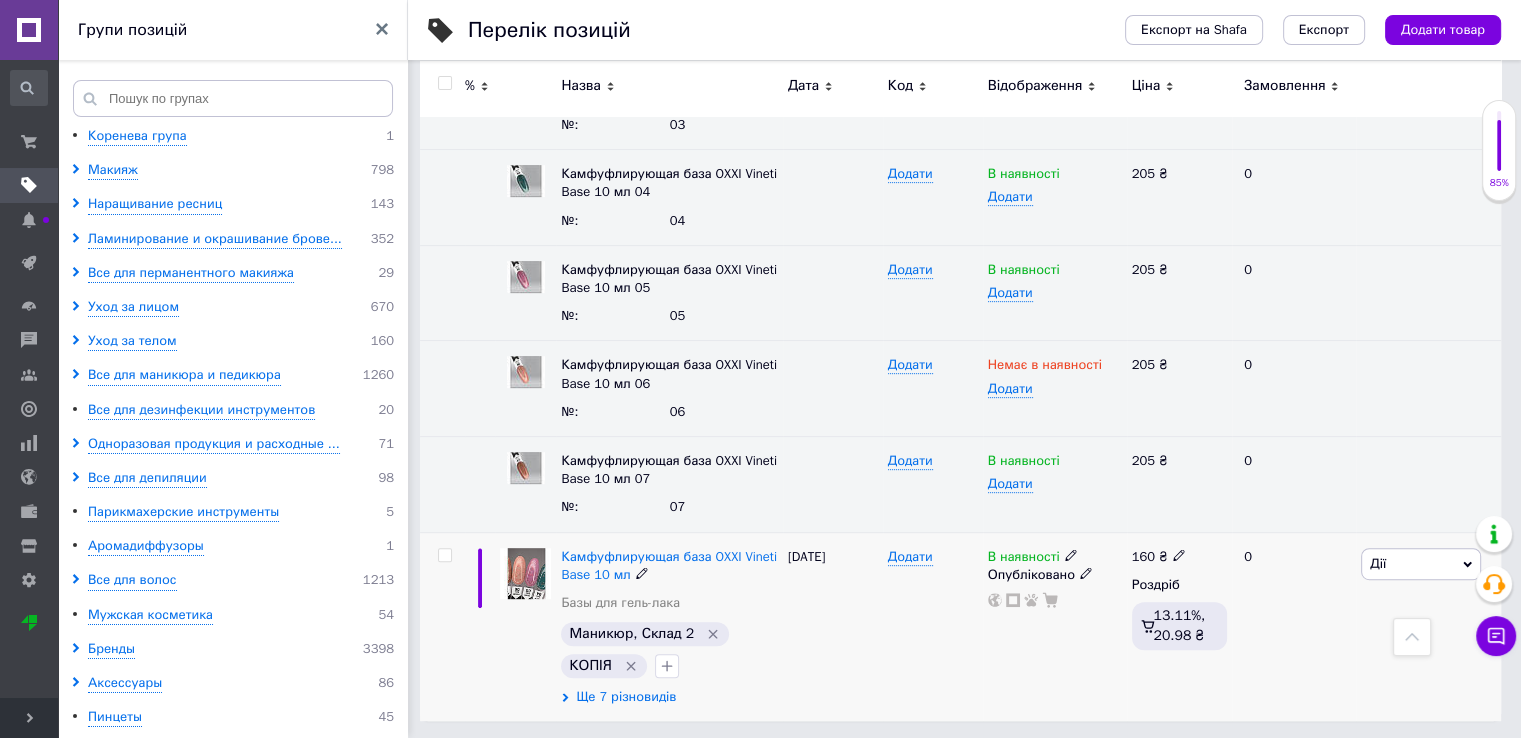 click on "Ще 7 різновидів" at bounding box center (626, 697) 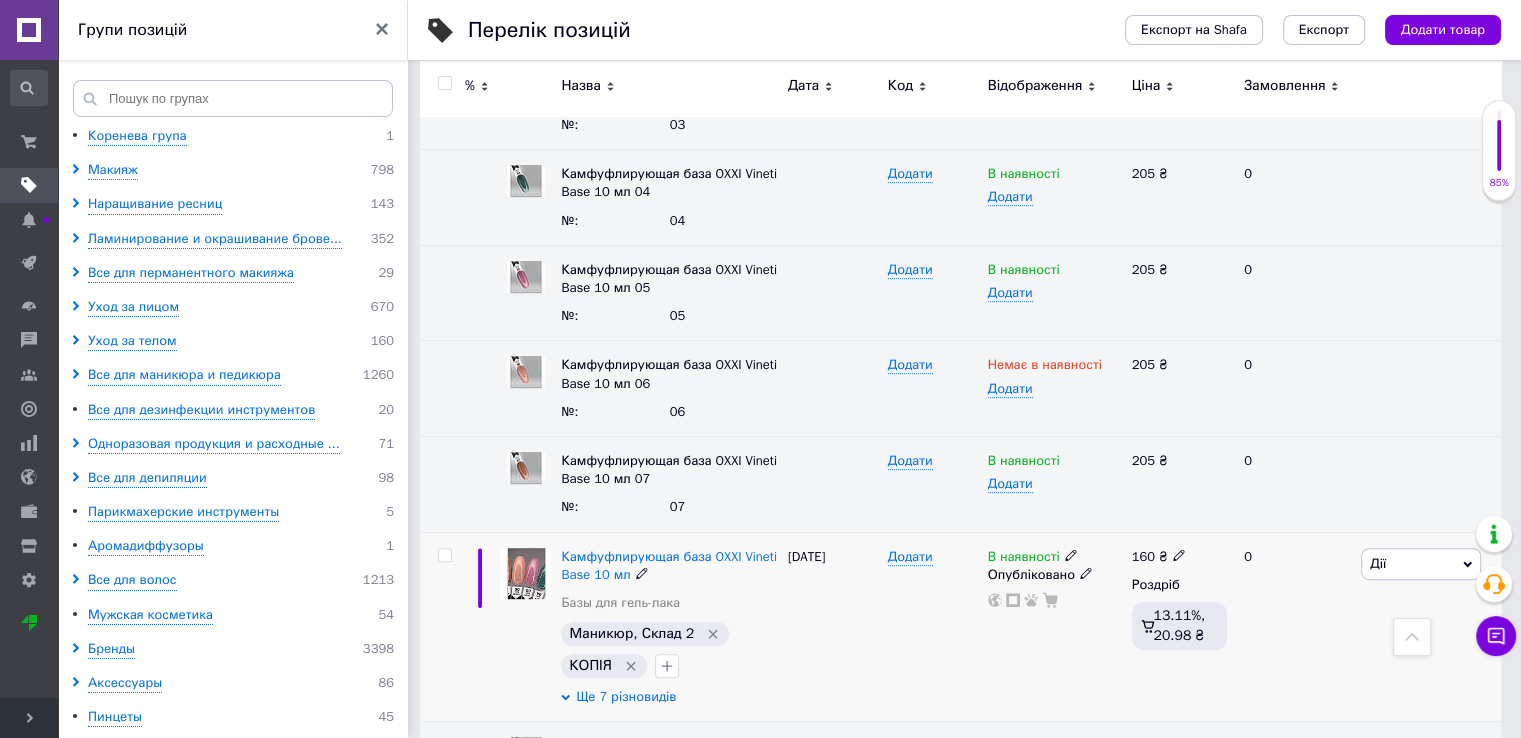 scroll, scrollTop: 774, scrollLeft: 0, axis: vertical 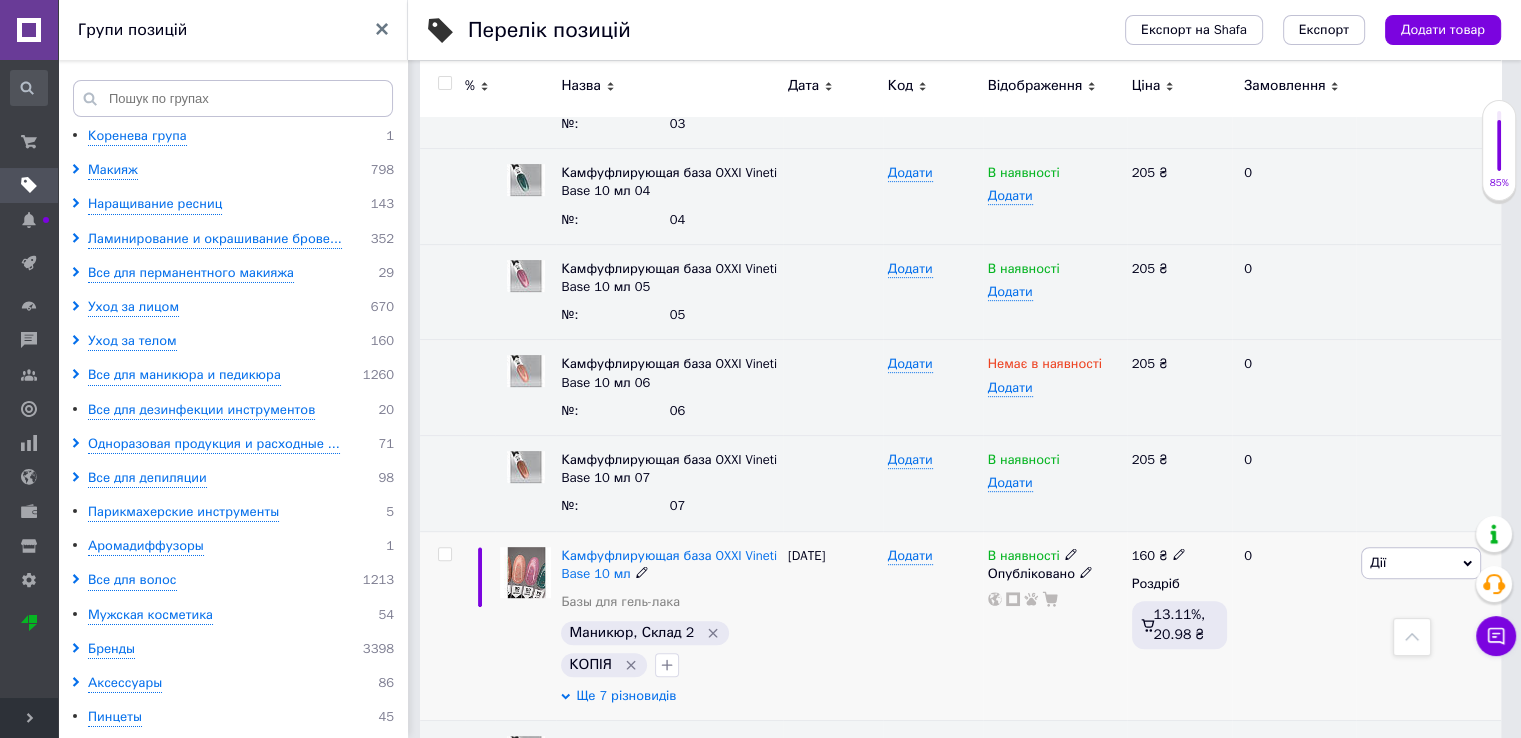click on "Ще 7 різновидів" at bounding box center (626, 696) 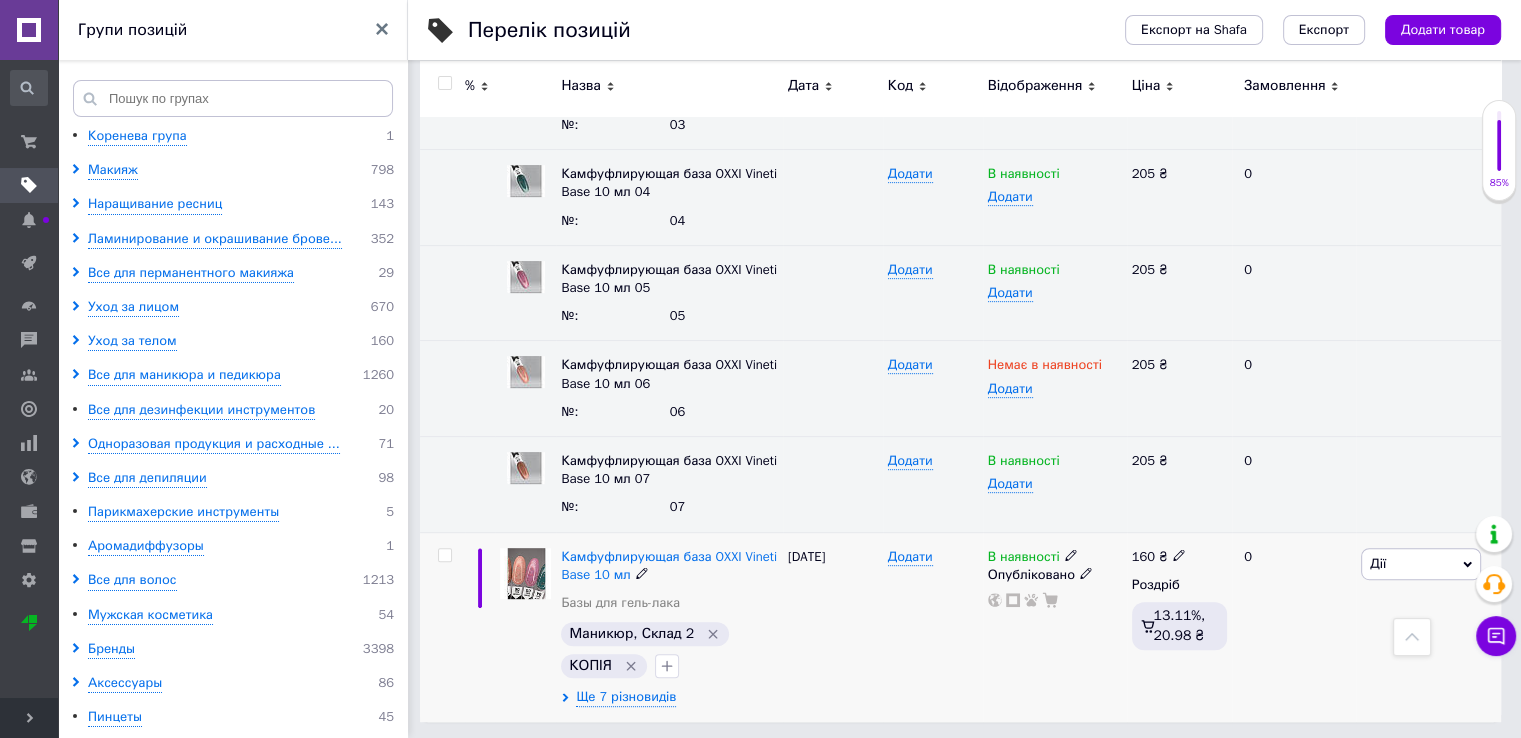 scroll, scrollTop: 774, scrollLeft: 0, axis: vertical 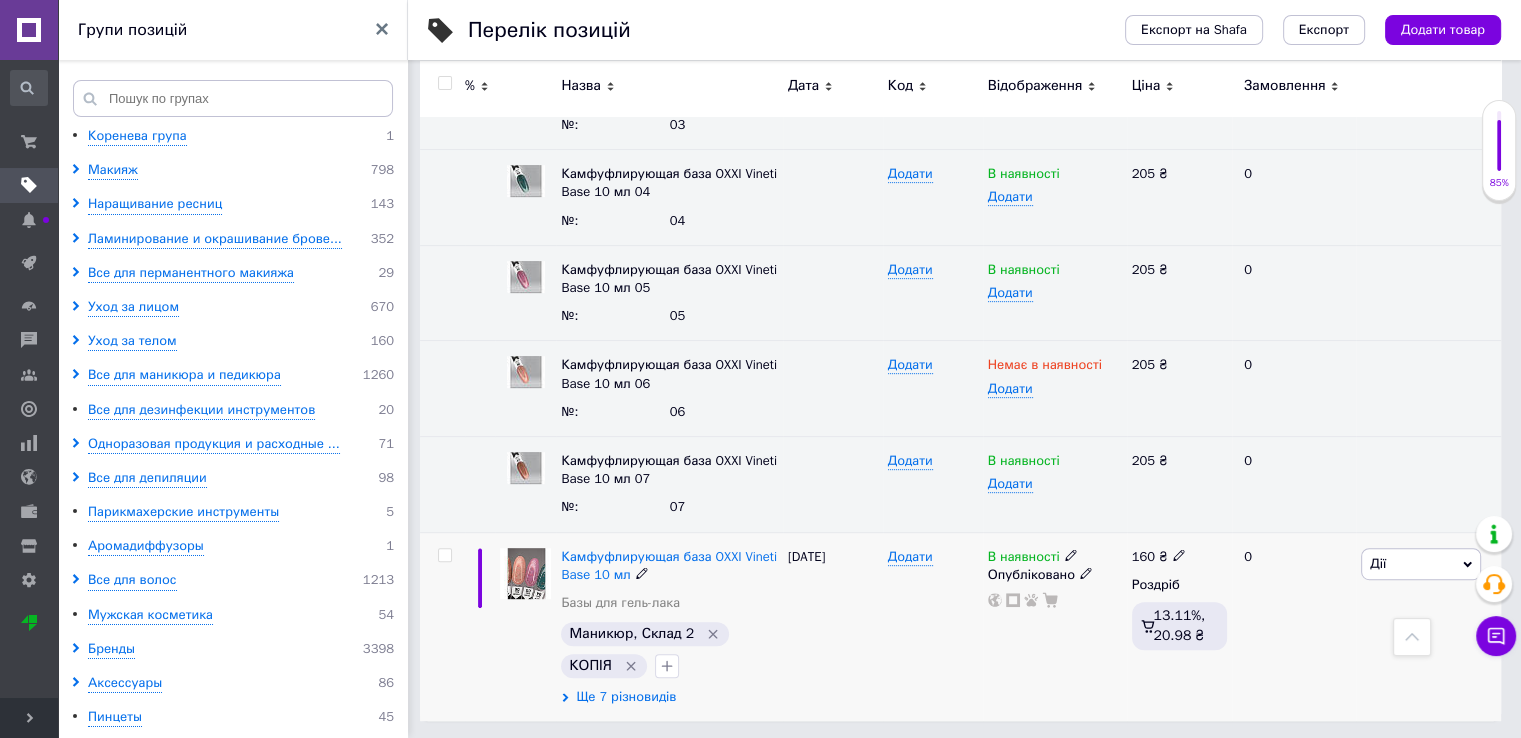 click on "Ще 7 різновидів" at bounding box center (626, 697) 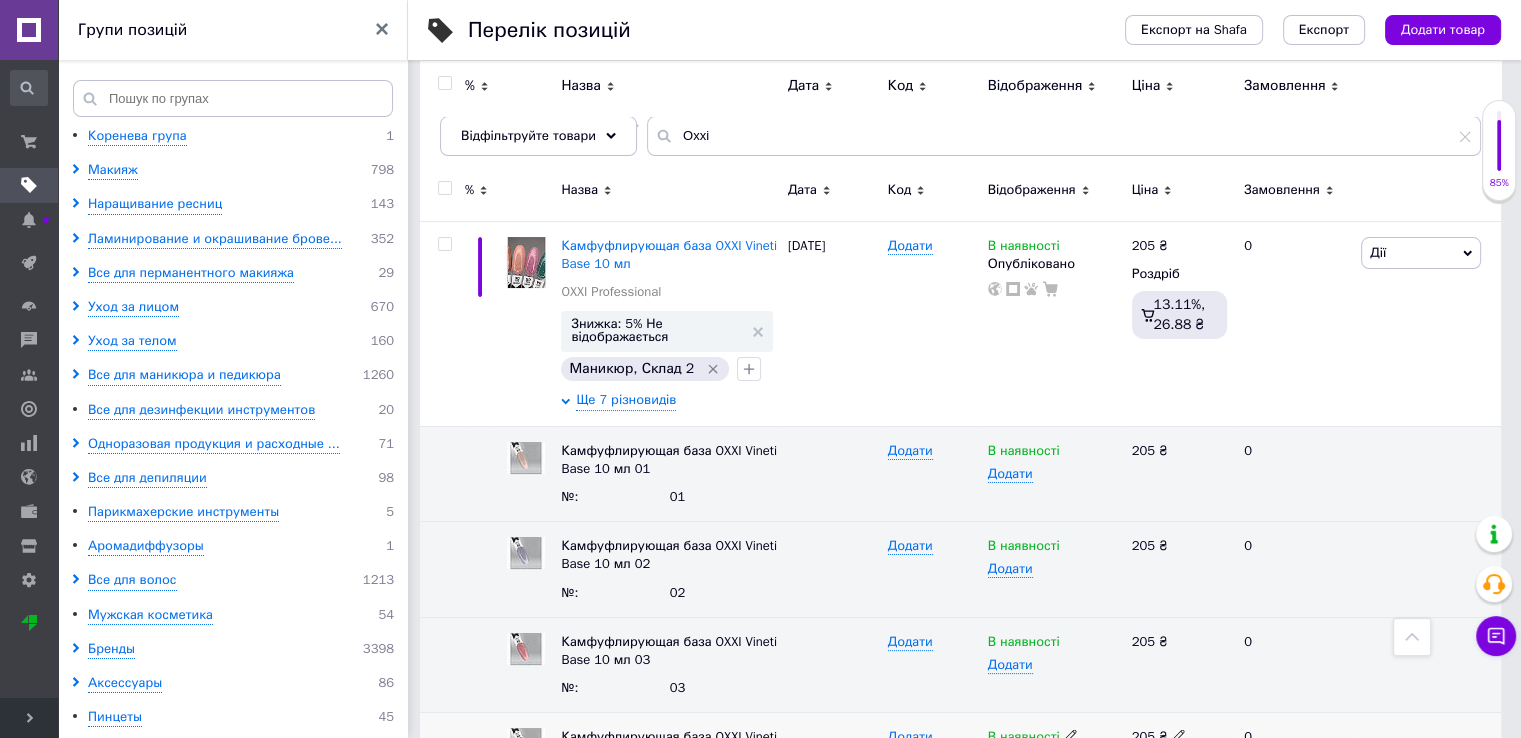 scroll, scrollTop: 0, scrollLeft: 0, axis: both 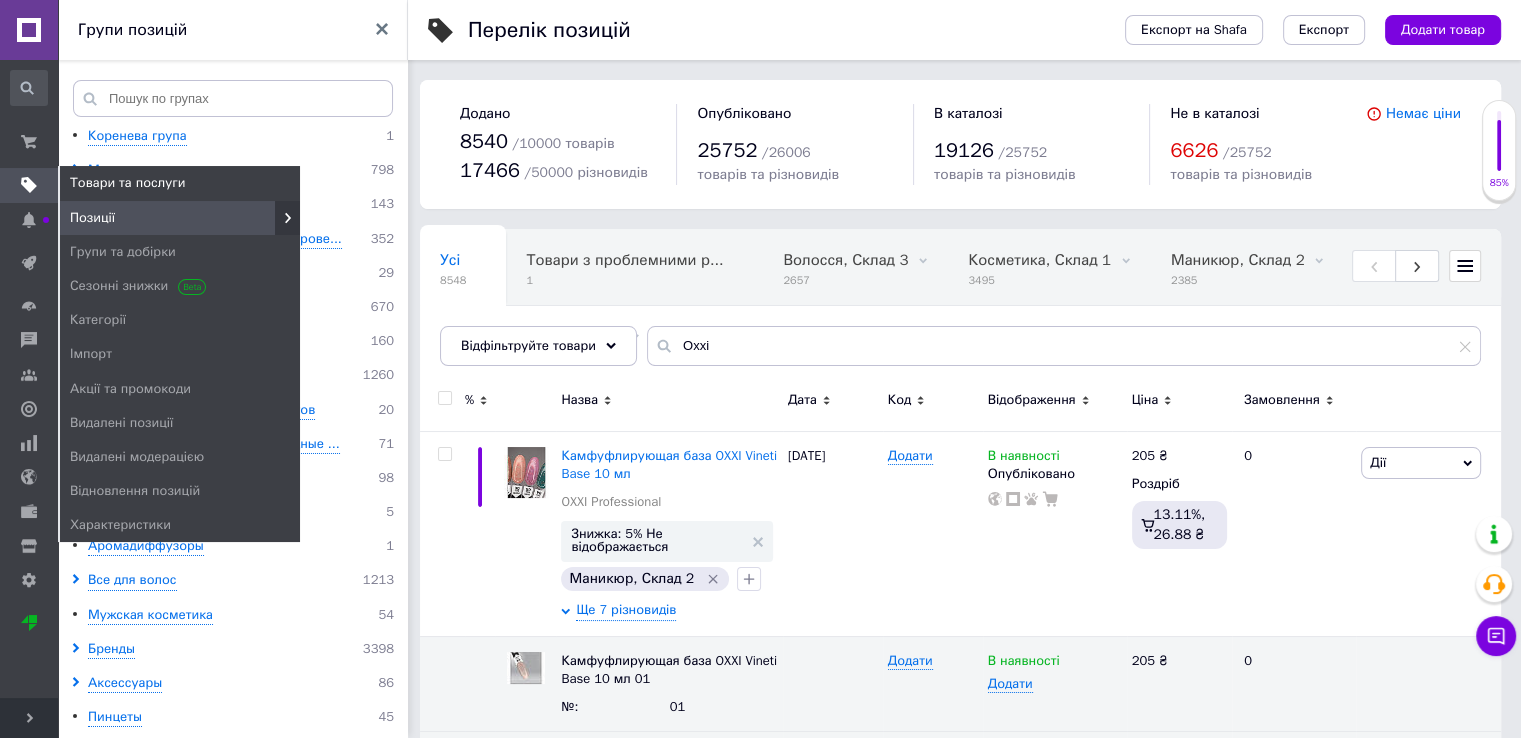 click on "Товари та послуги" at bounding box center (127, 183) 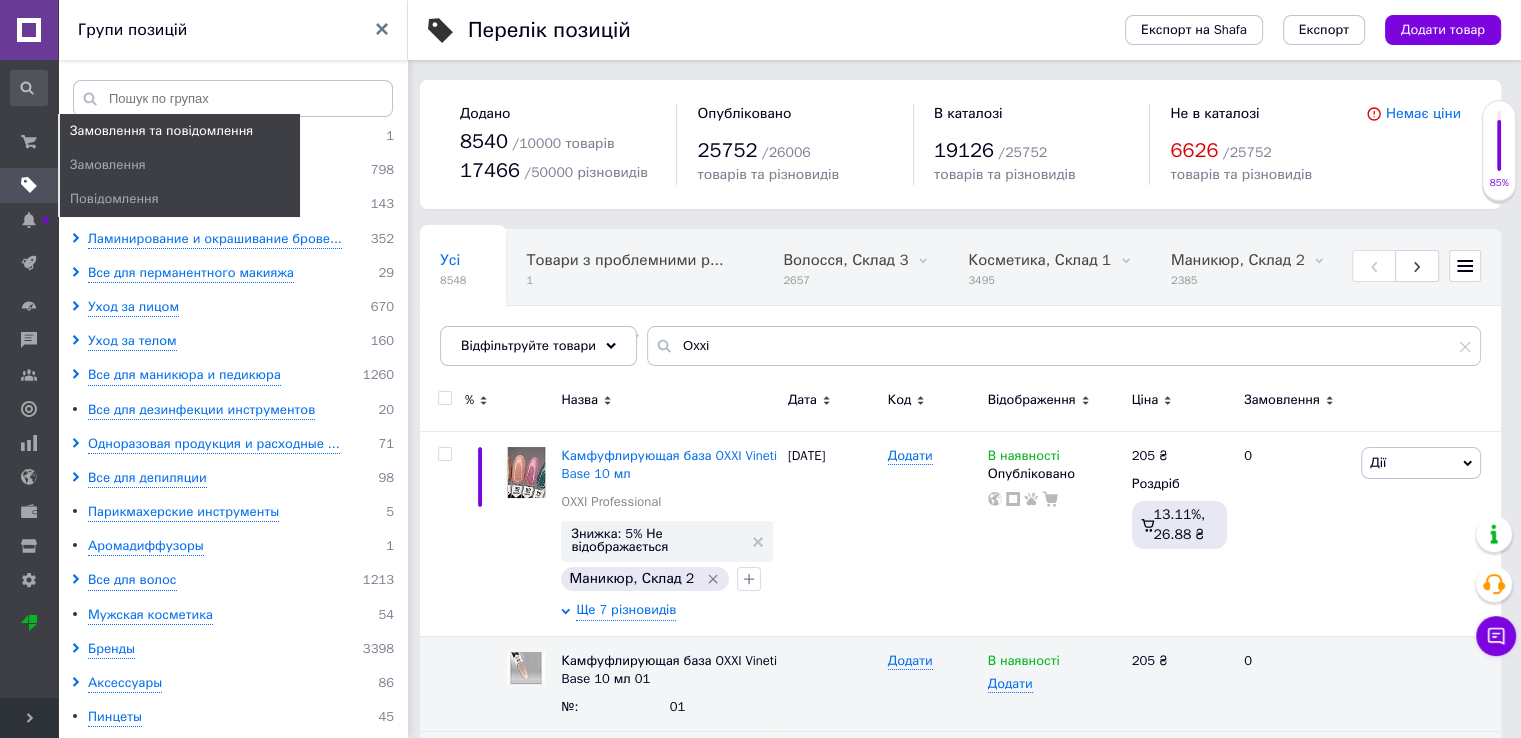 click on "Замовлення та повідомлення" at bounding box center [161, 131] 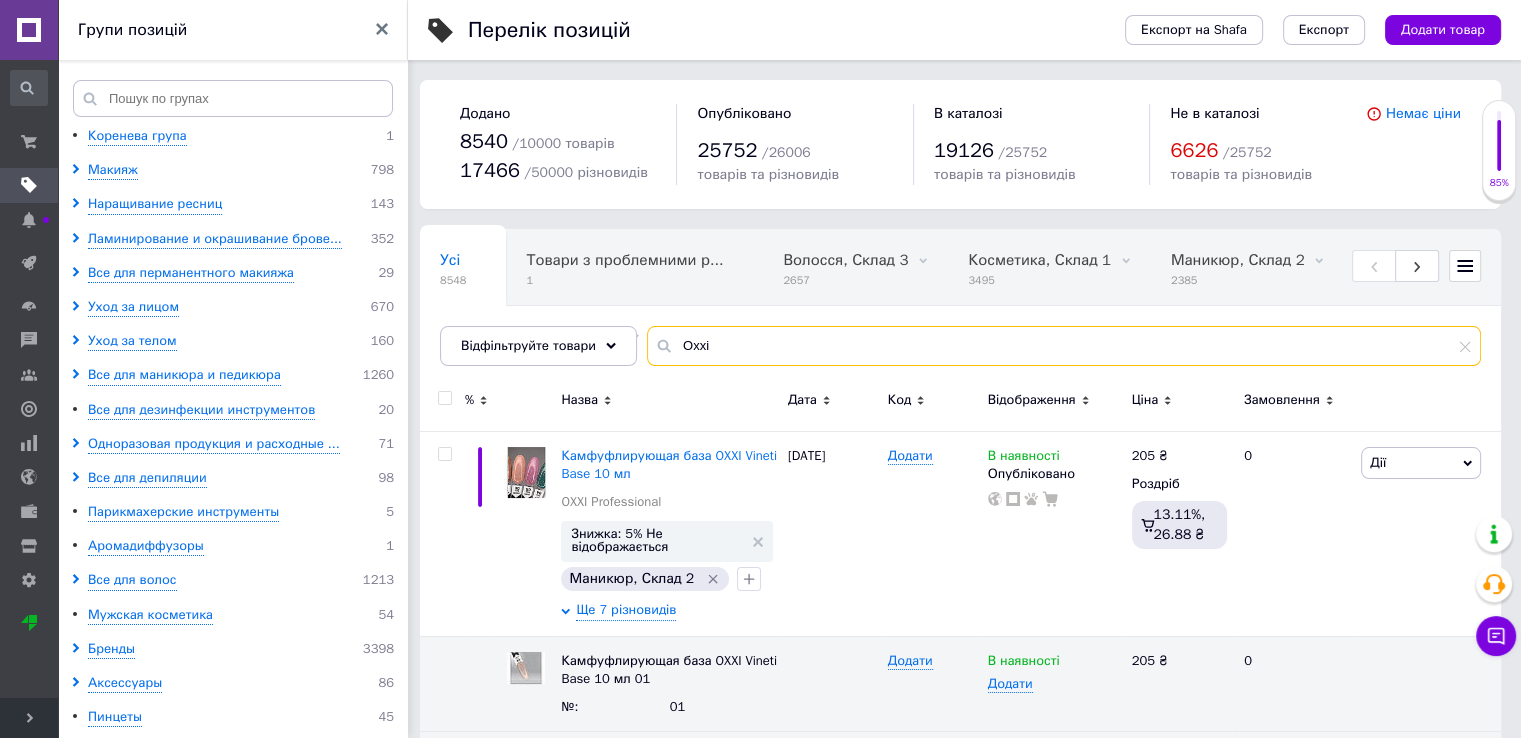 click on "Оxxi" at bounding box center (1064, 346) 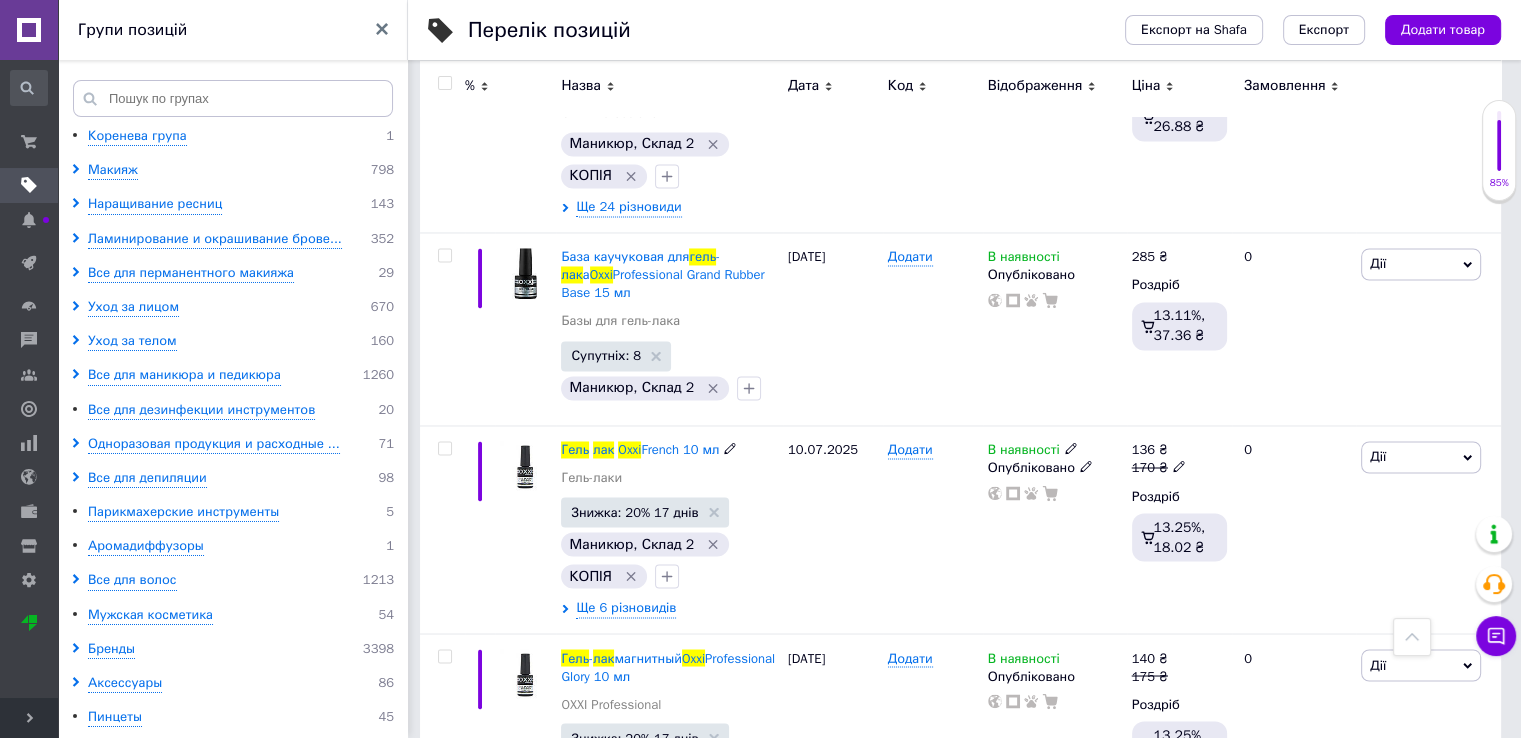 scroll, scrollTop: 3496, scrollLeft: 0, axis: vertical 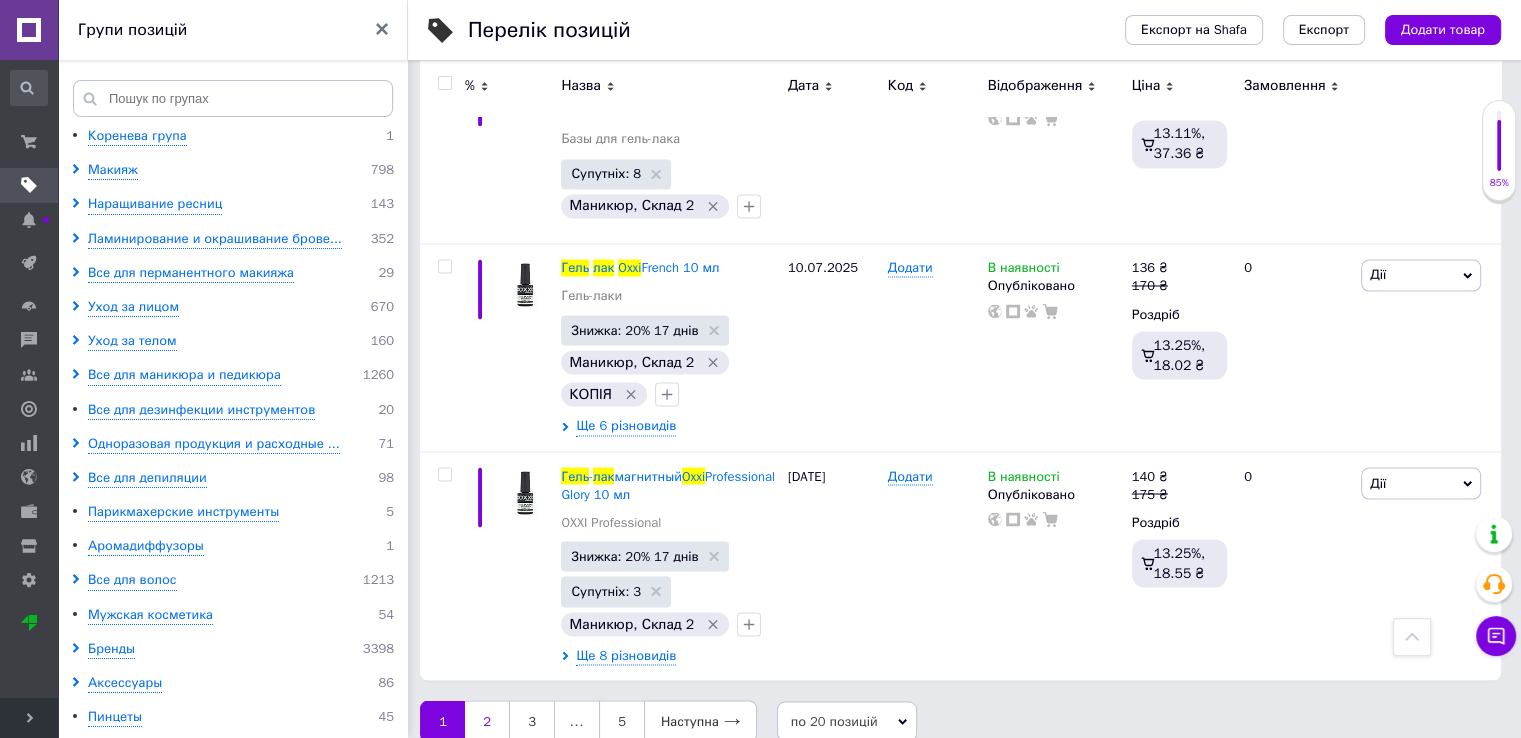 type on "гель лак oxxi" 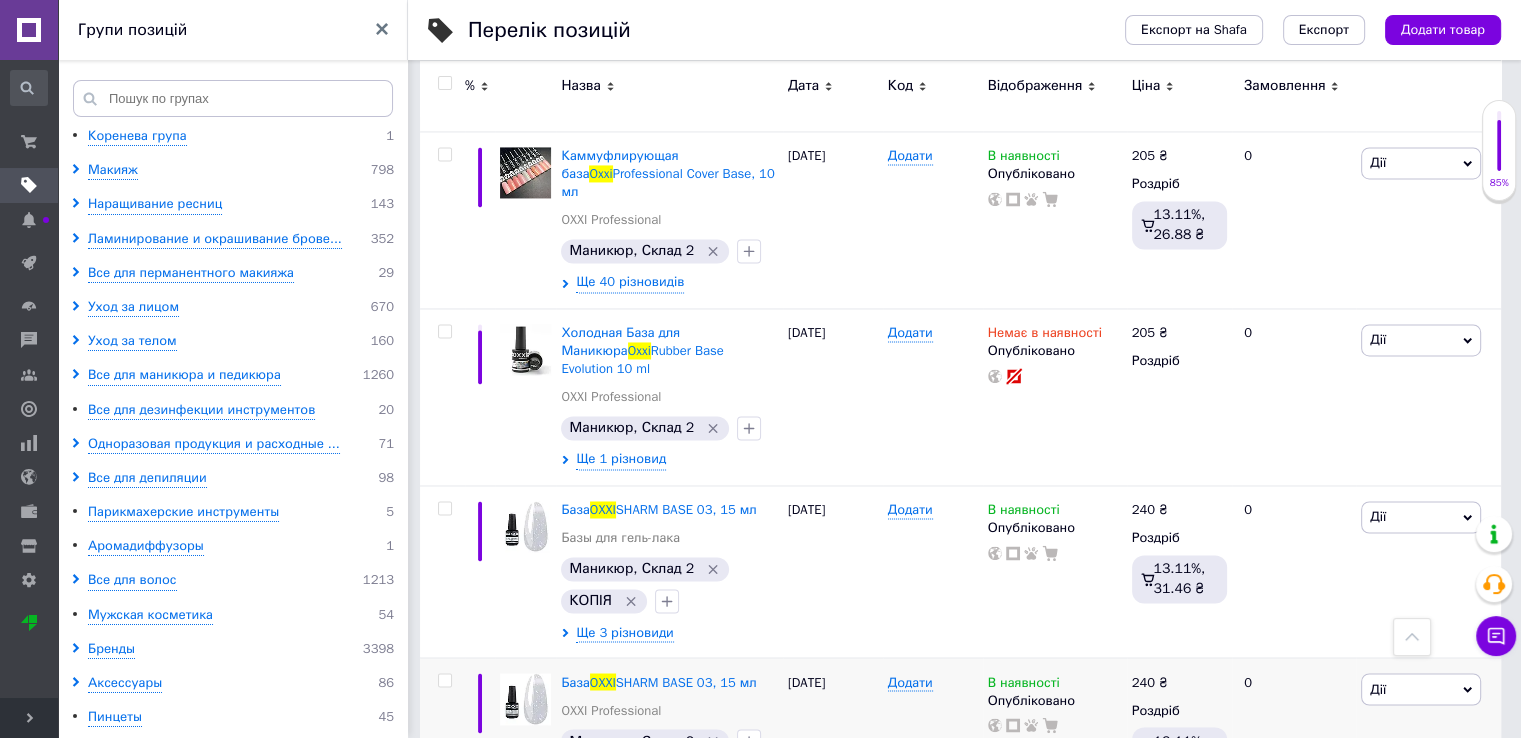 scroll, scrollTop: 3409, scrollLeft: 0, axis: vertical 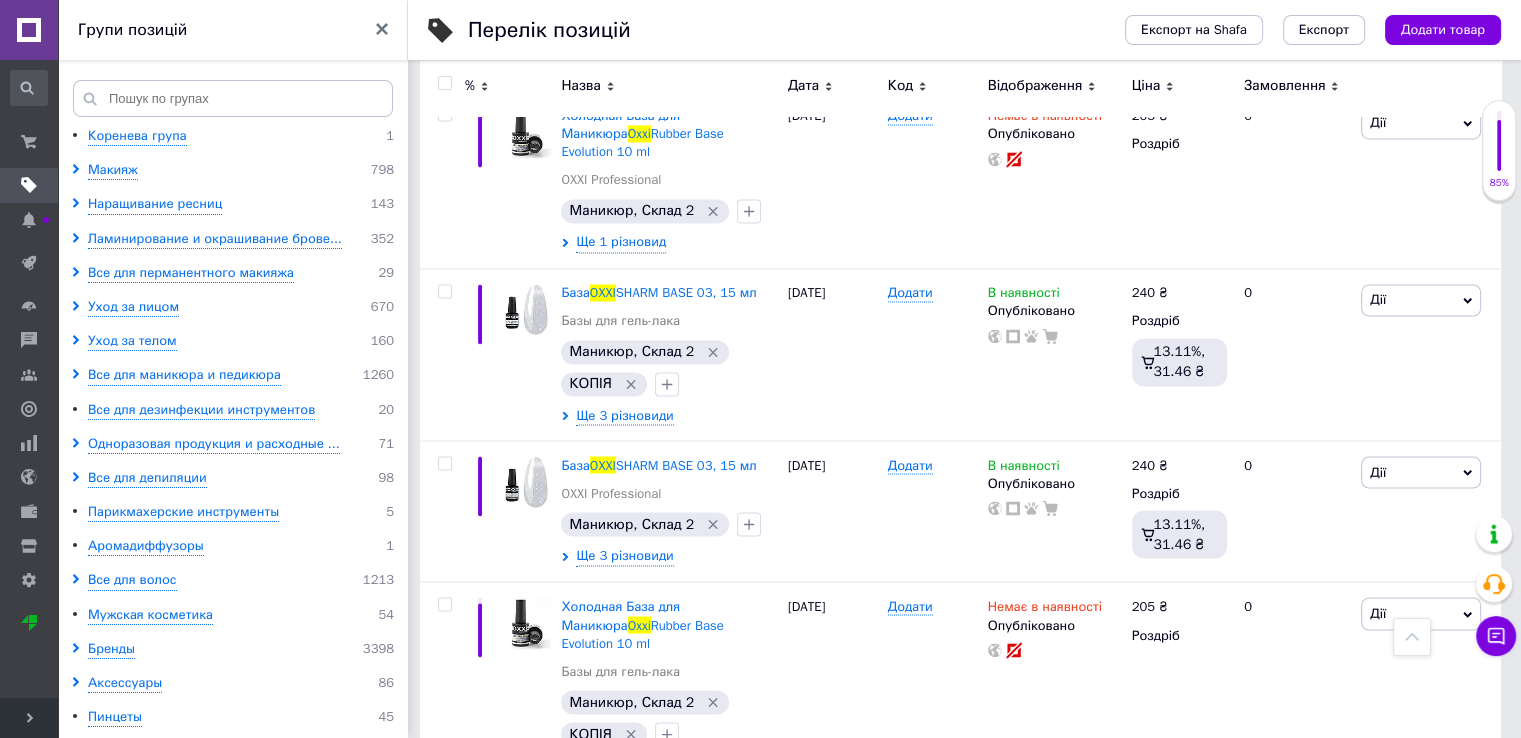 click on "3" at bounding box center [654, 831] 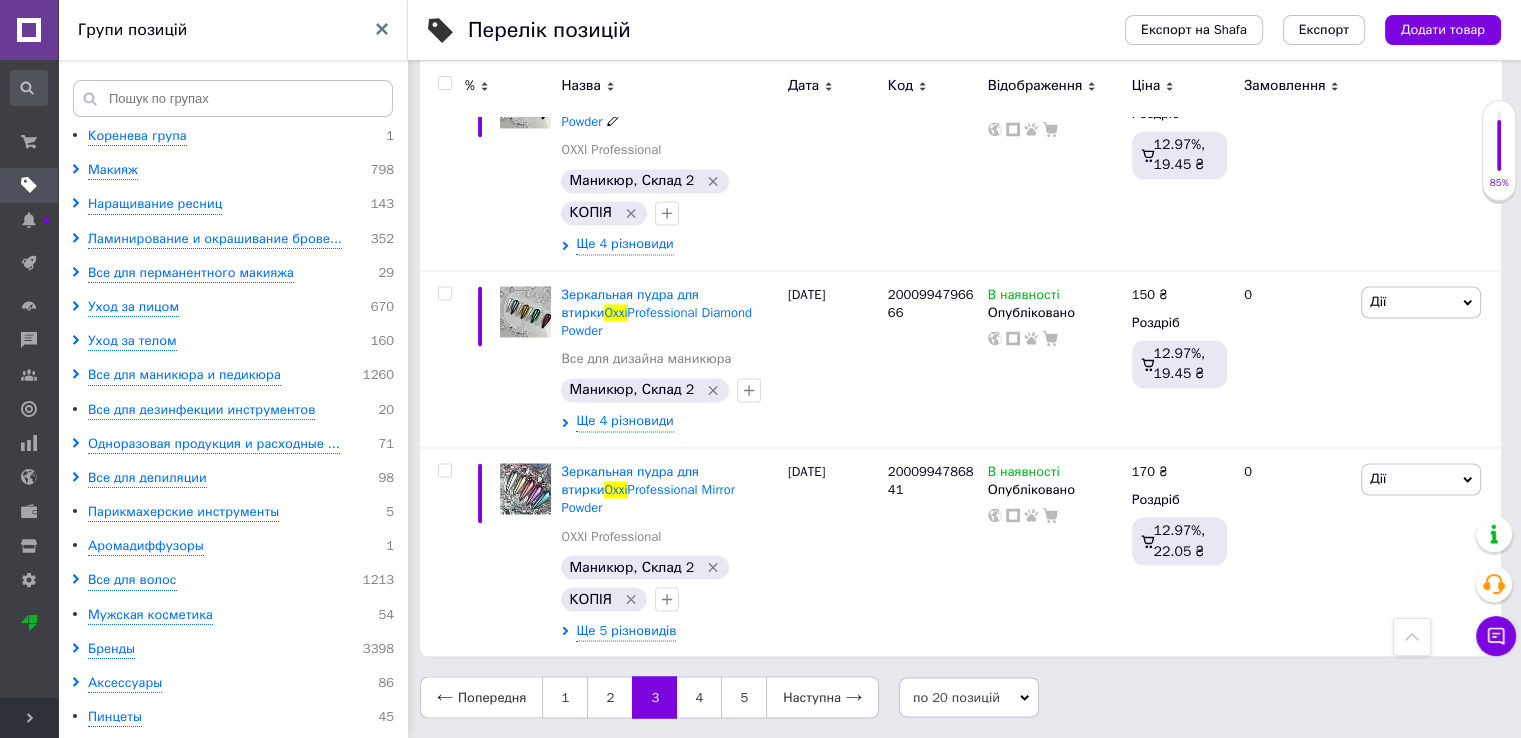 scroll, scrollTop: 3168, scrollLeft: 0, axis: vertical 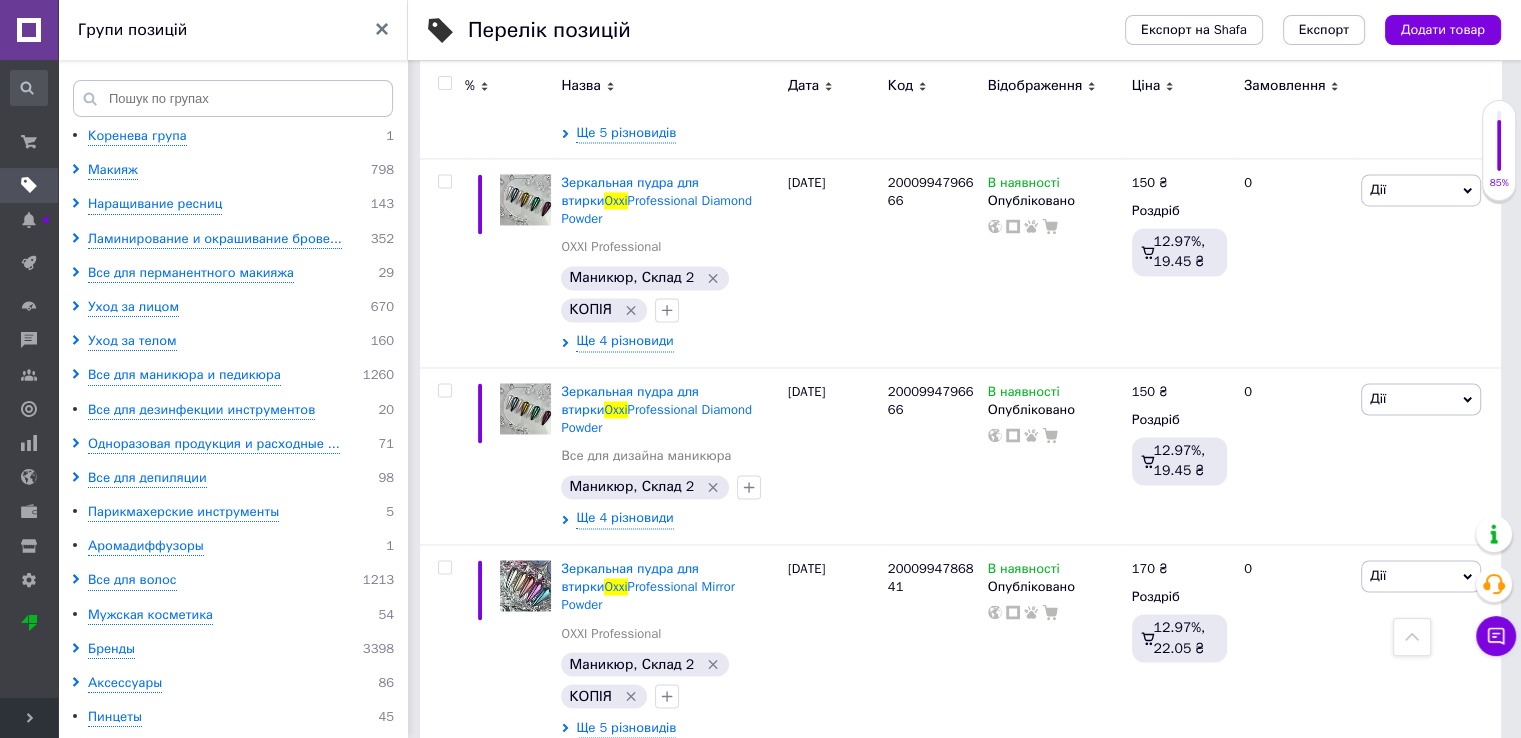 click on "1" at bounding box center (564, 794) 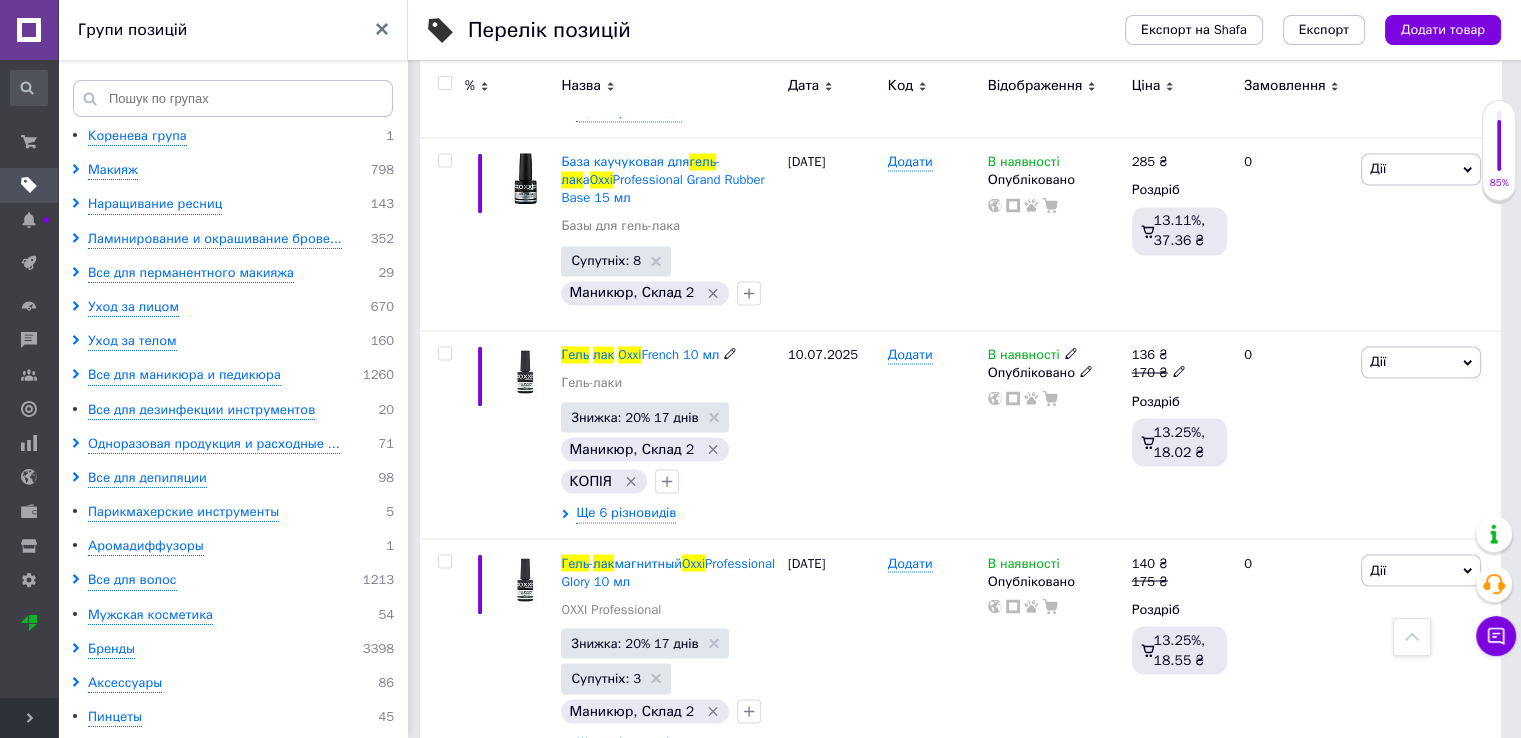scroll, scrollTop: 3496, scrollLeft: 0, axis: vertical 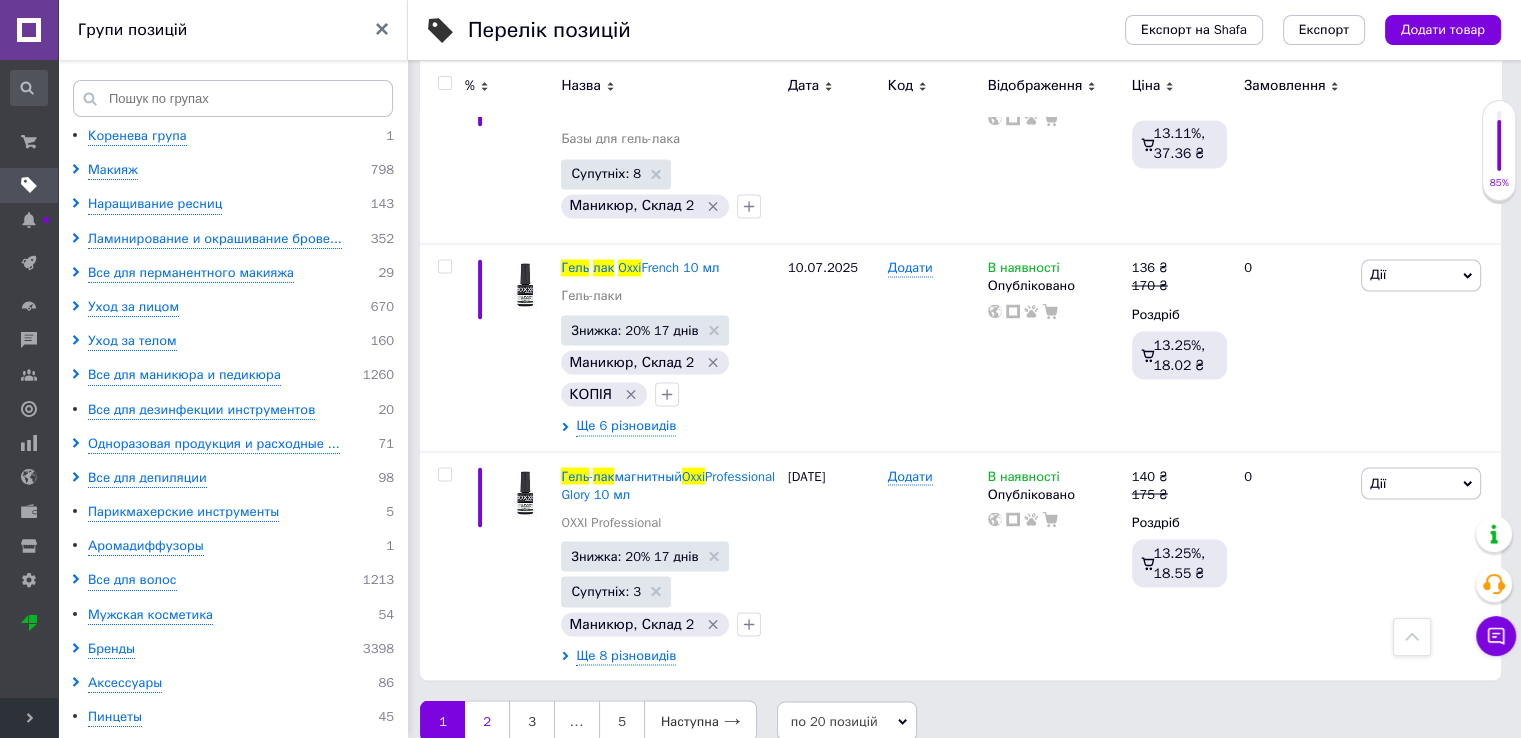click on "2" at bounding box center (487, 721) 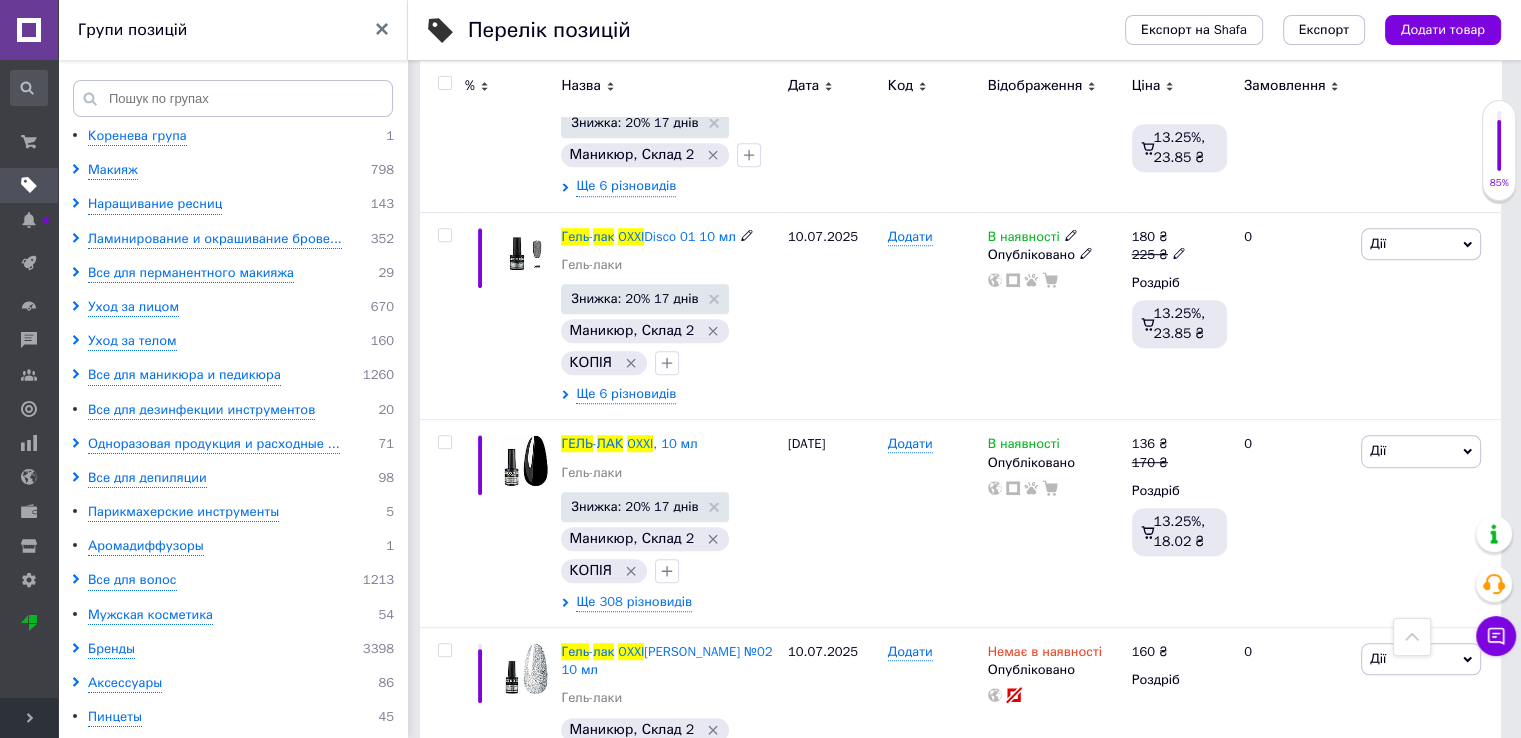 scroll, scrollTop: 1100, scrollLeft: 0, axis: vertical 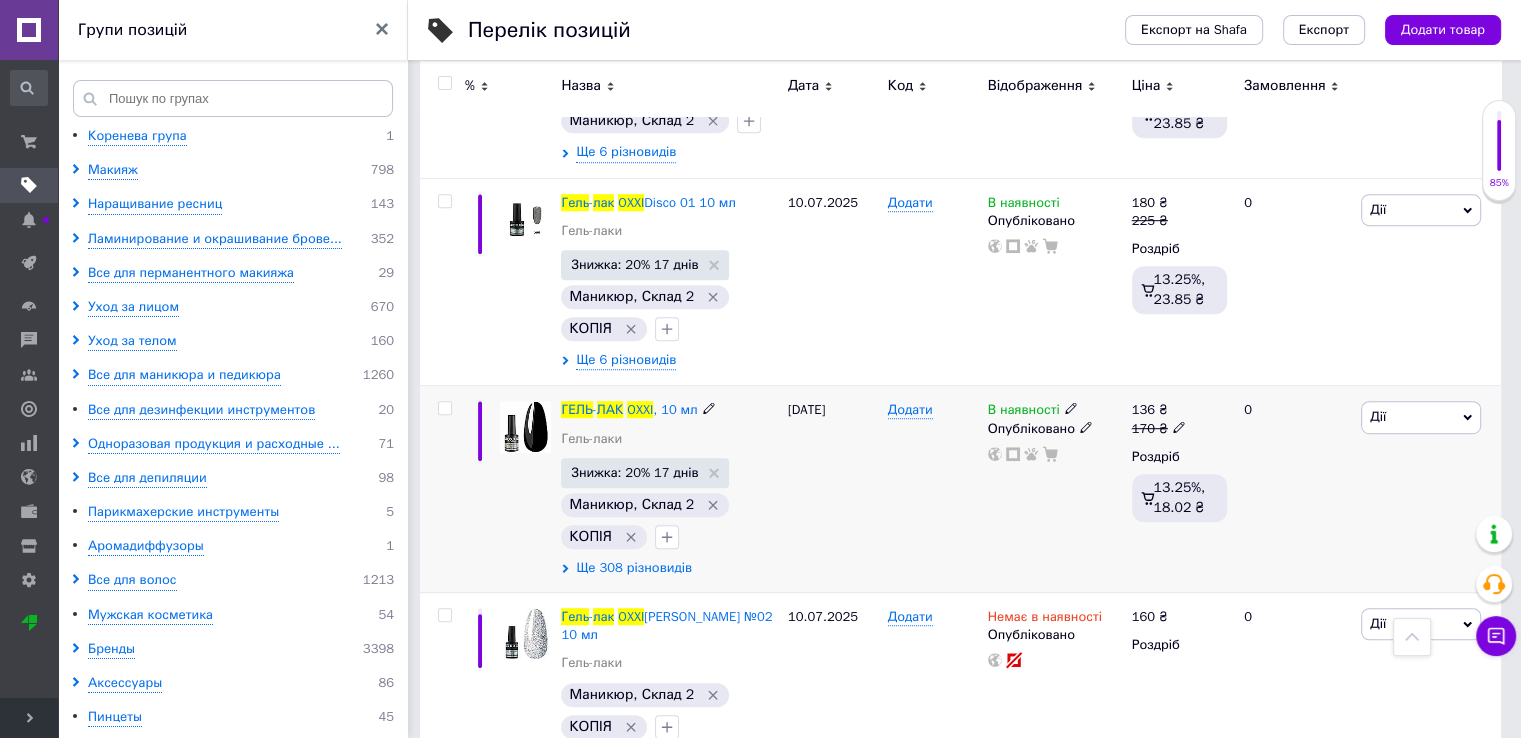 click 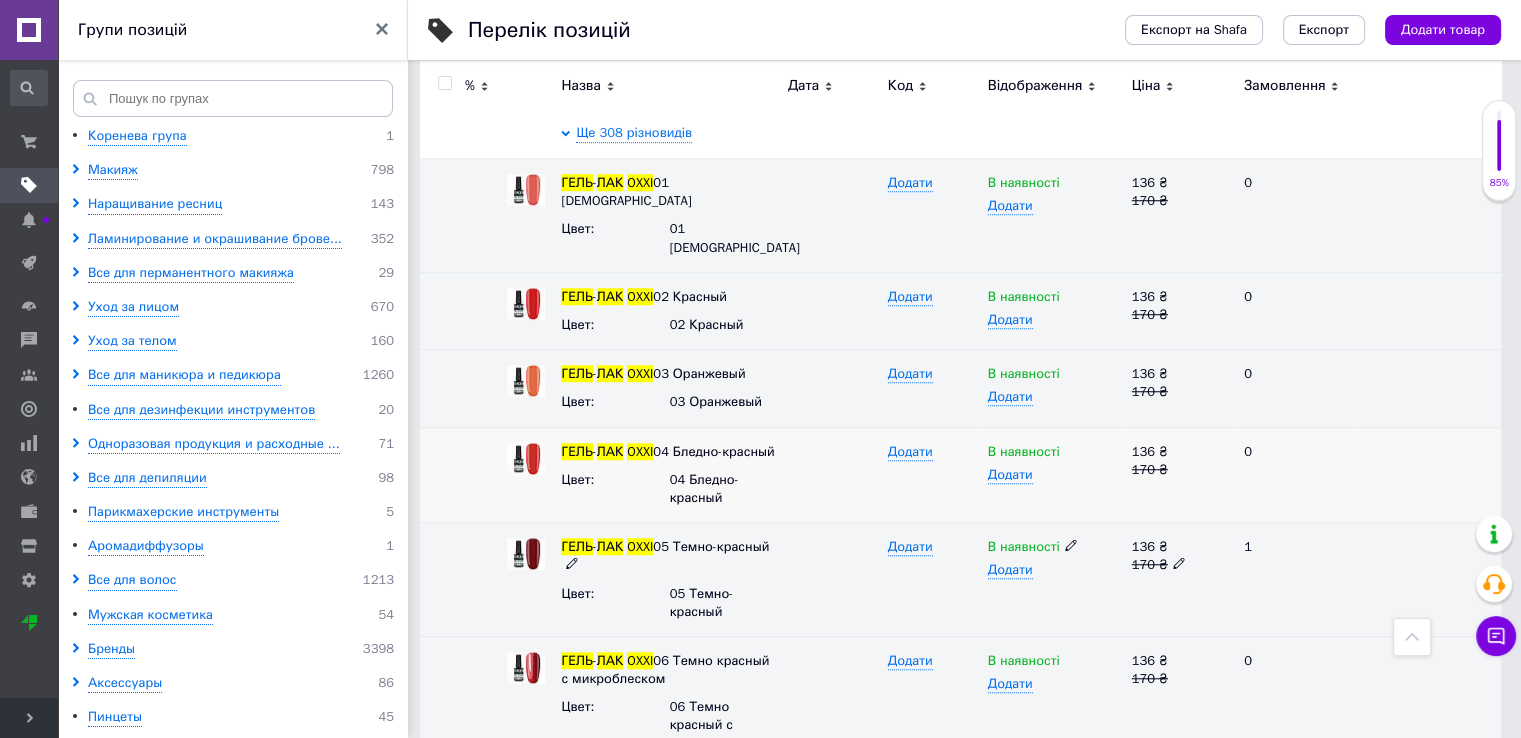 scroll, scrollTop: 1500, scrollLeft: 0, axis: vertical 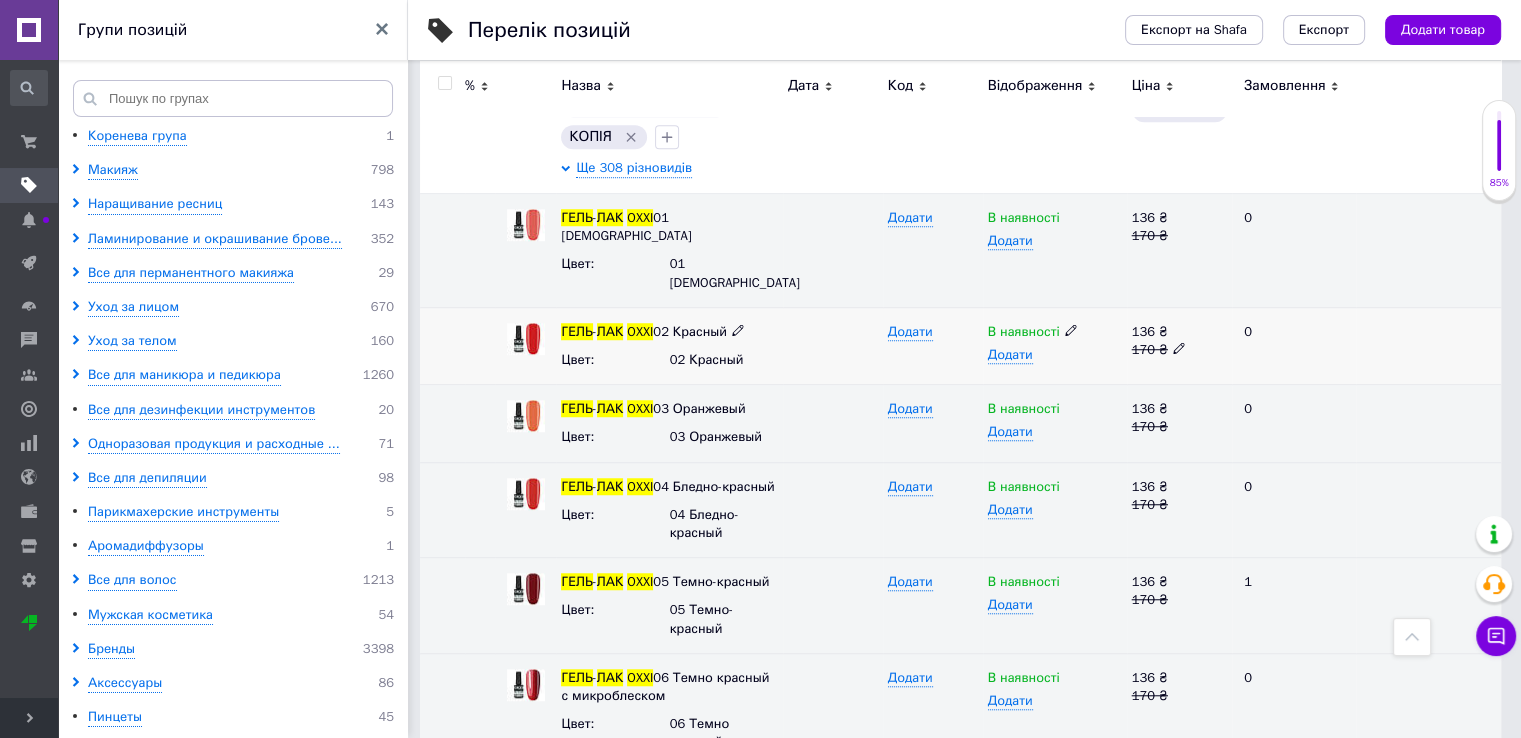 click 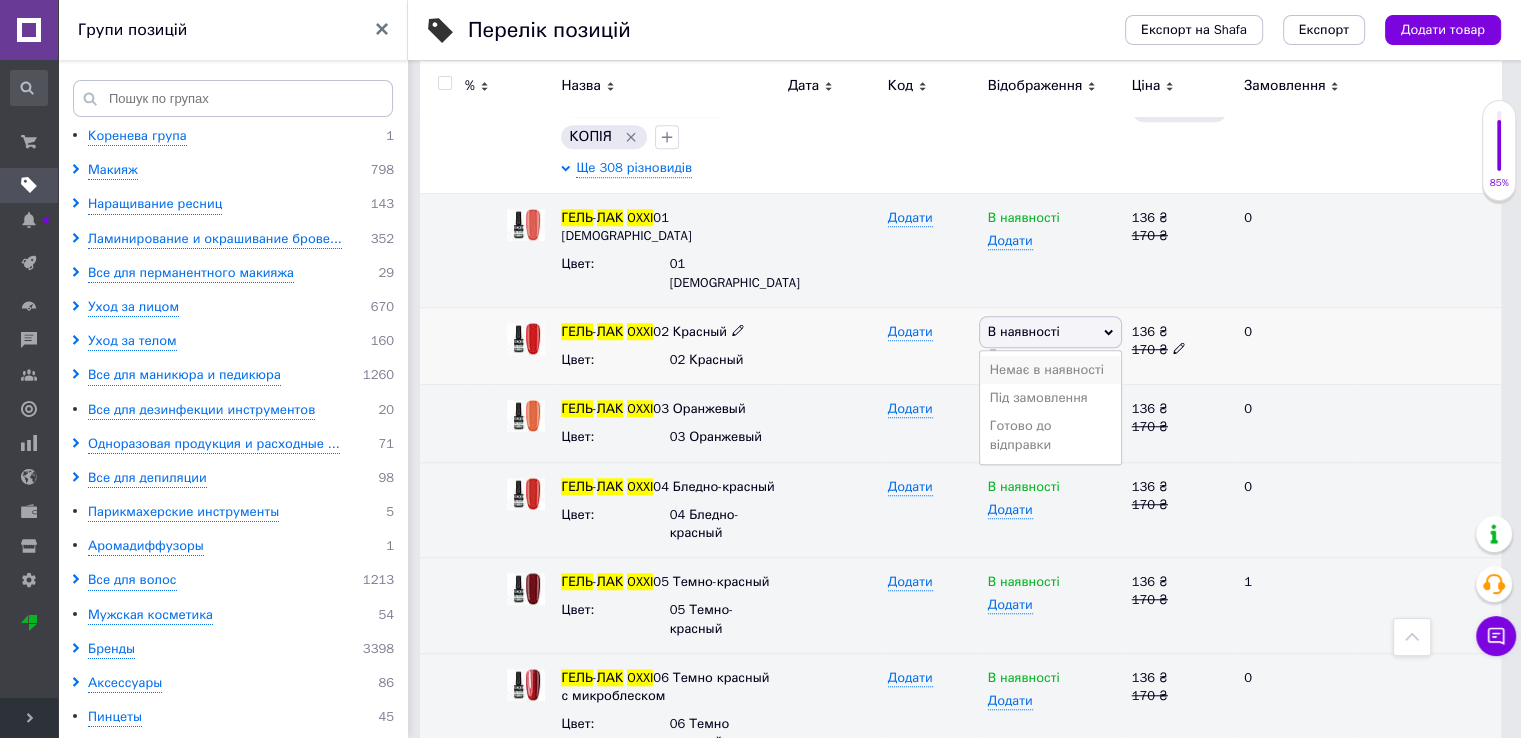 click on "Немає в наявності" at bounding box center (1050, 370) 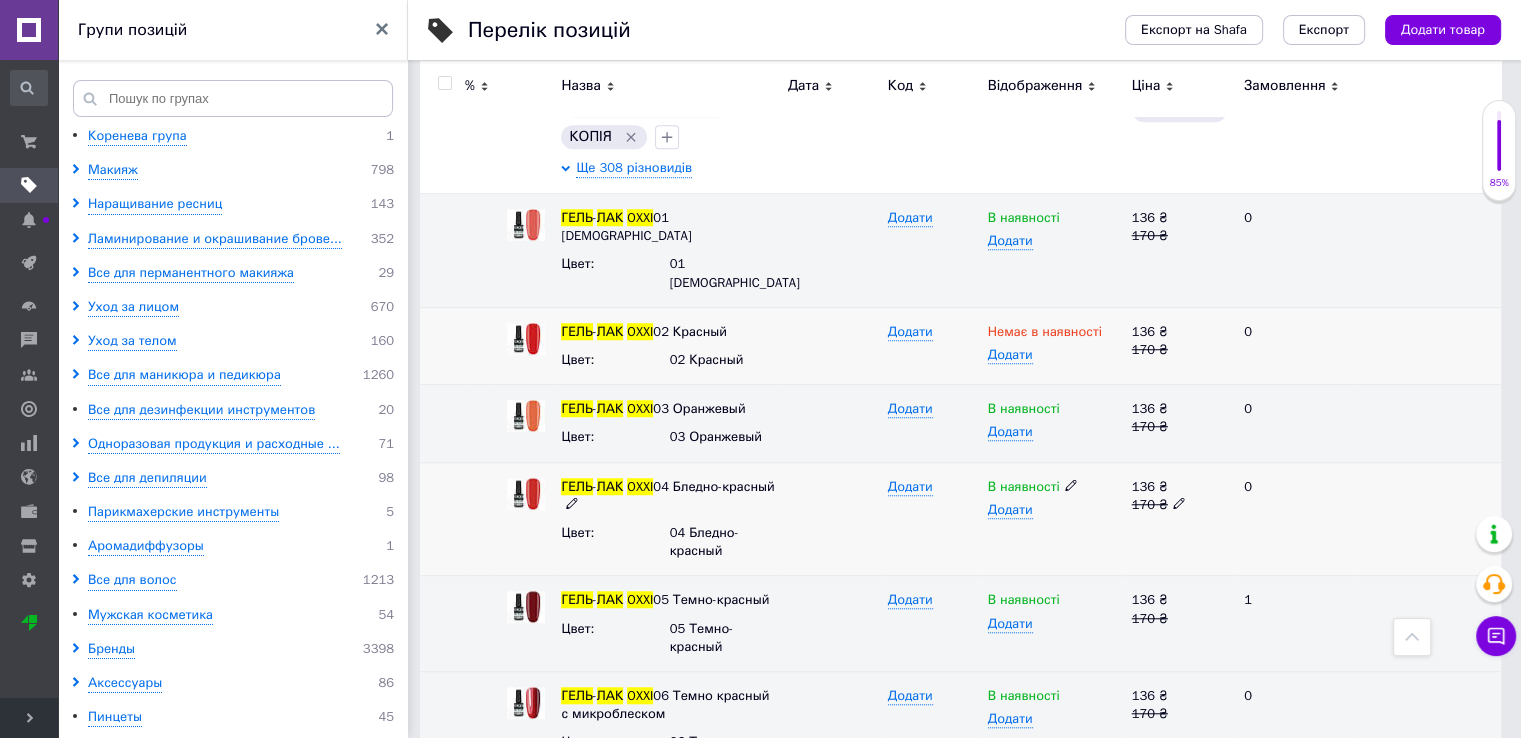 click 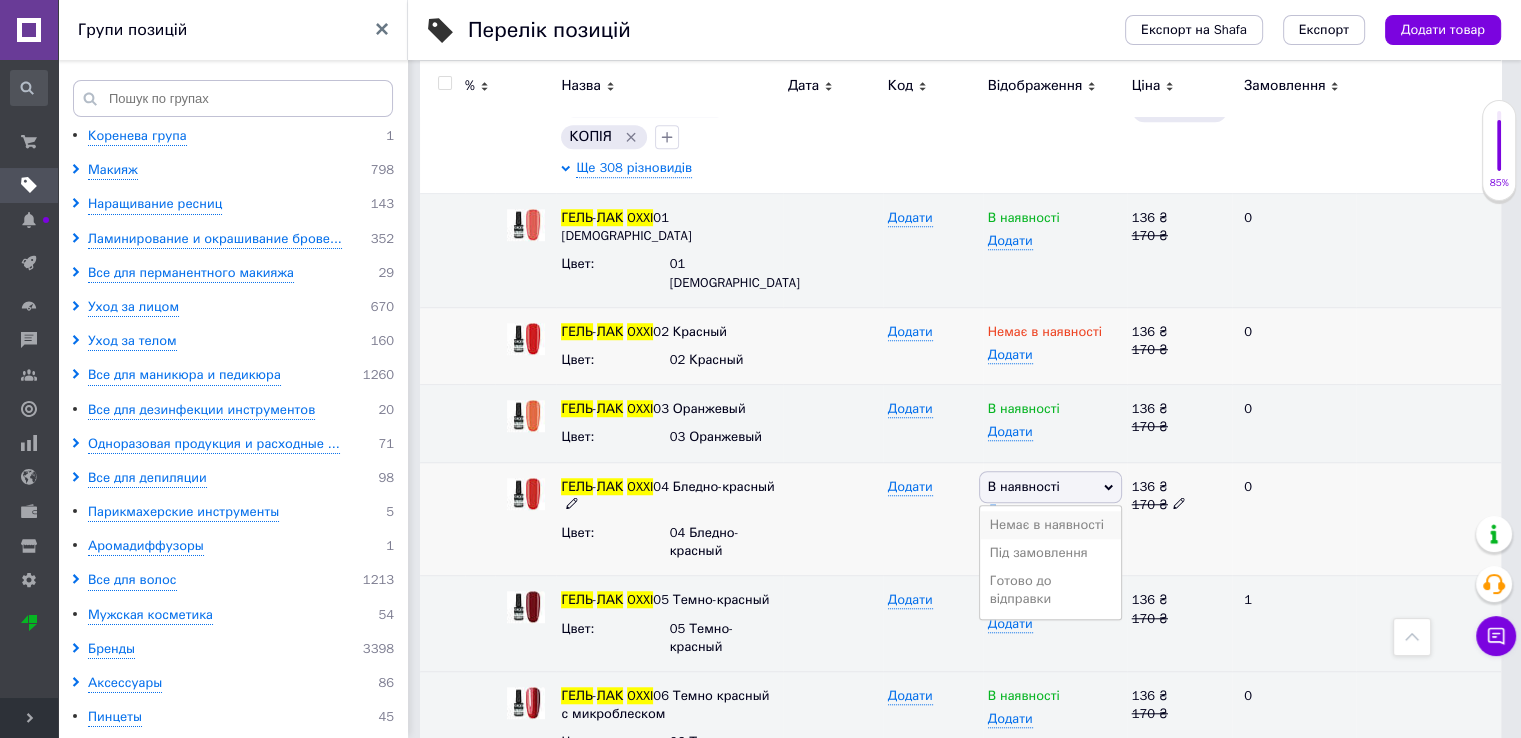 click on "Немає в наявності" at bounding box center [1050, 525] 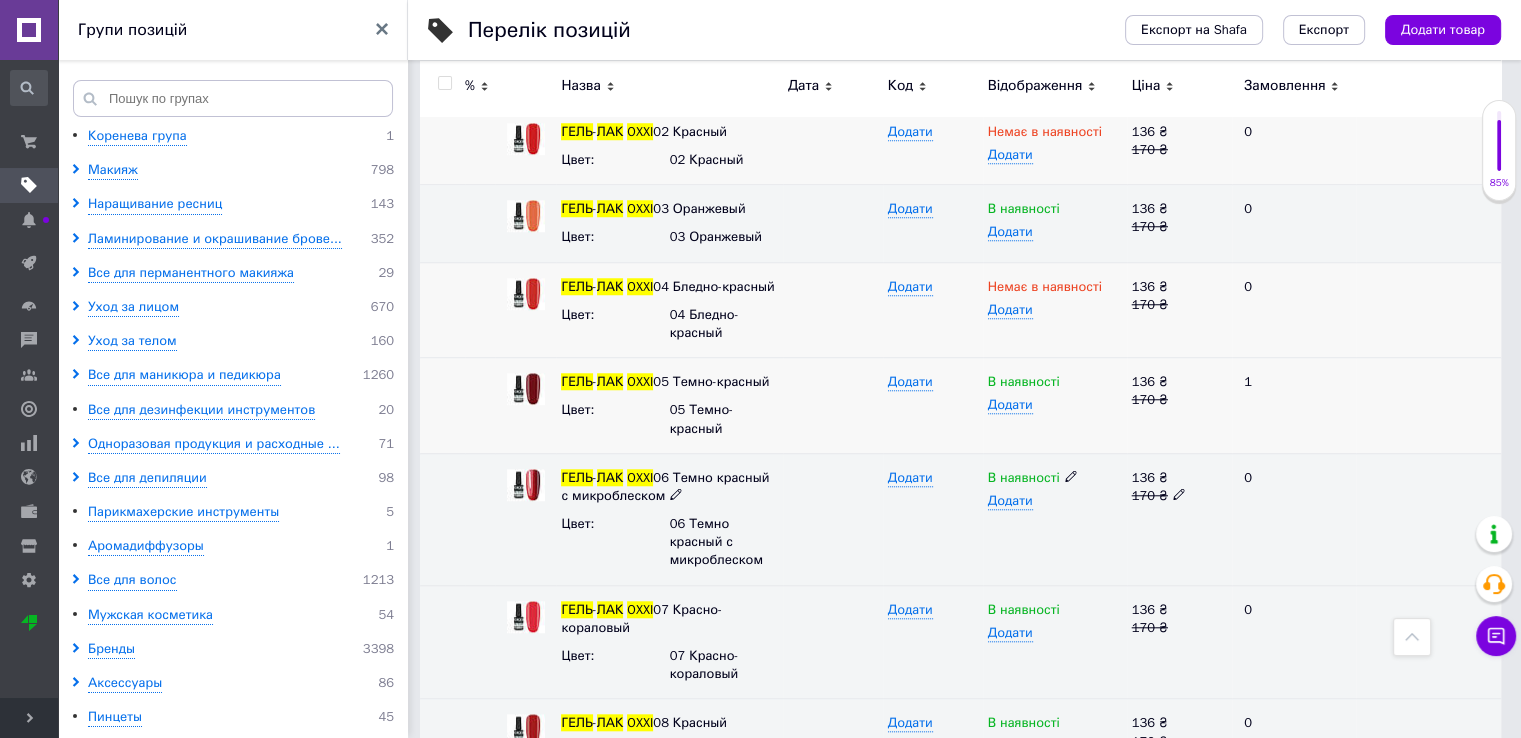 scroll, scrollTop: 1800, scrollLeft: 0, axis: vertical 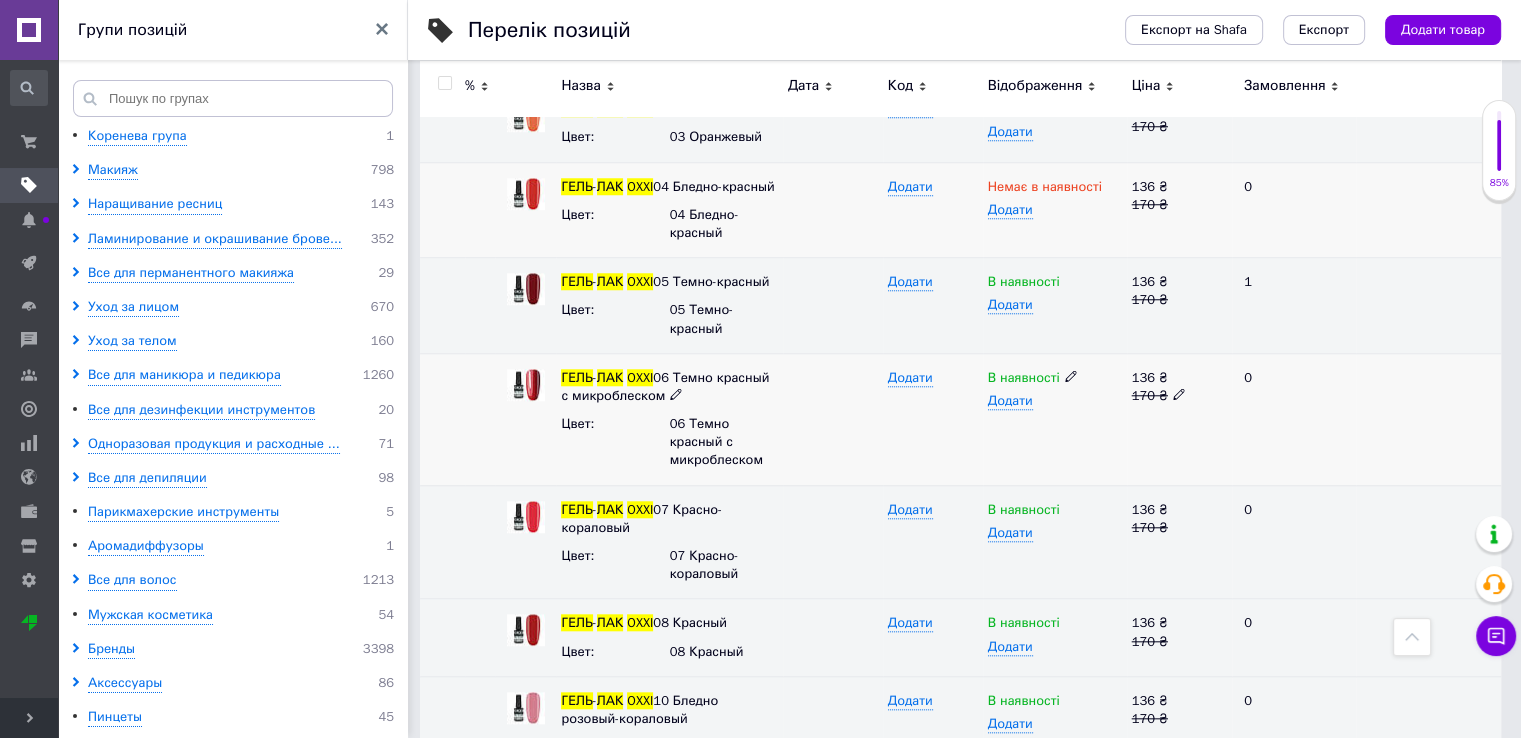 click 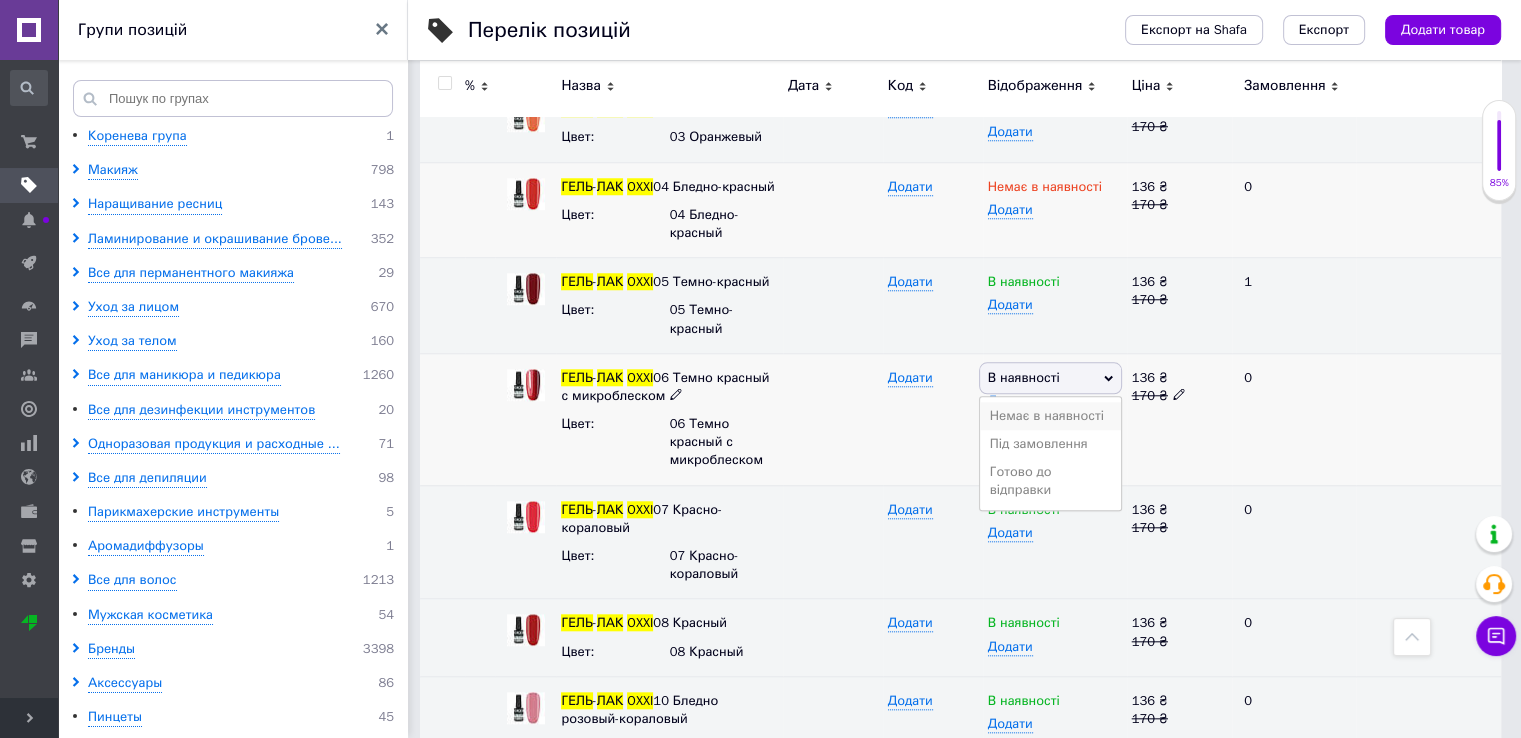 click on "Немає в наявності" at bounding box center (1050, 416) 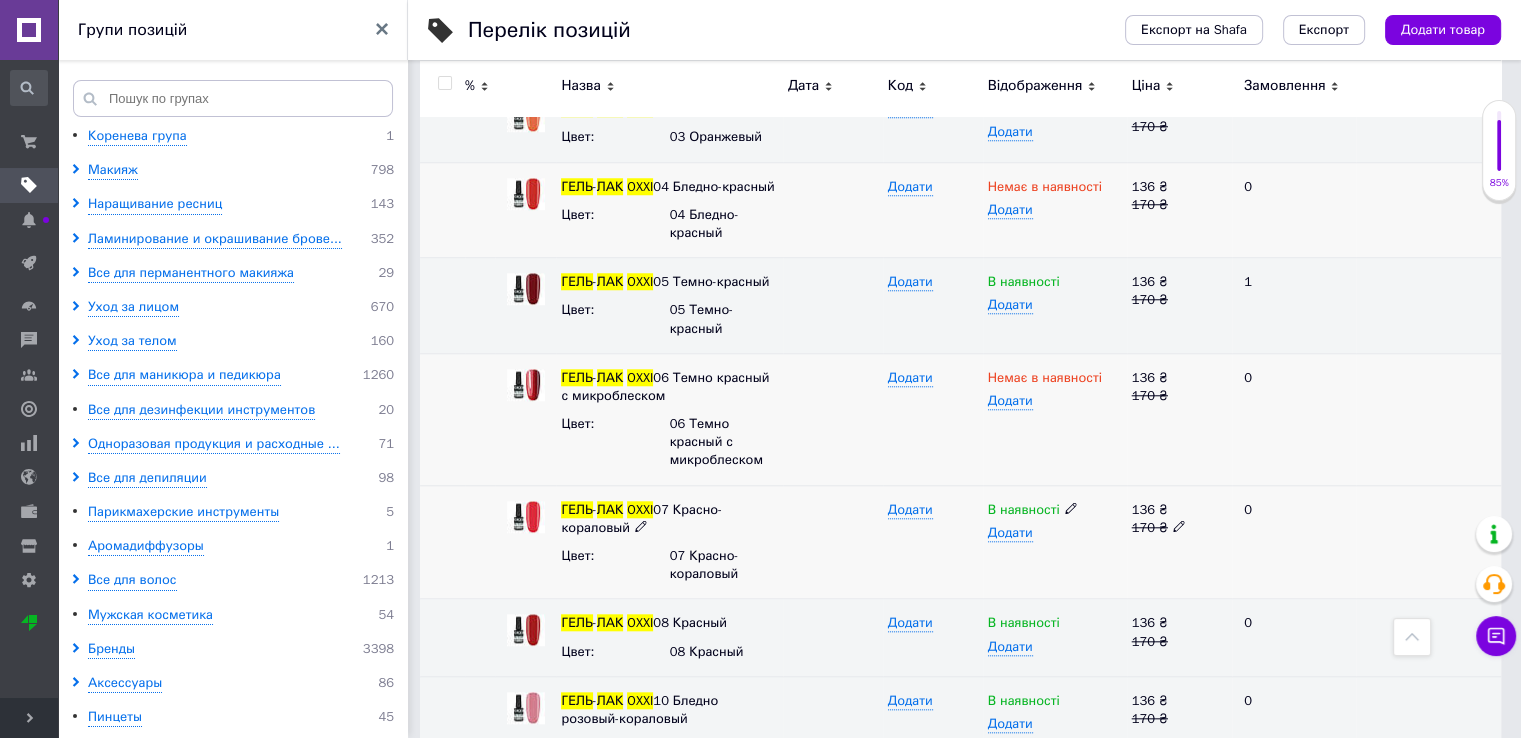 click 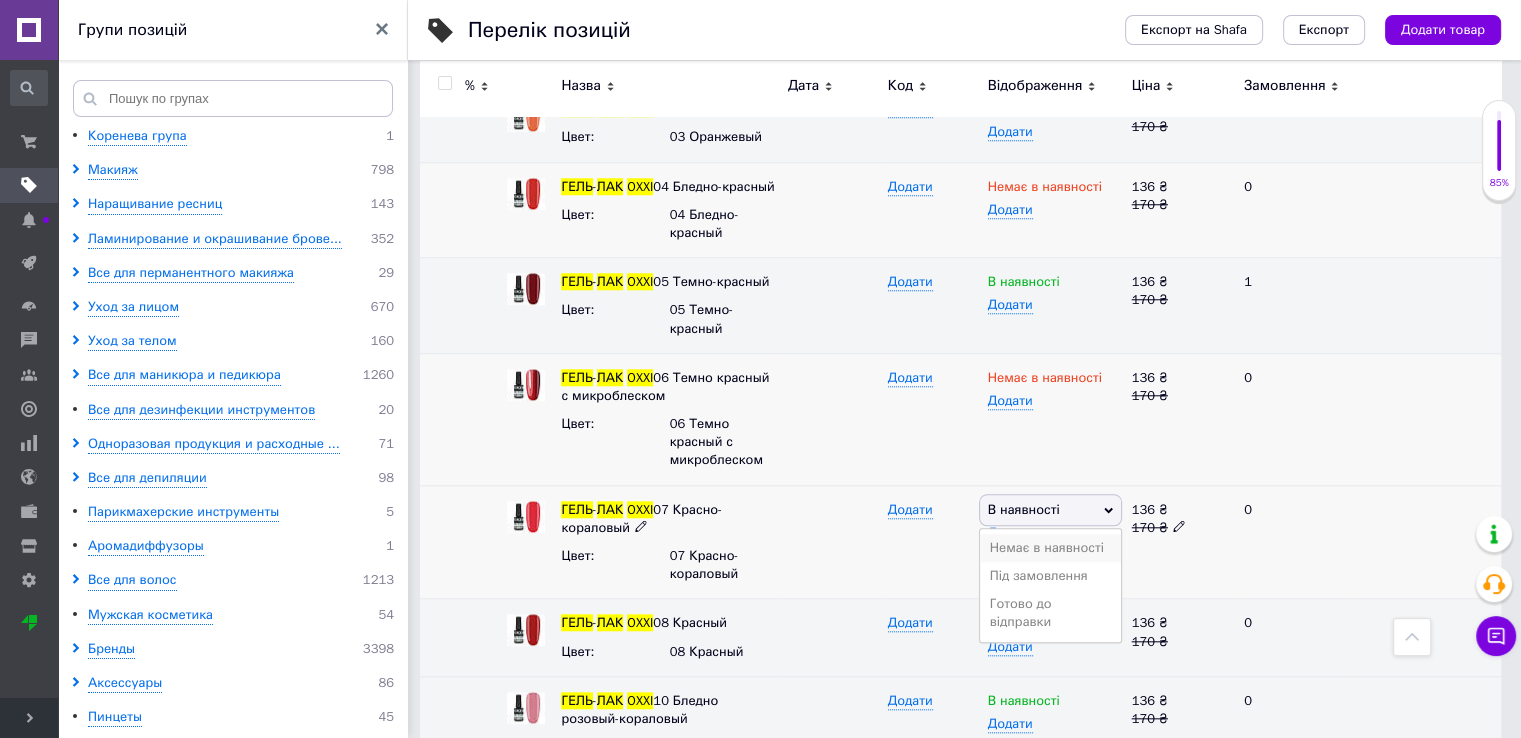 click on "Немає в наявності" at bounding box center [1050, 548] 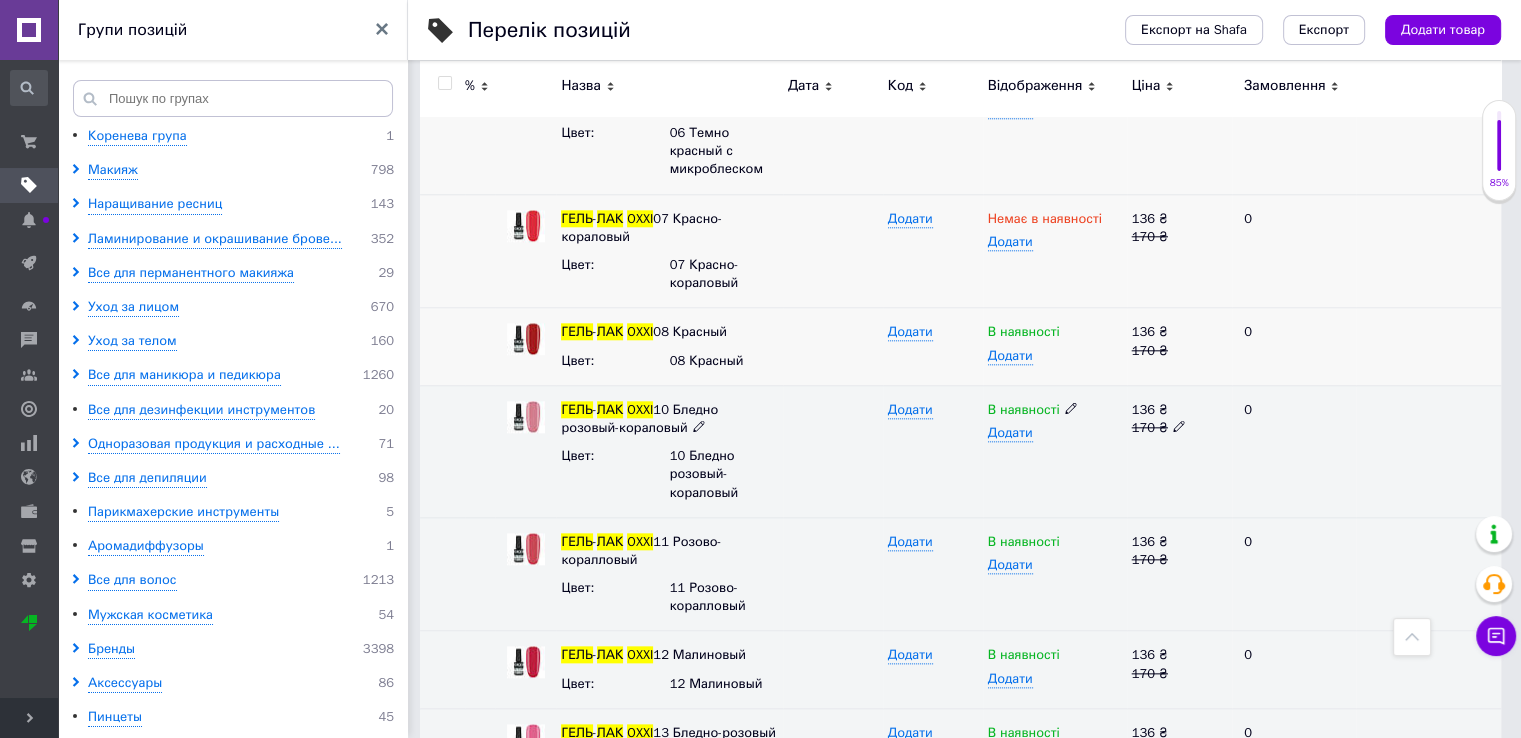 scroll, scrollTop: 2100, scrollLeft: 0, axis: vertical 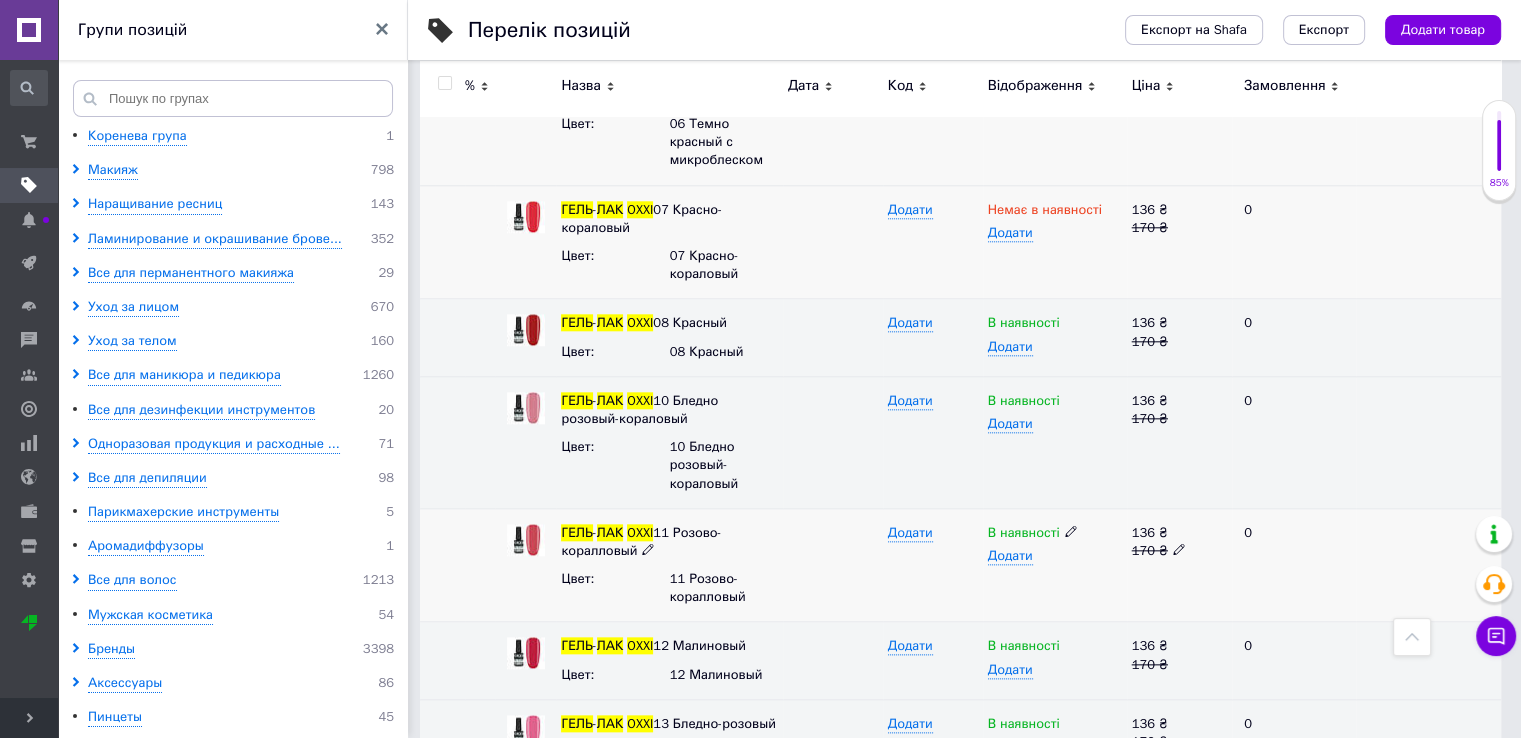 click at bounding box center [1071, 530] 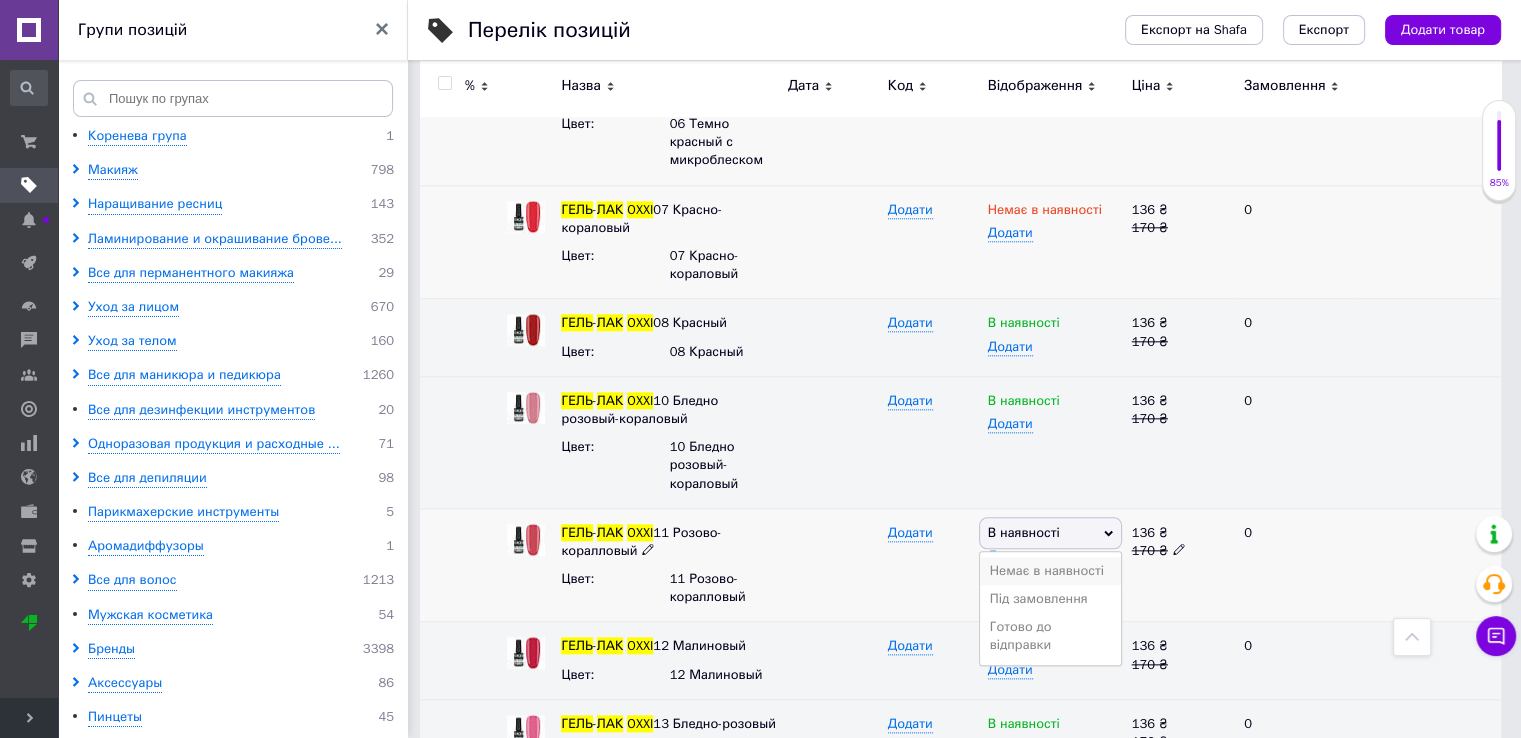 click on "Немає в наявності" at bounding box center [1050, 571] 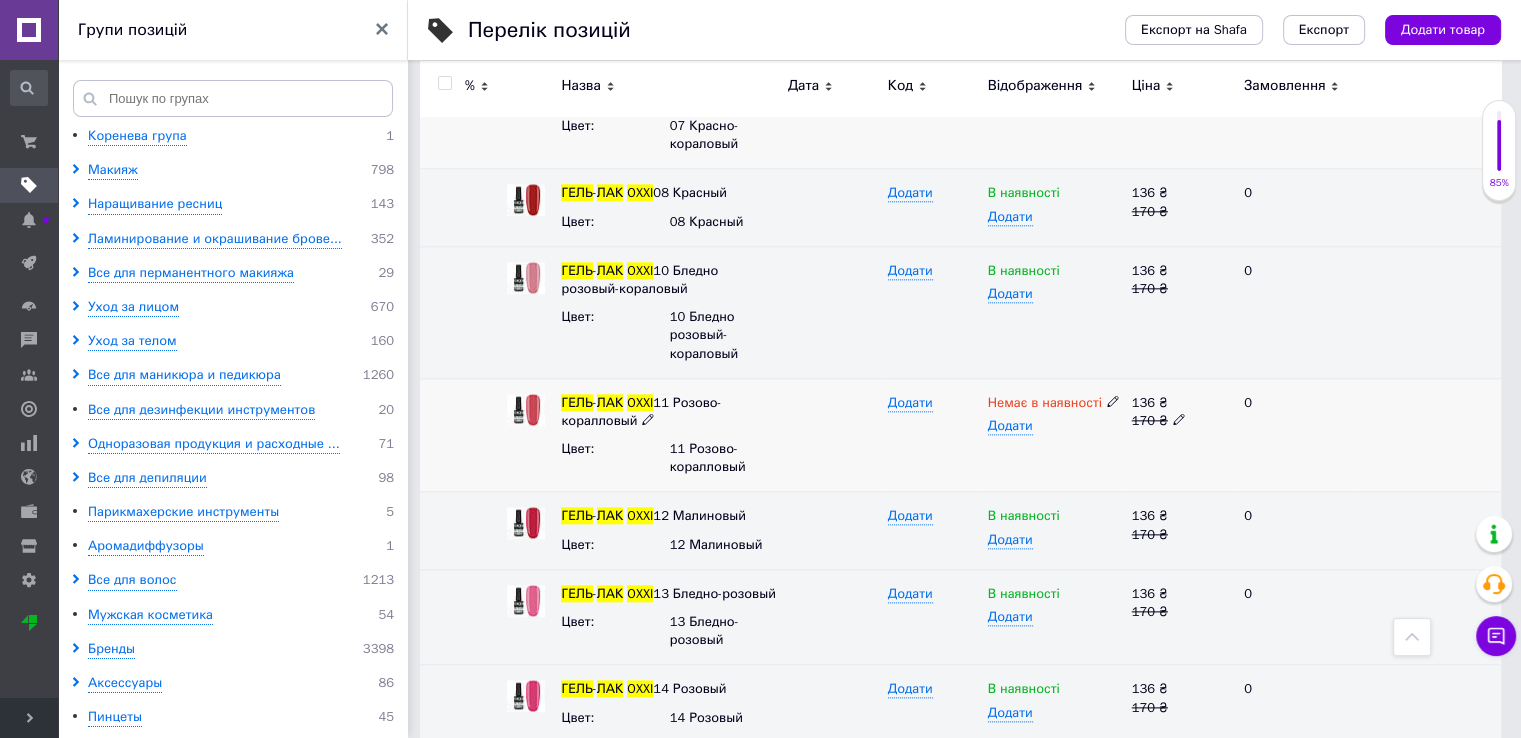 scroll, scrollTop: 2300, scrollLeft: 0, axis: vertical 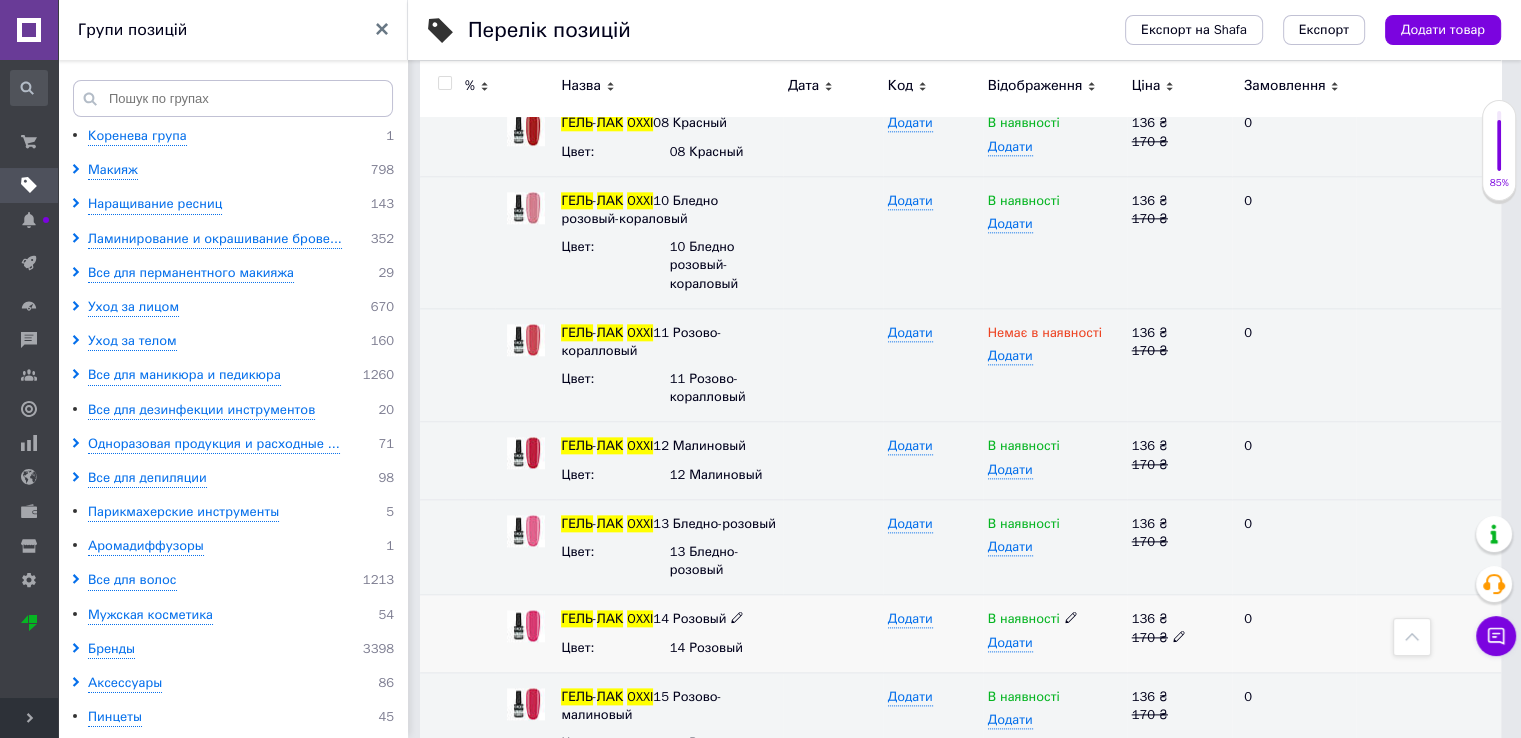 click 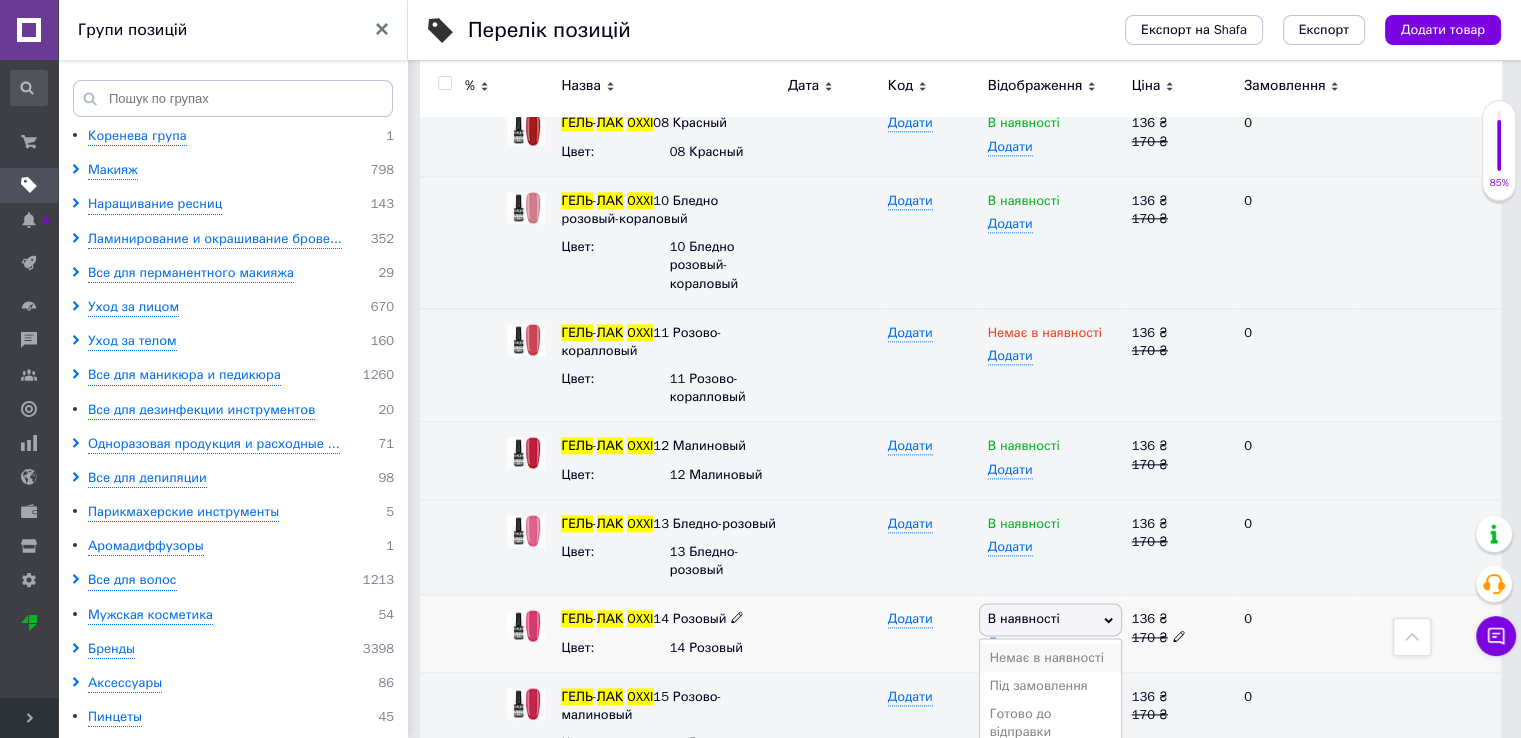 click on "Немає в наявності" at bounding box center [1050, 658] 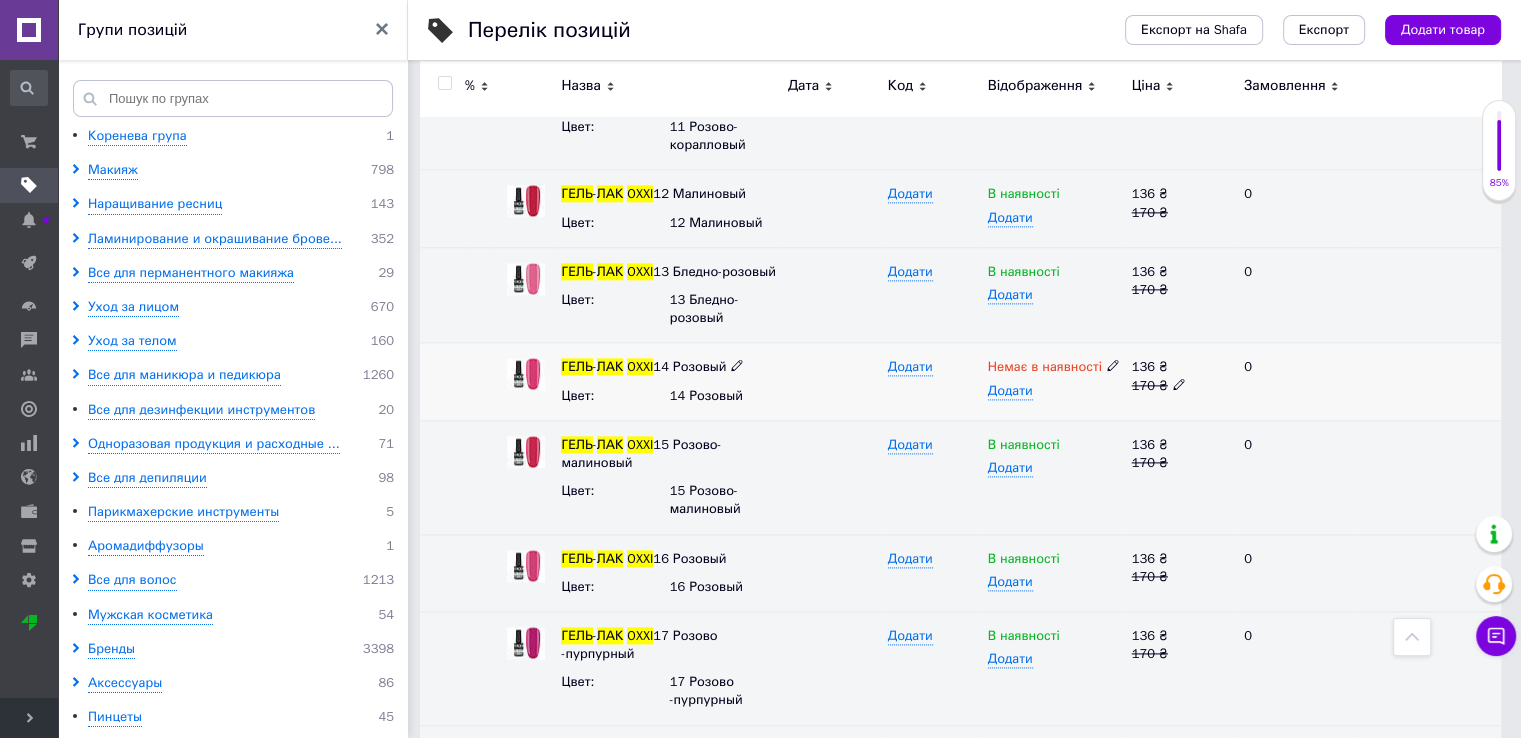 scroll, scrollTop: 2600, scrollLeft: 0, axis: vertical 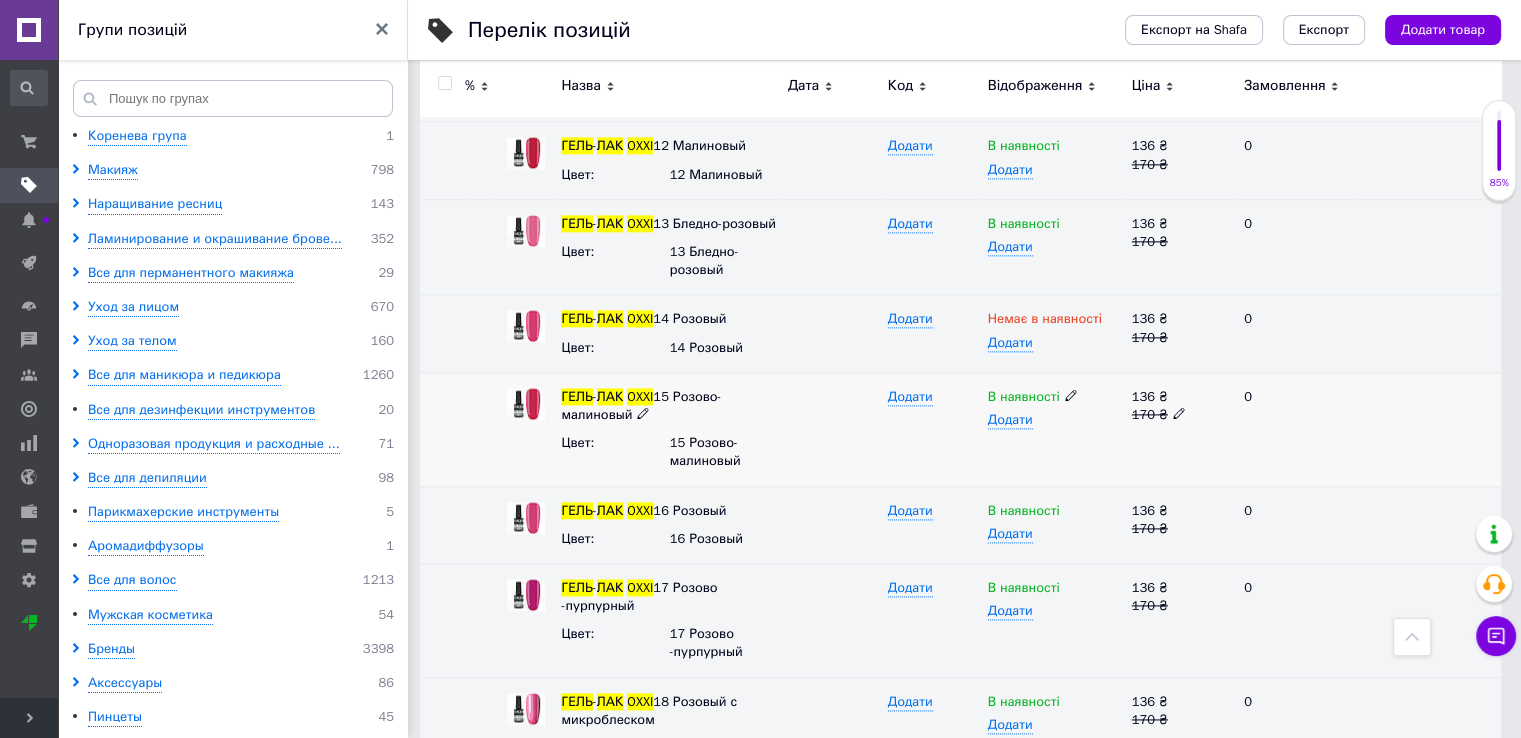 click 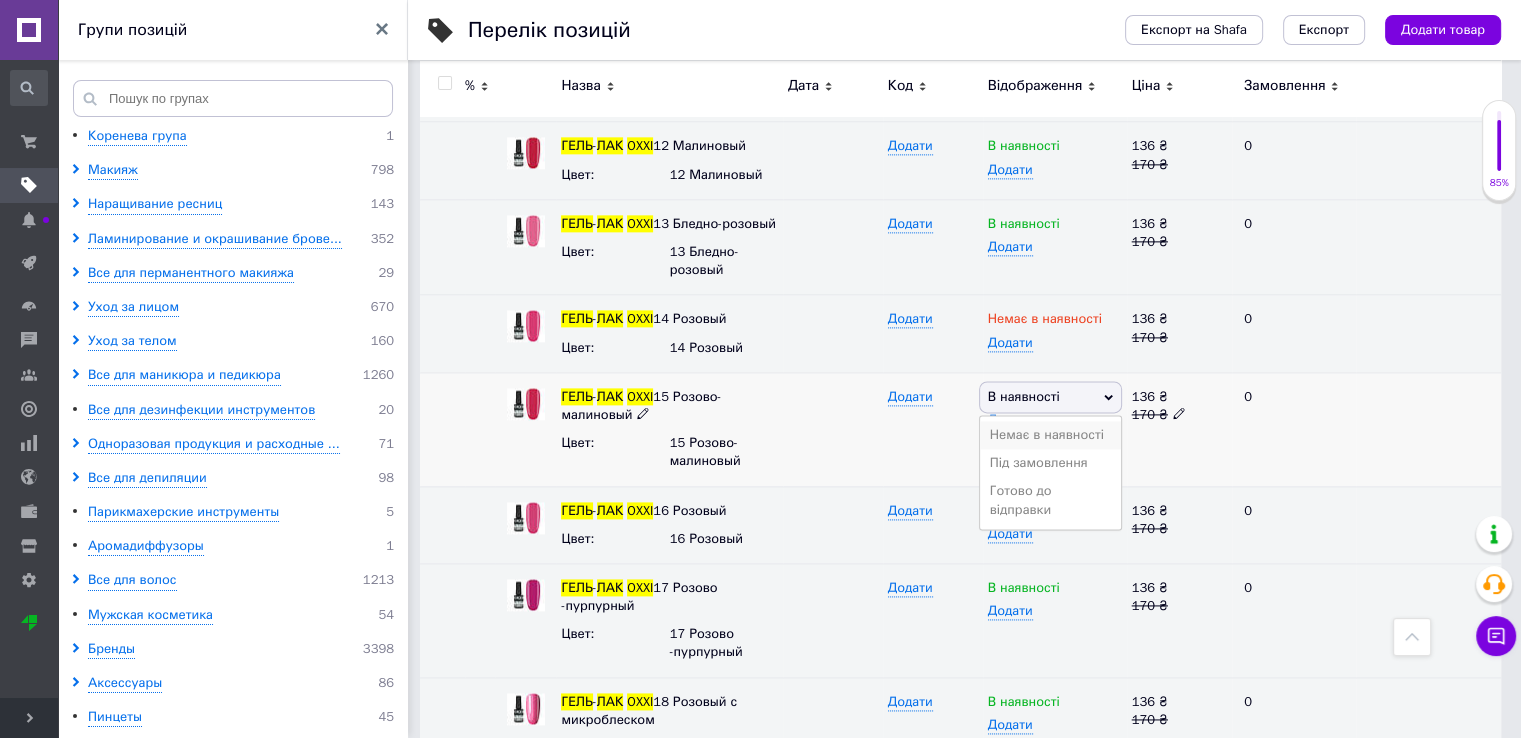 click on "Немає в наявності" at bounding box center [1050, 435] 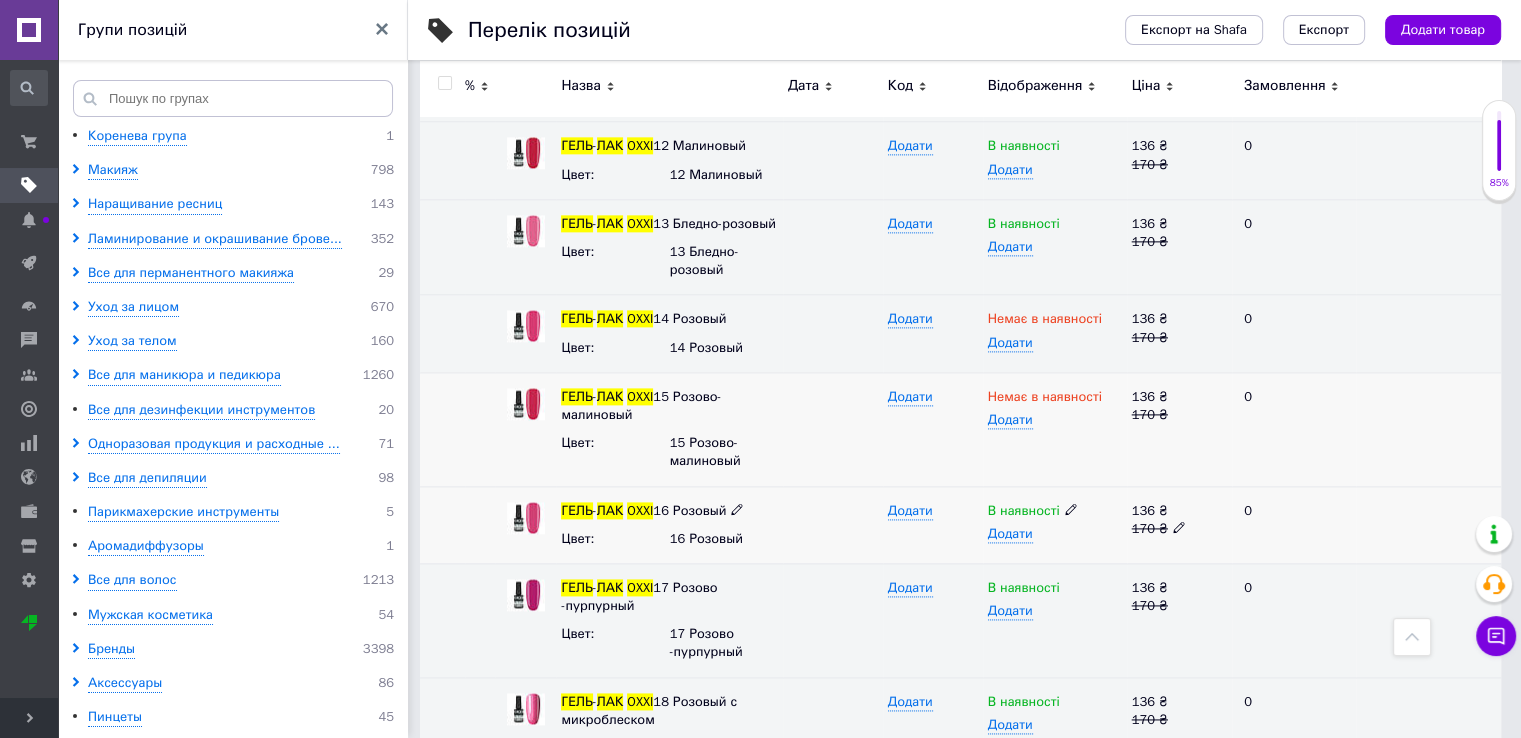 click 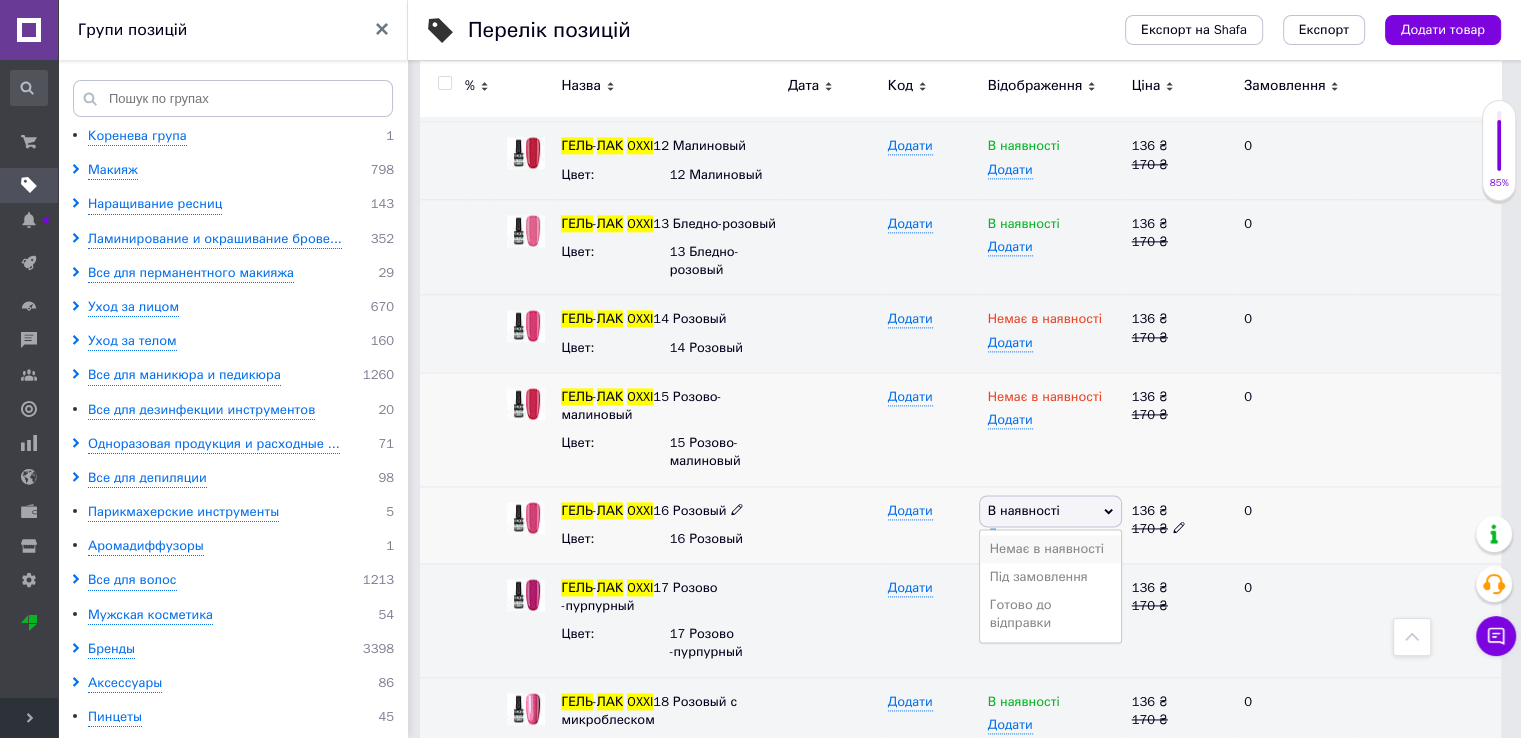 click on "Немає в наявності" at bounding box center [1050, 549] 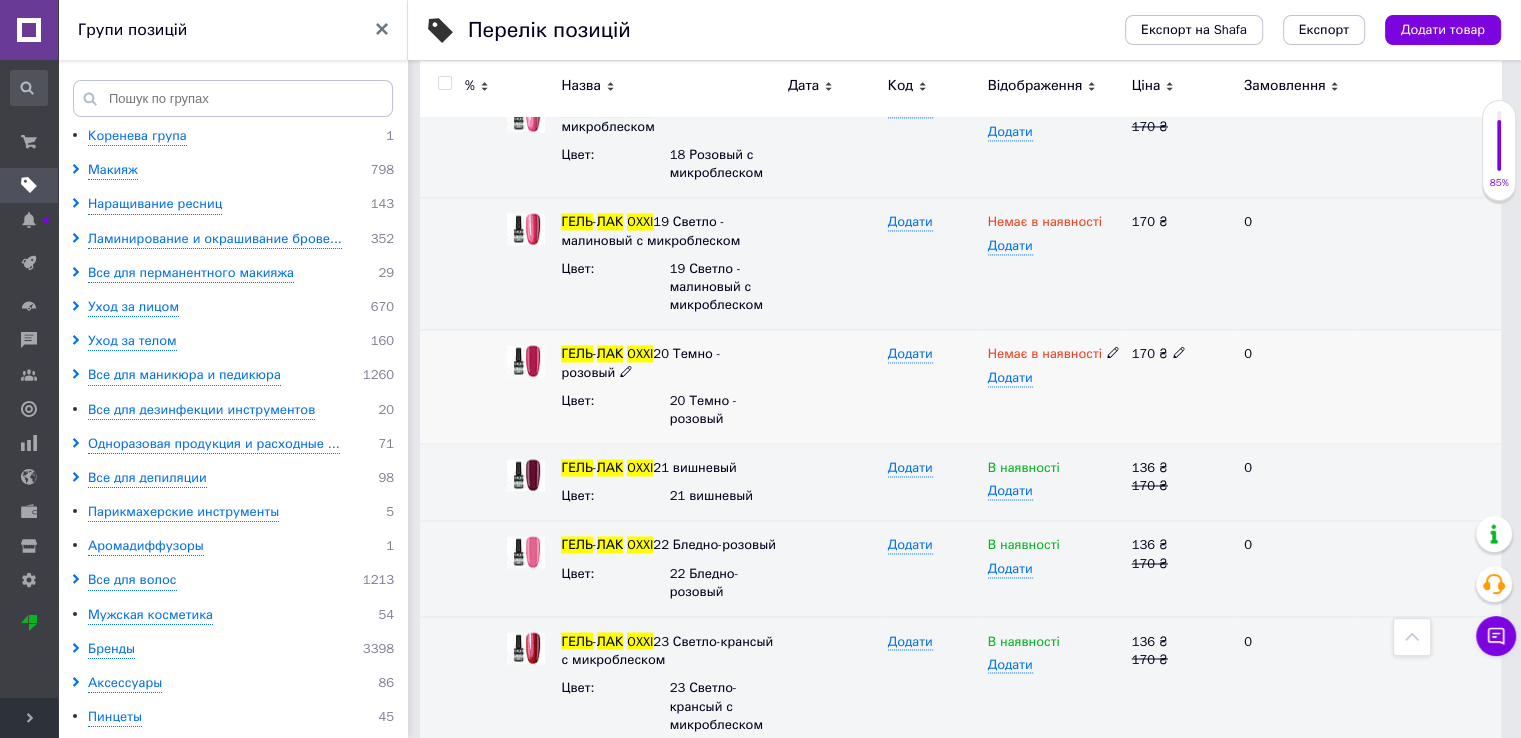 scroll, scrollTop: 3200, scrollLeft: 0, axis: vertical 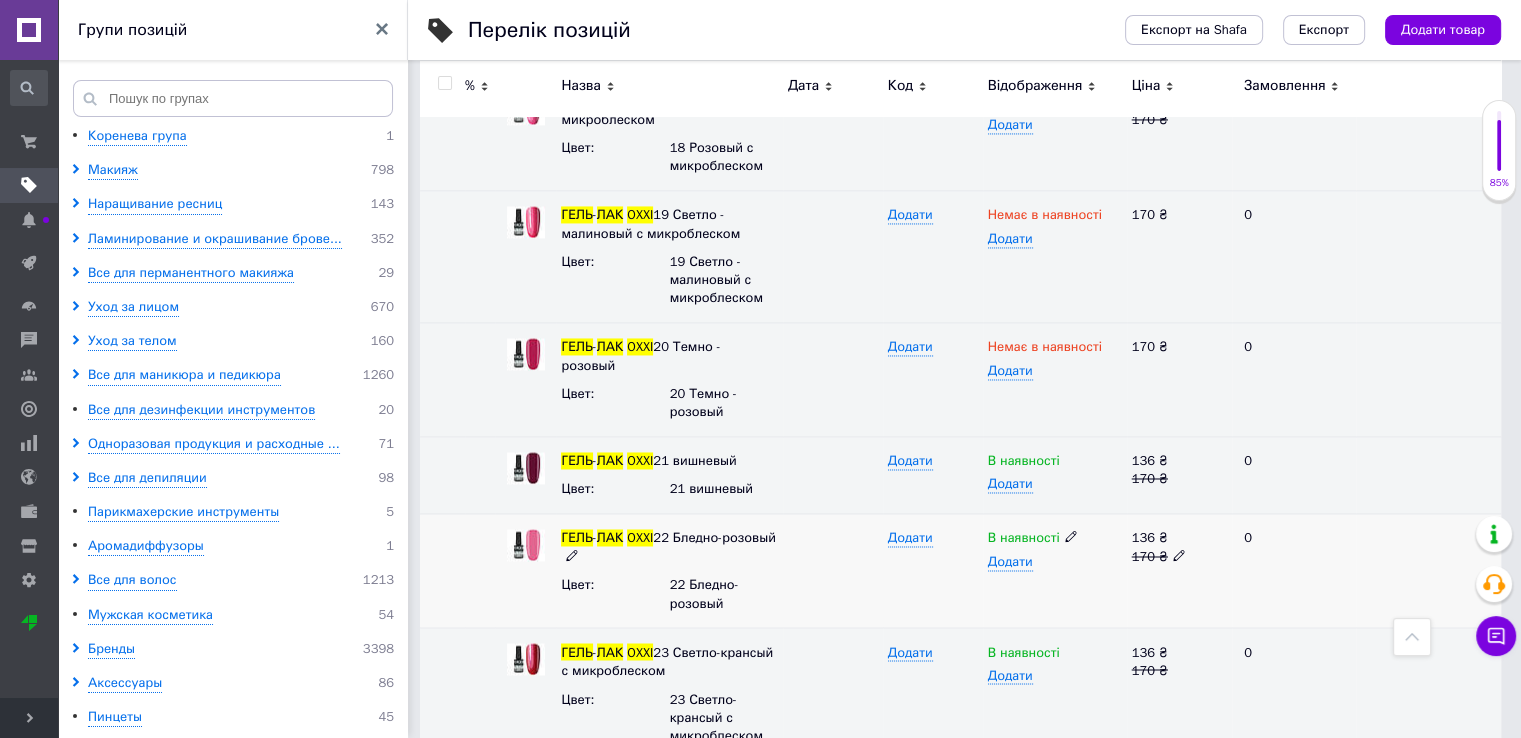click 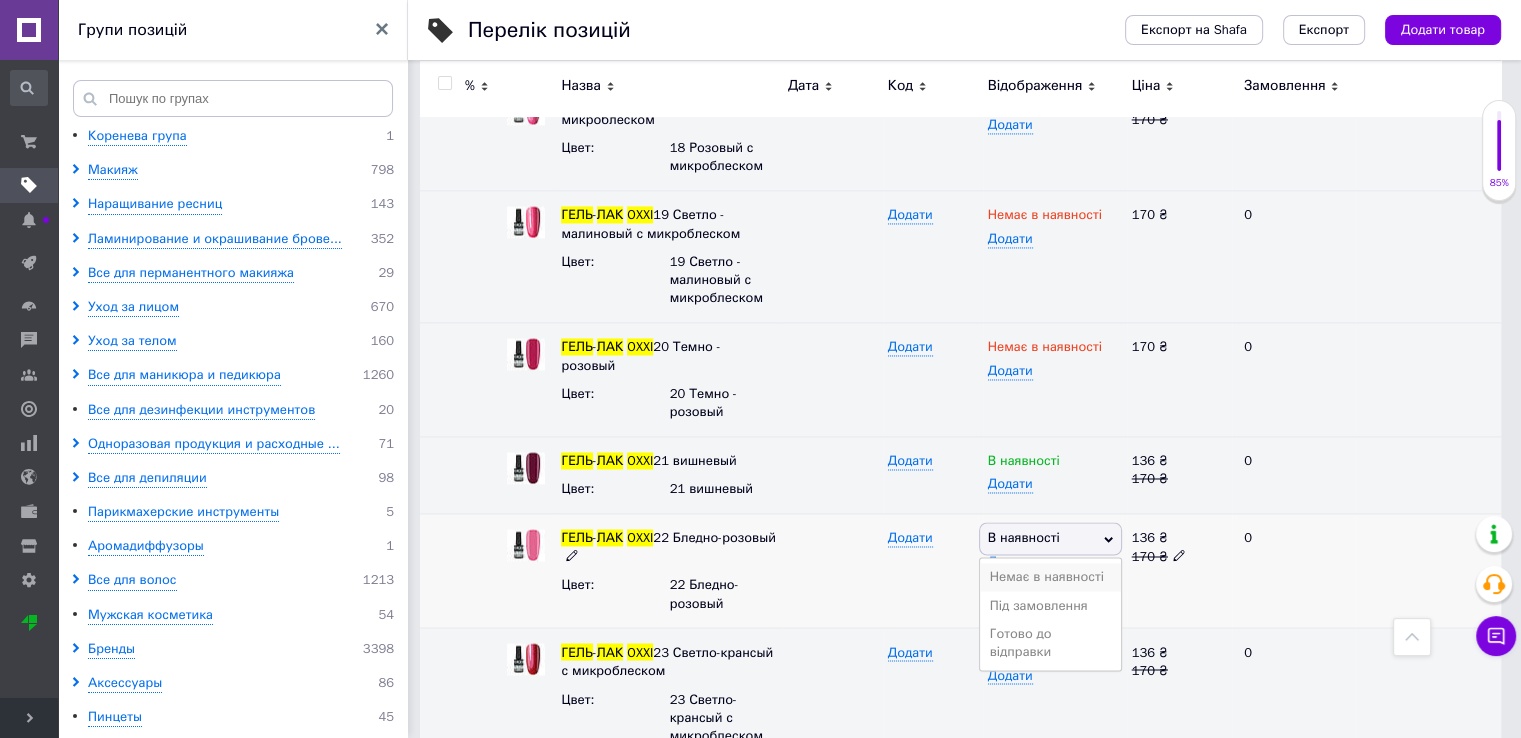 click on "Немає в наявності" at bounding box center [1050, 577] 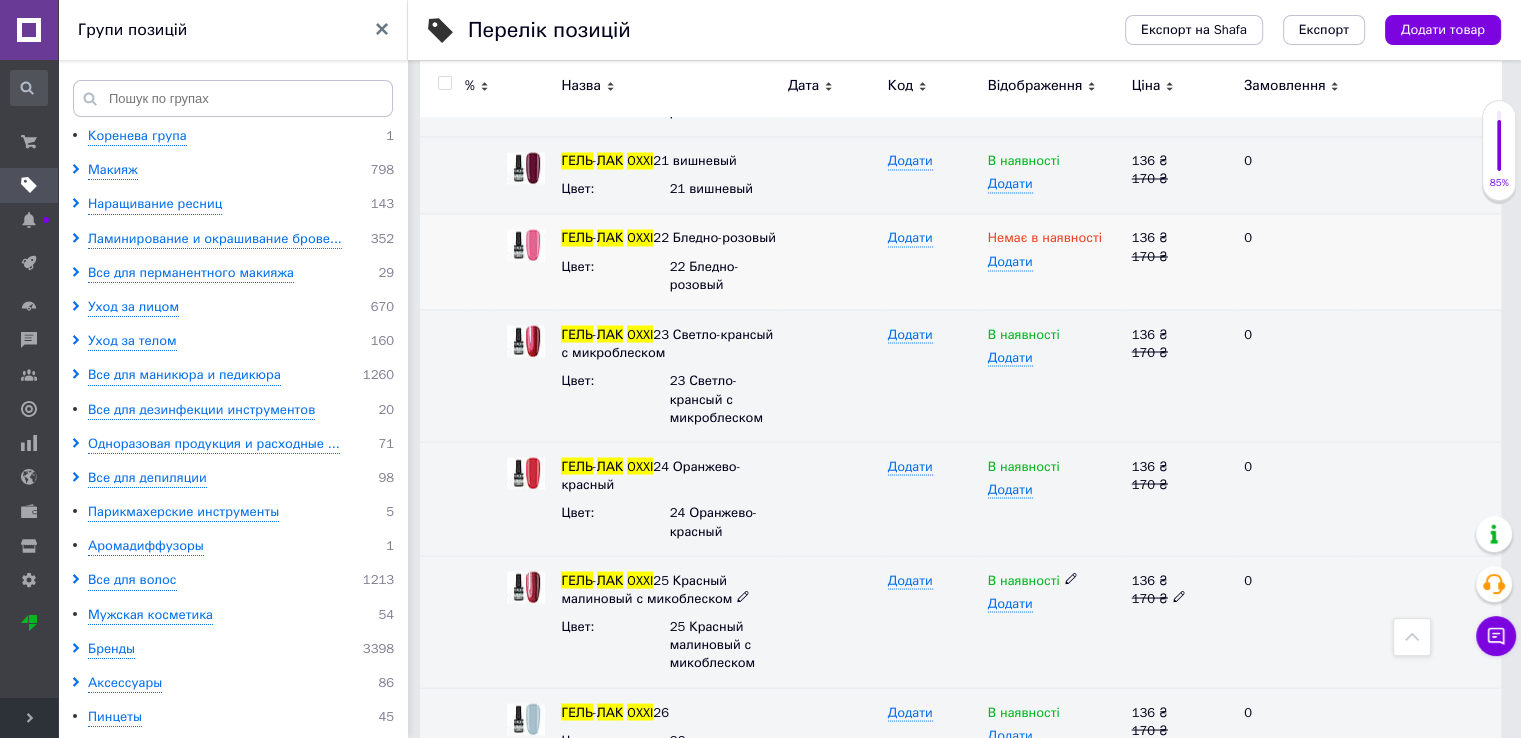 scroll, scrollTop: 3600, scrollLeft: 0, axis: vertical 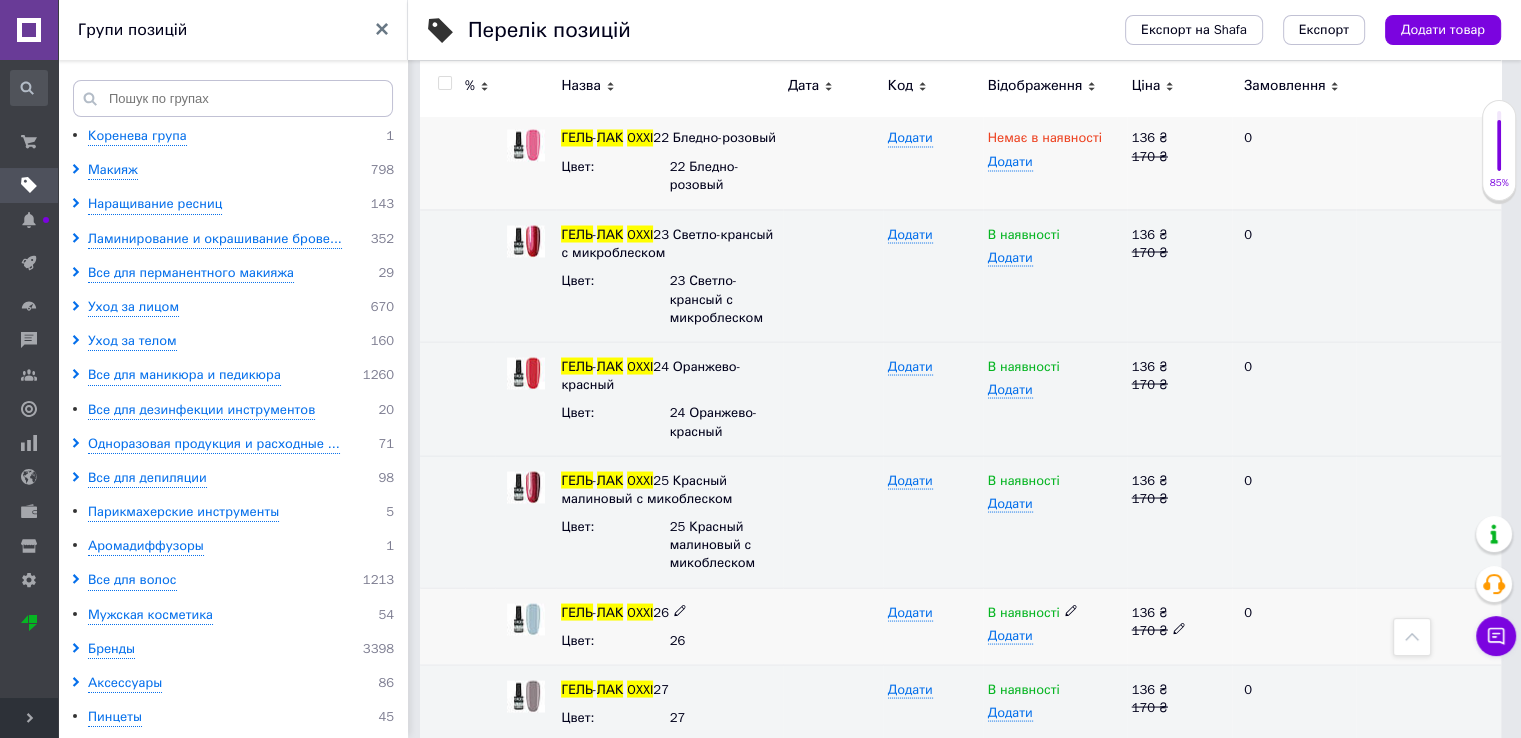 click 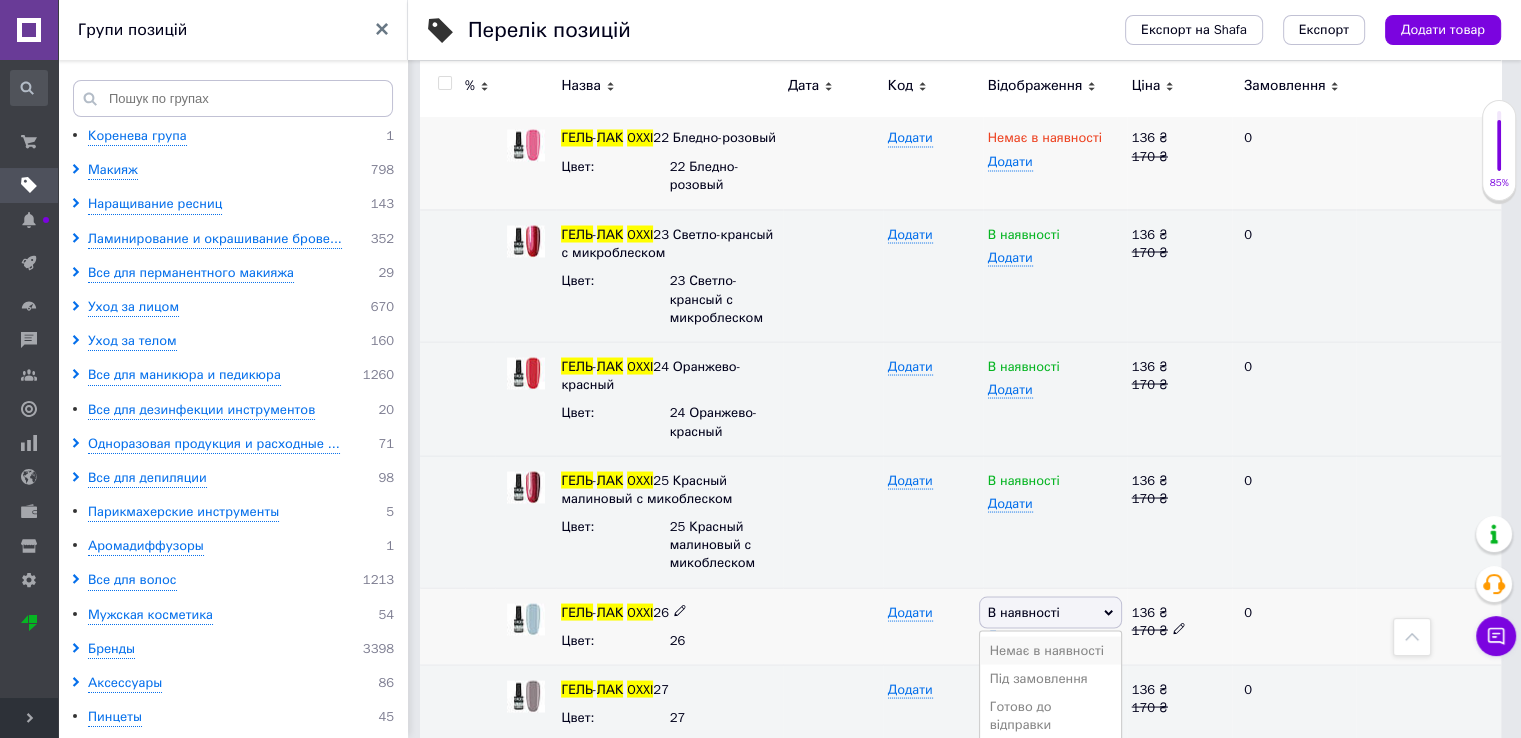 click on "Немає в наявності" at bounding box center [1050, 650] 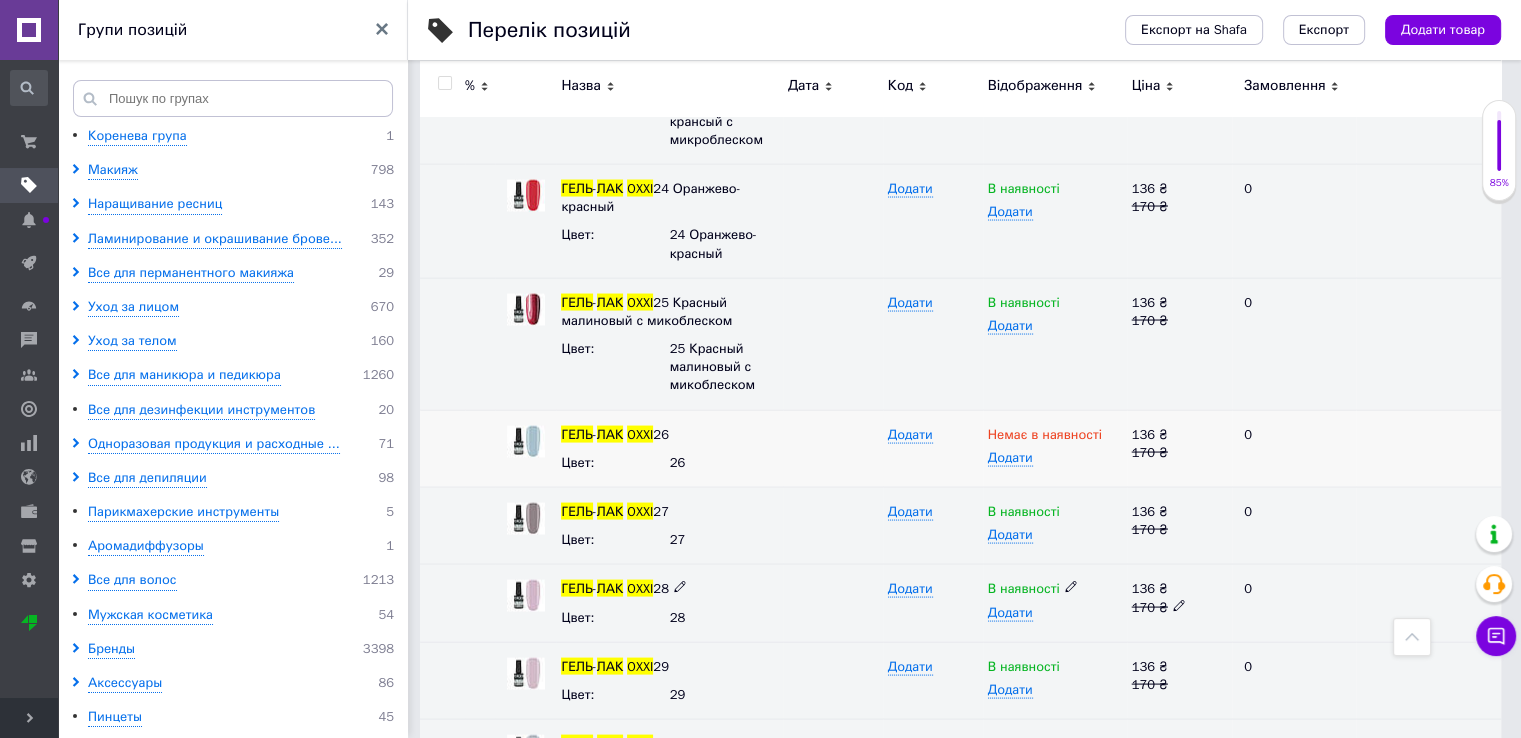 scroll, scrollTop: 3800, scrollLeft: 0, axis: vertical 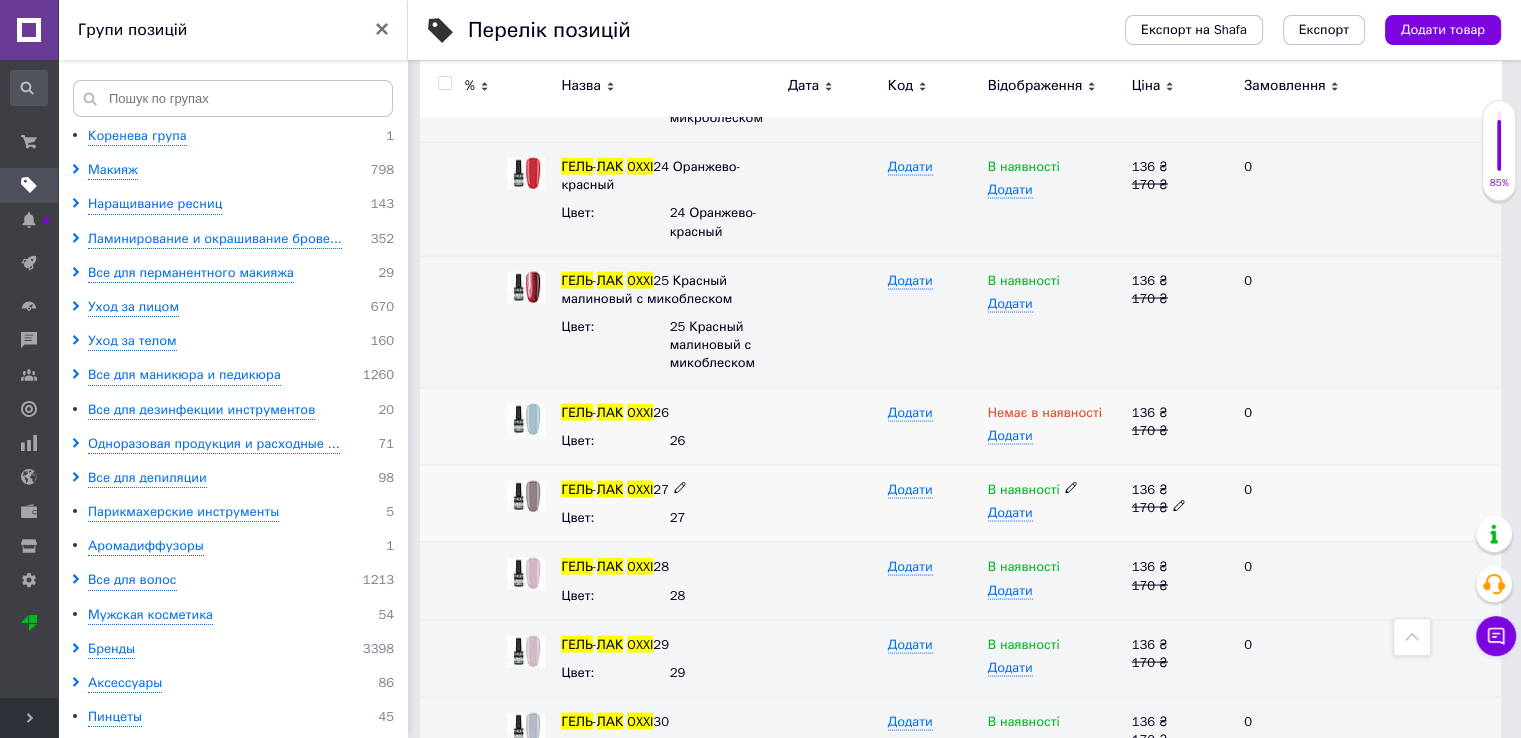 click 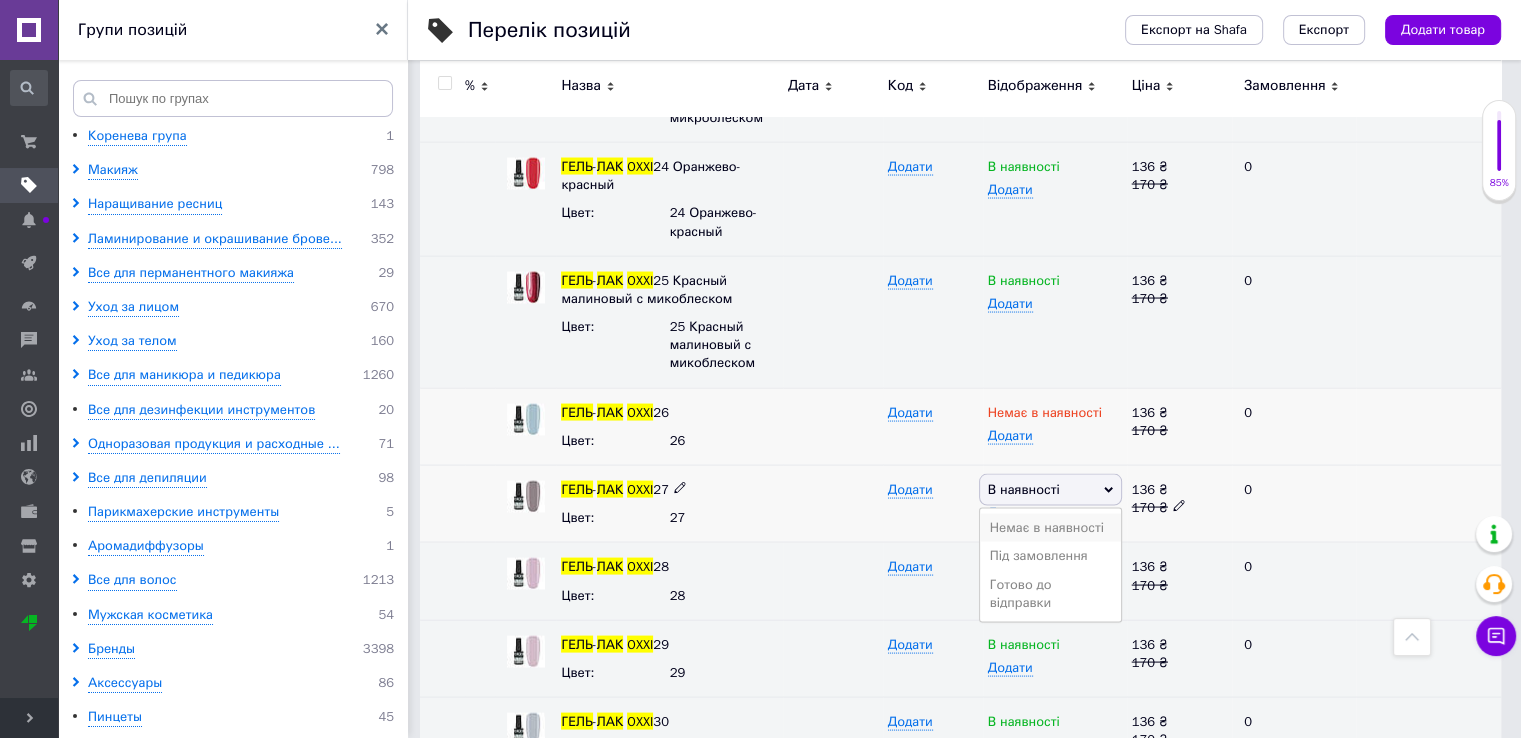 click on "Немає в наявності" at bounding box center [1050, 527] 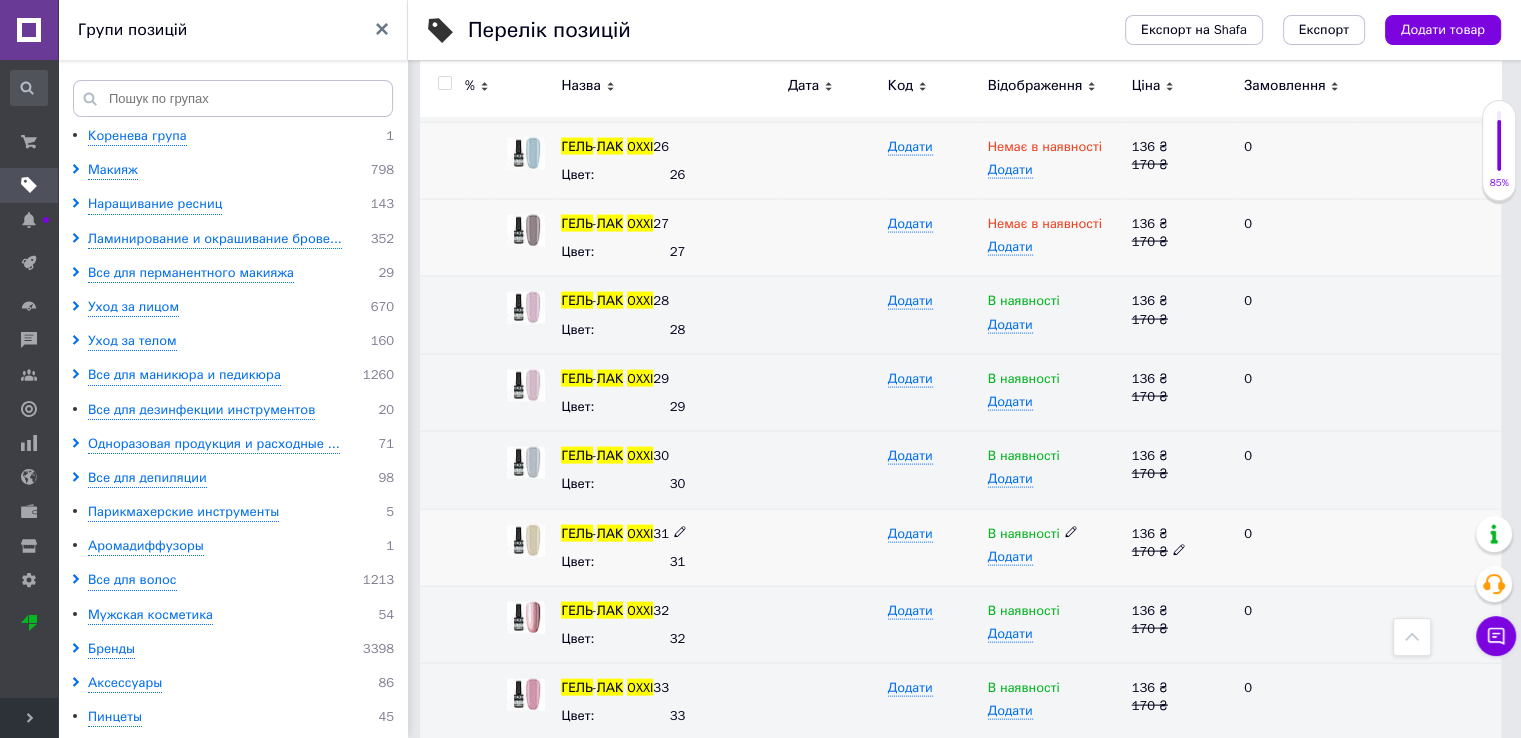 scroll, scrollTop: 4100, scrollLeft: 0, axis: vertical 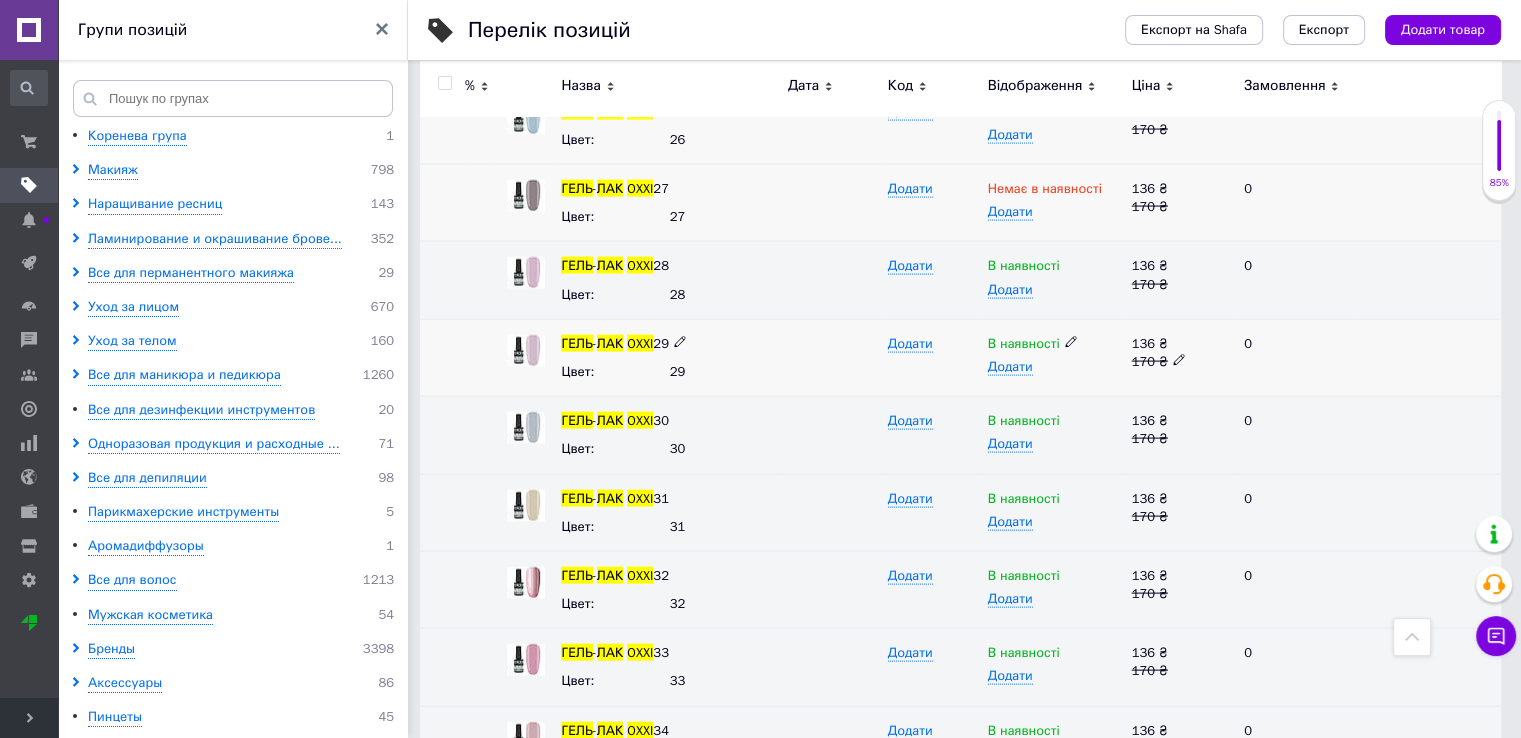 click 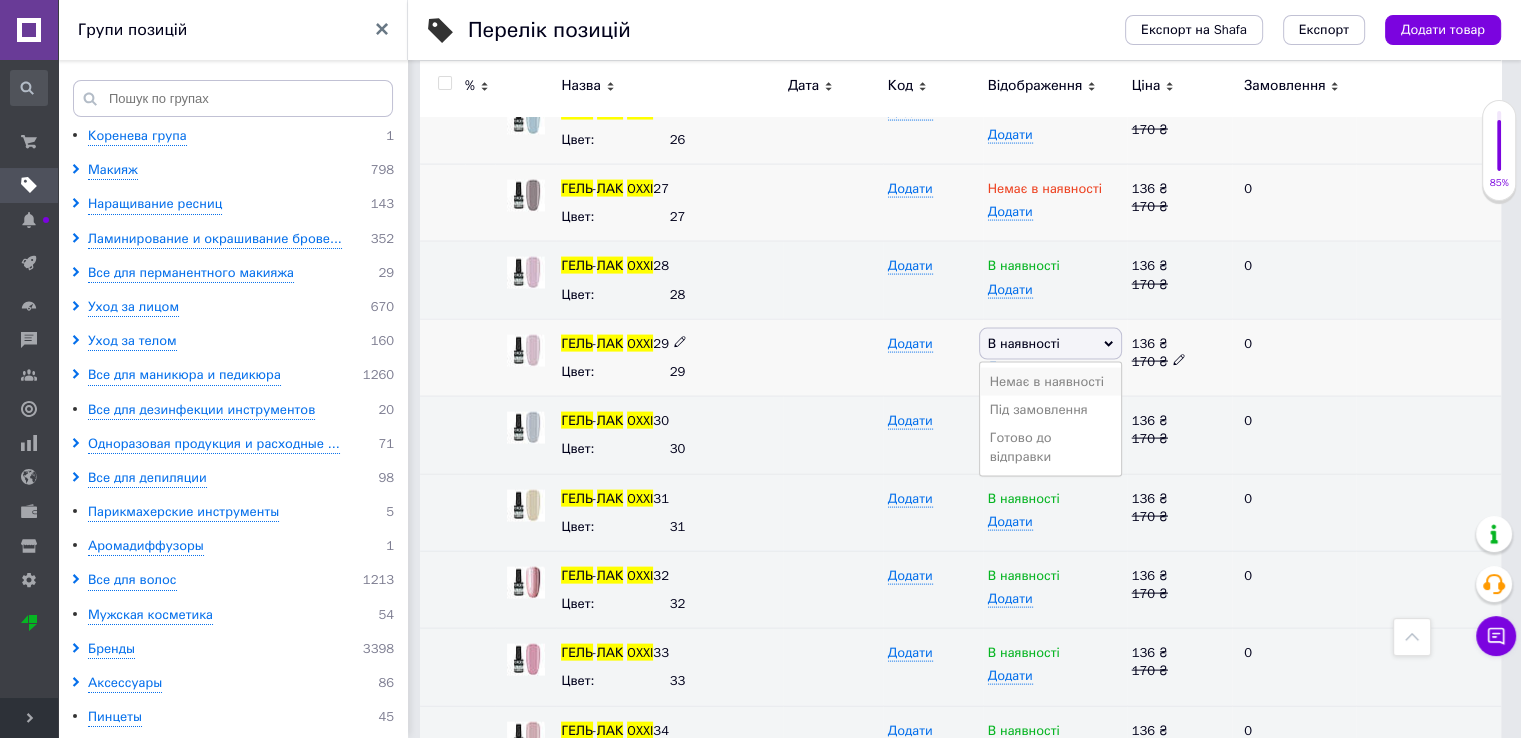 click on "Немає в наявності" at bounding box center (1050, 382) 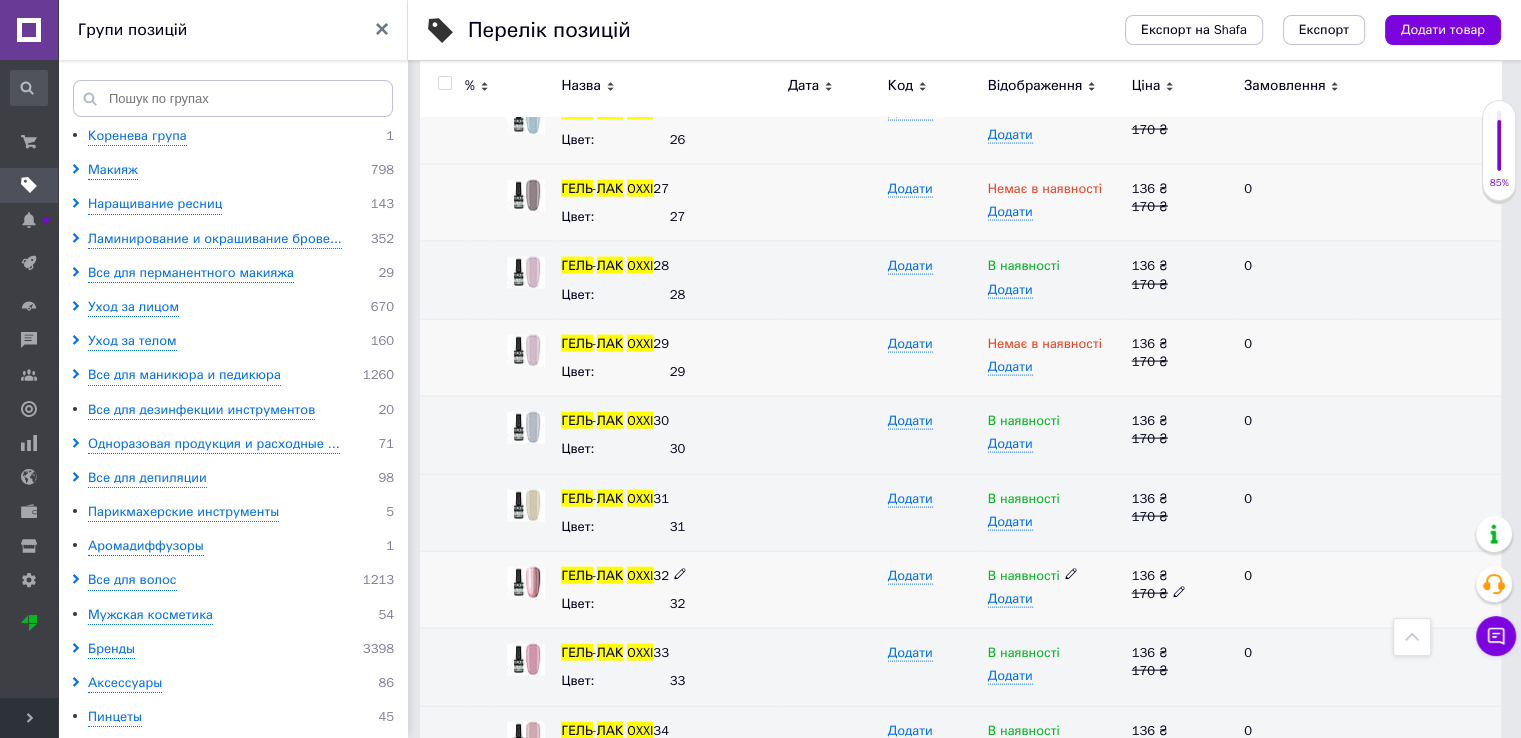 click 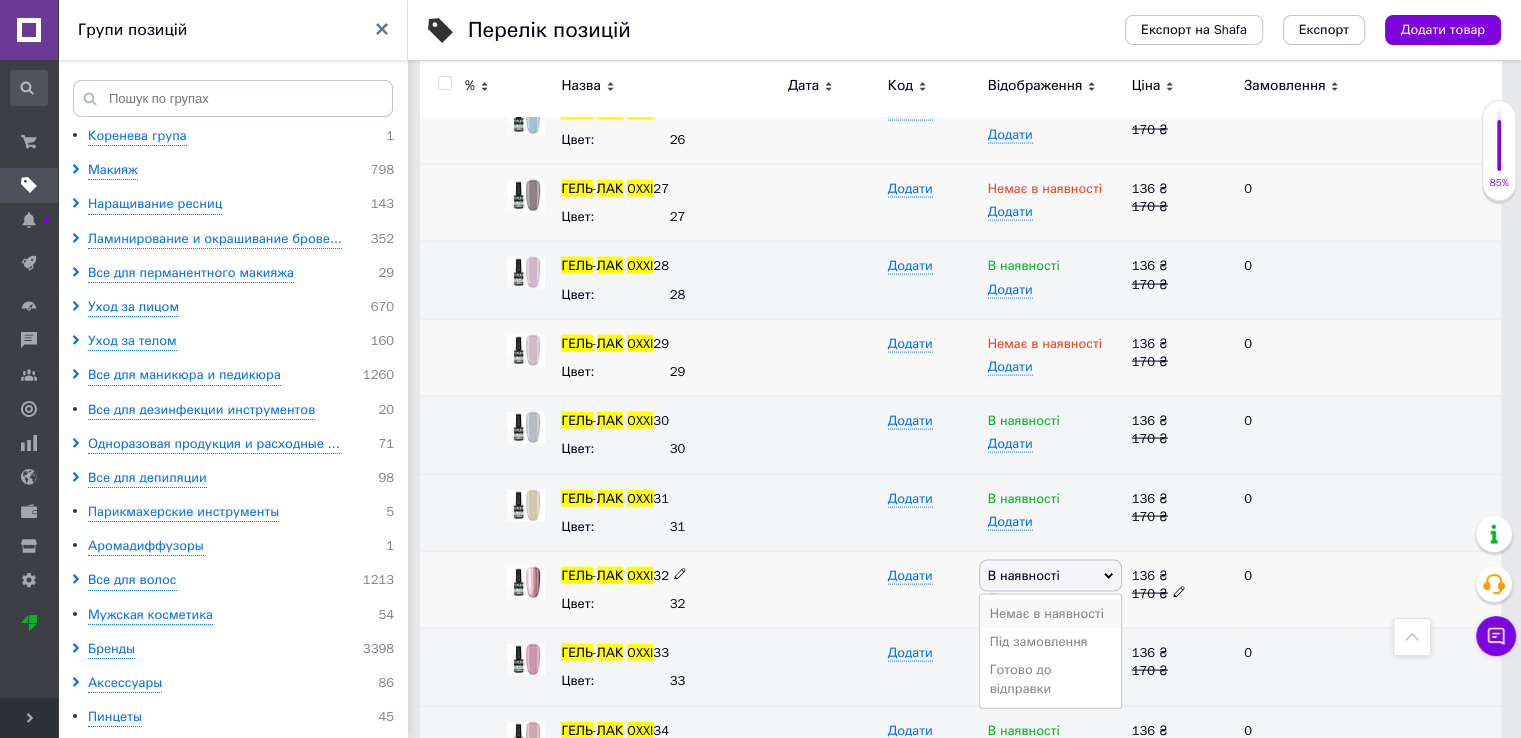 click on "Немає в наявності" at bounding box center [1050, 614] 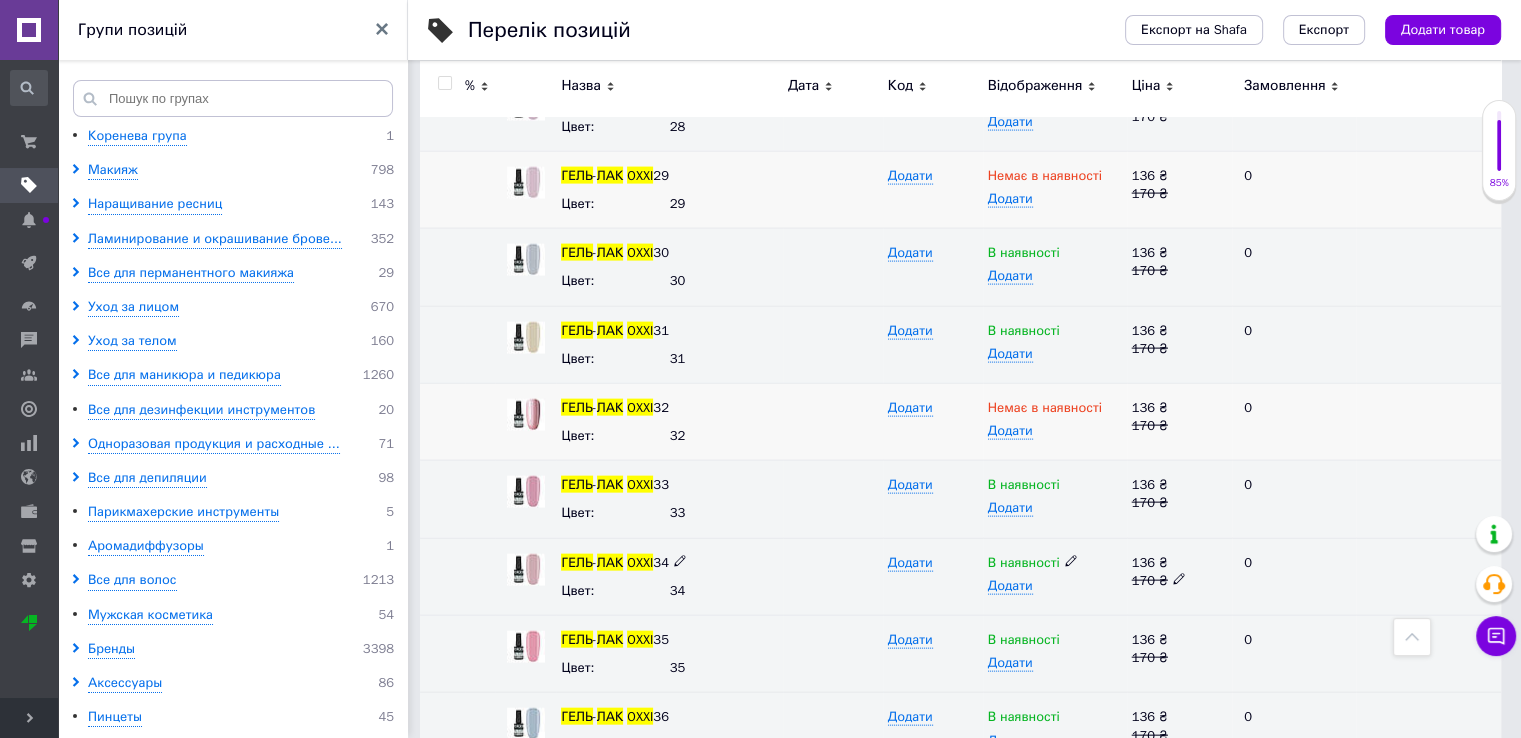 scroll, scrollTop: 4300, scrollLeft: 0, axis: vertical 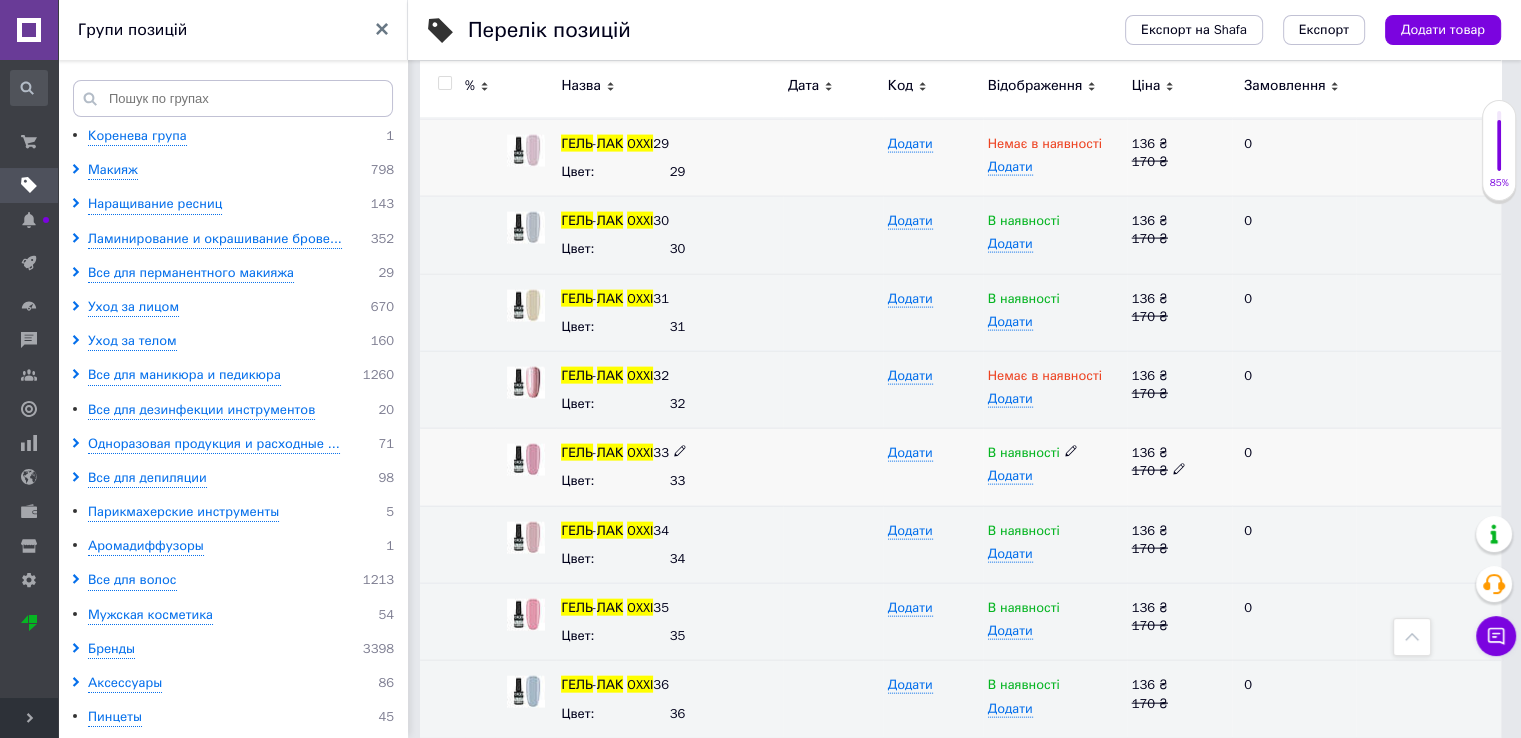 click 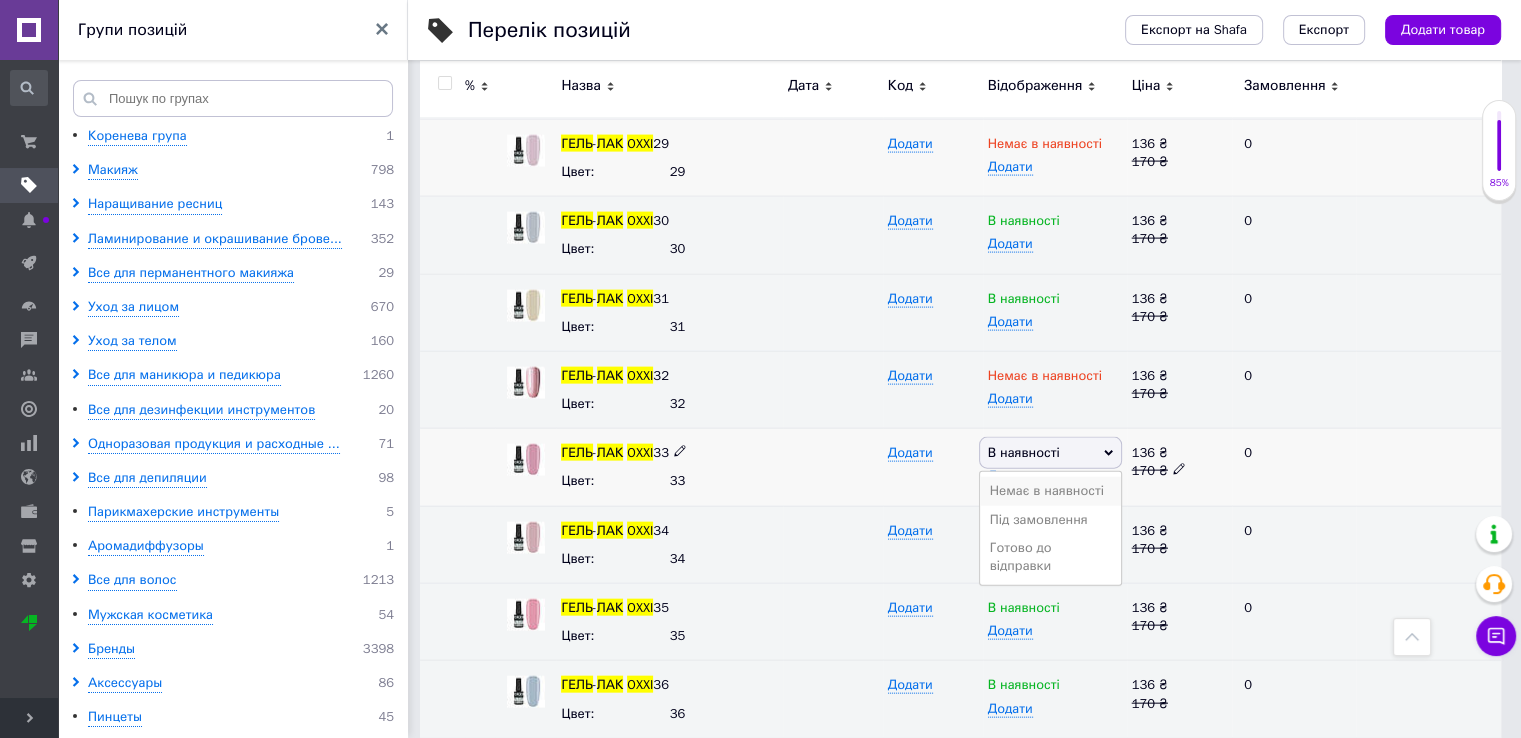 click on "Немає в наявності" at bounding box center [1050, 491] 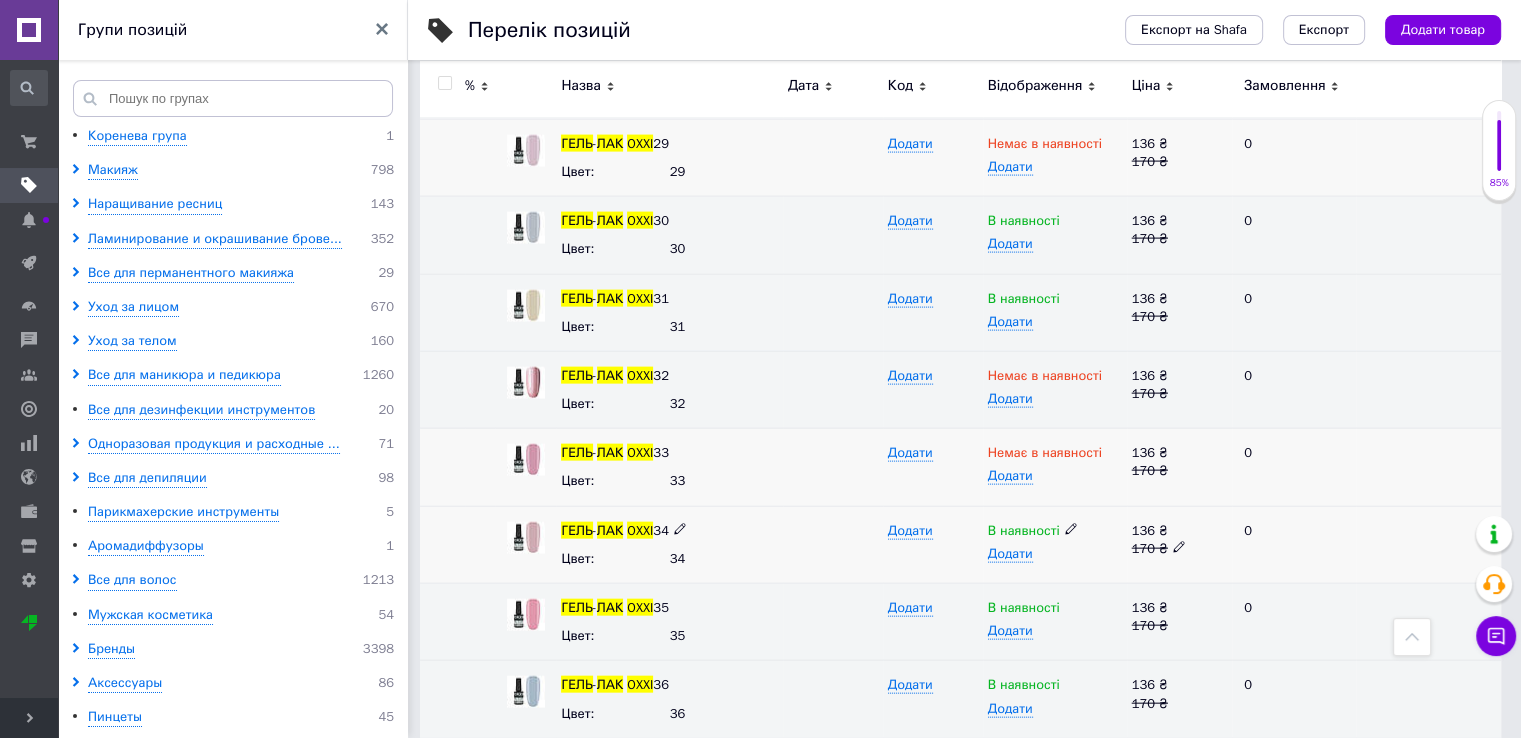 click 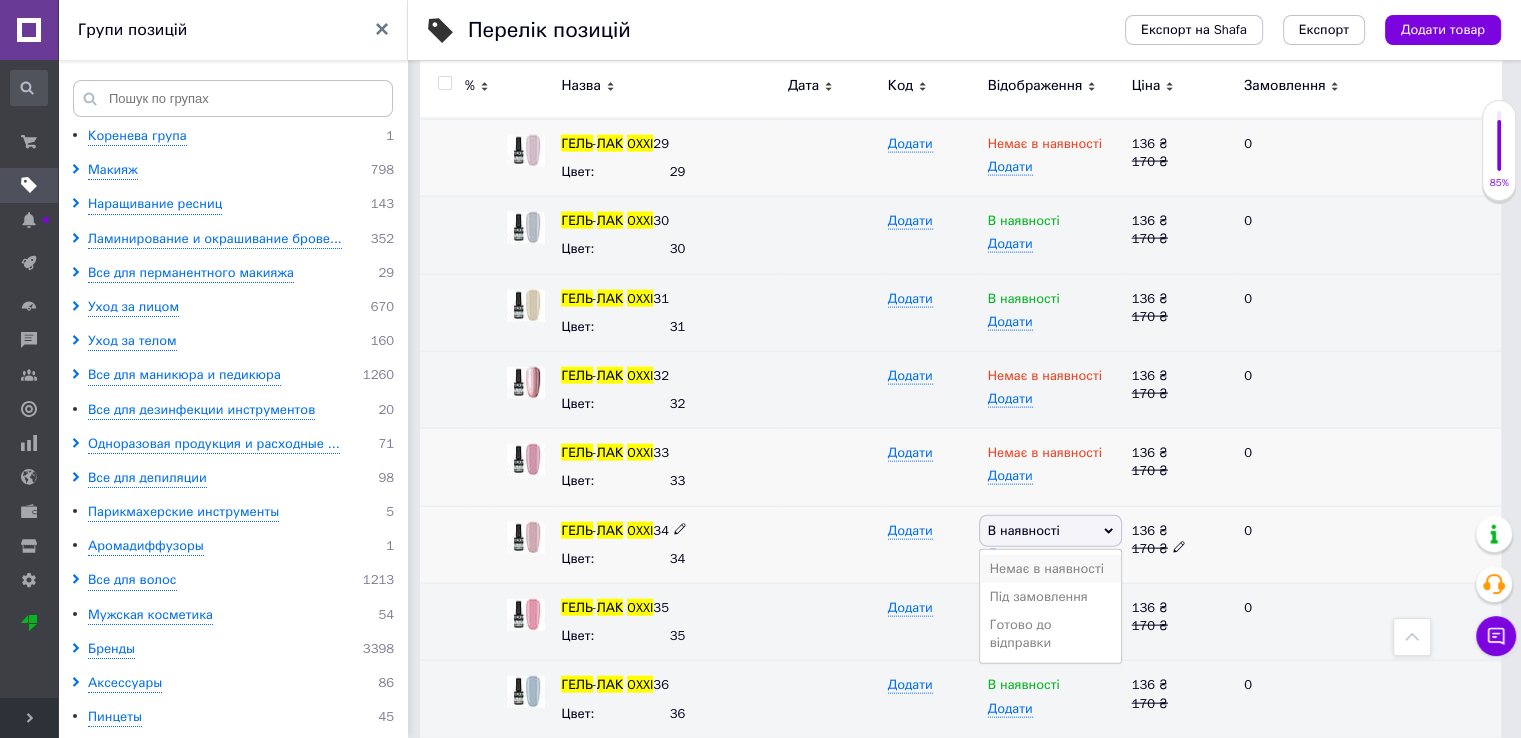 click on "Немає в наявності" at bounding box center [1050, 569] 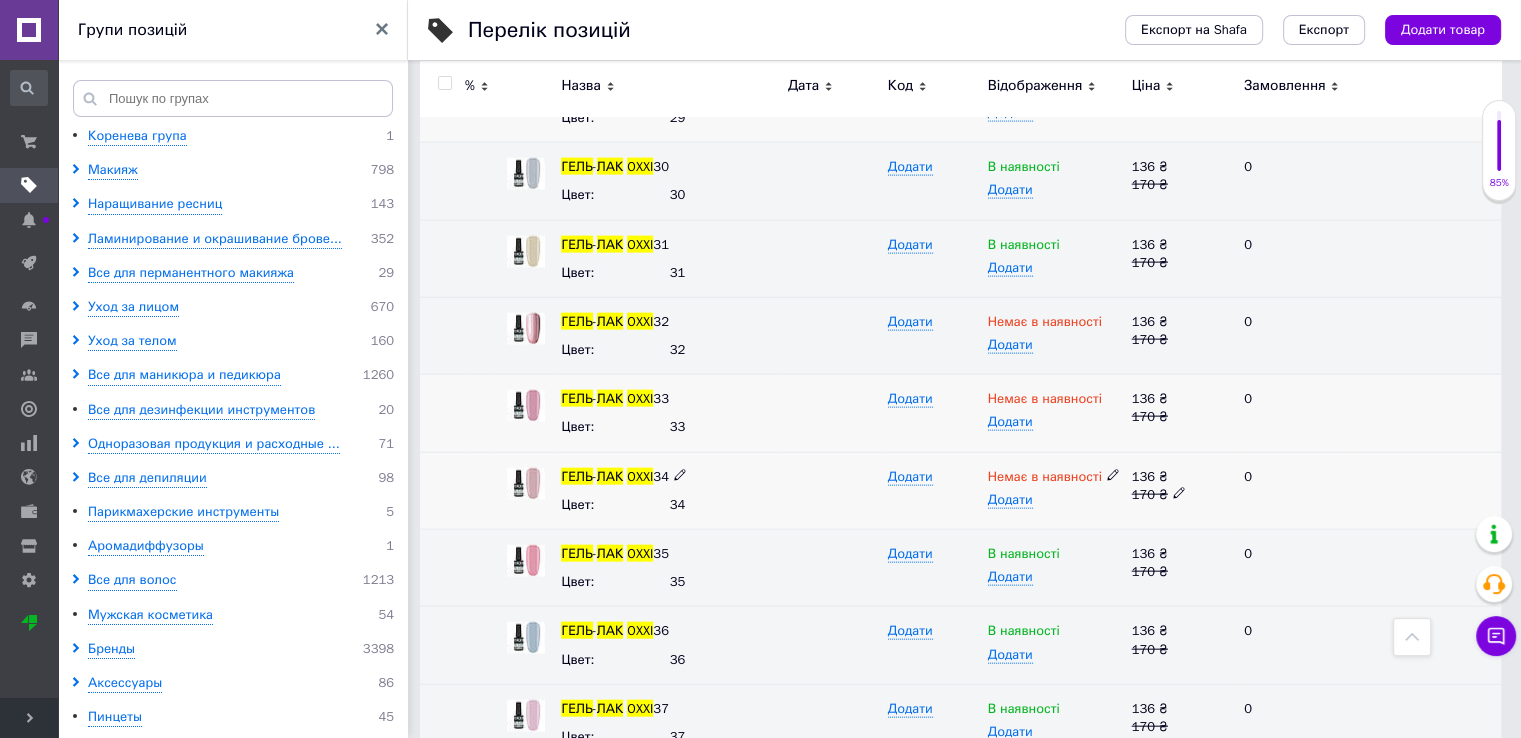 scroll, scrollTop: 4400, scrollLeft: 0, axis: vertical 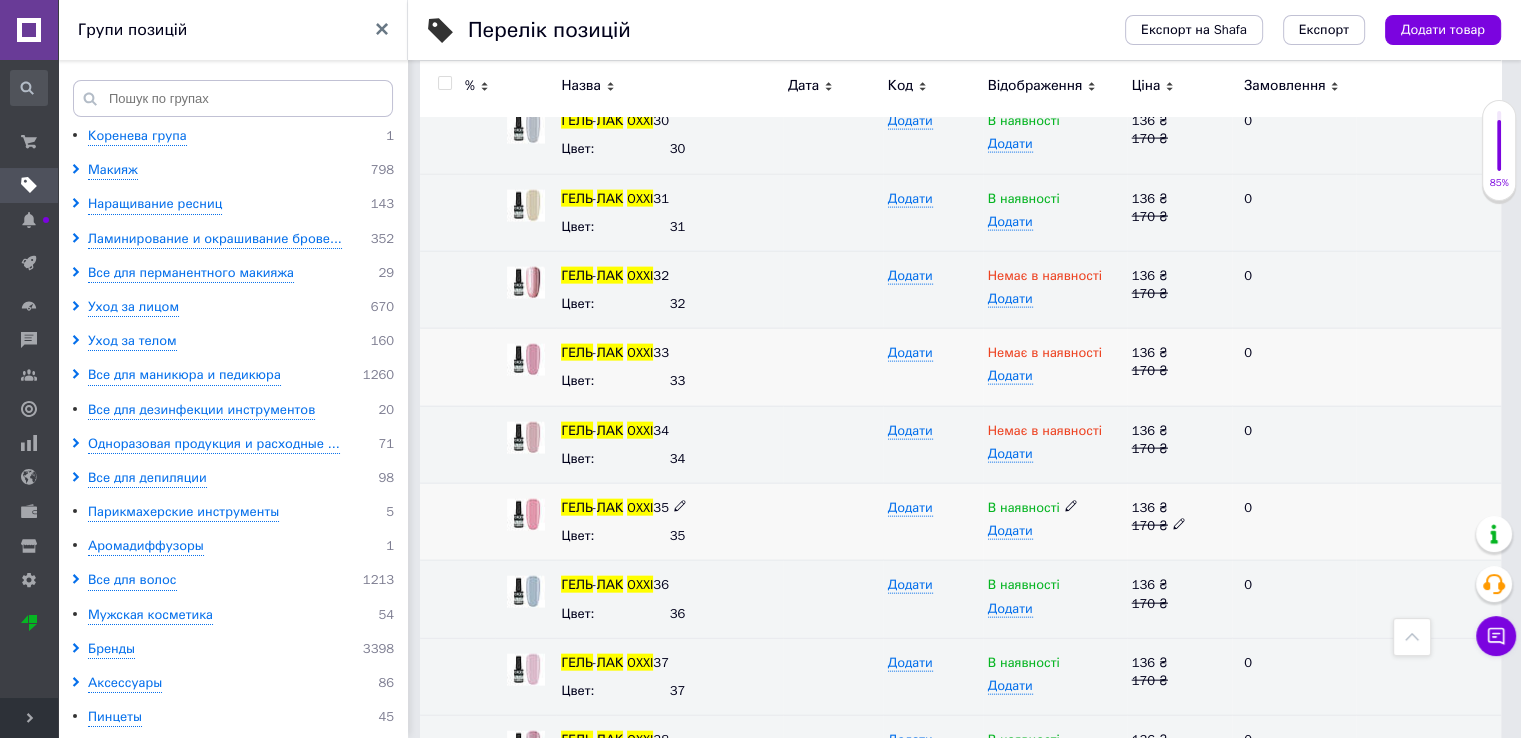 click 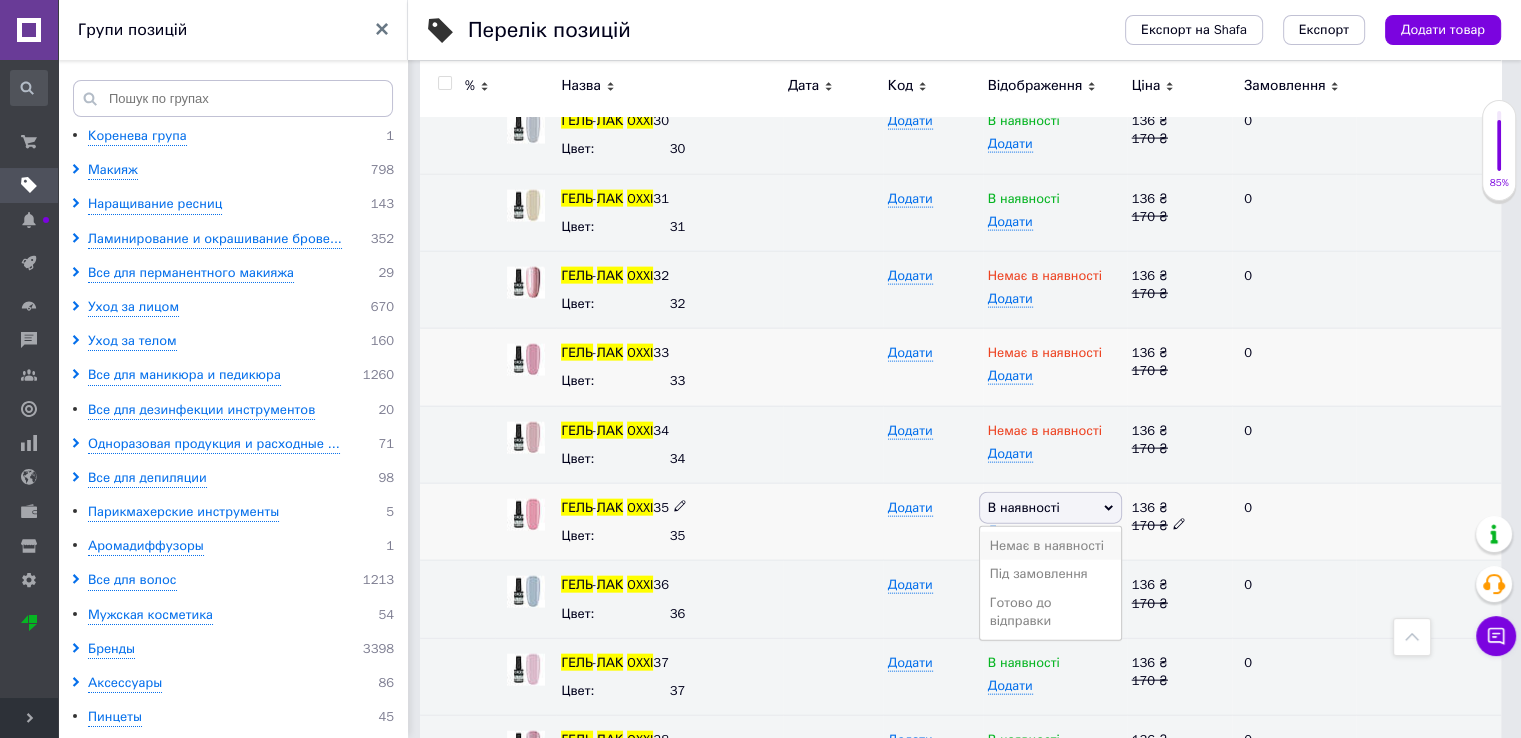 click on "Немає в наявності" at bounding box center (1050, 546) 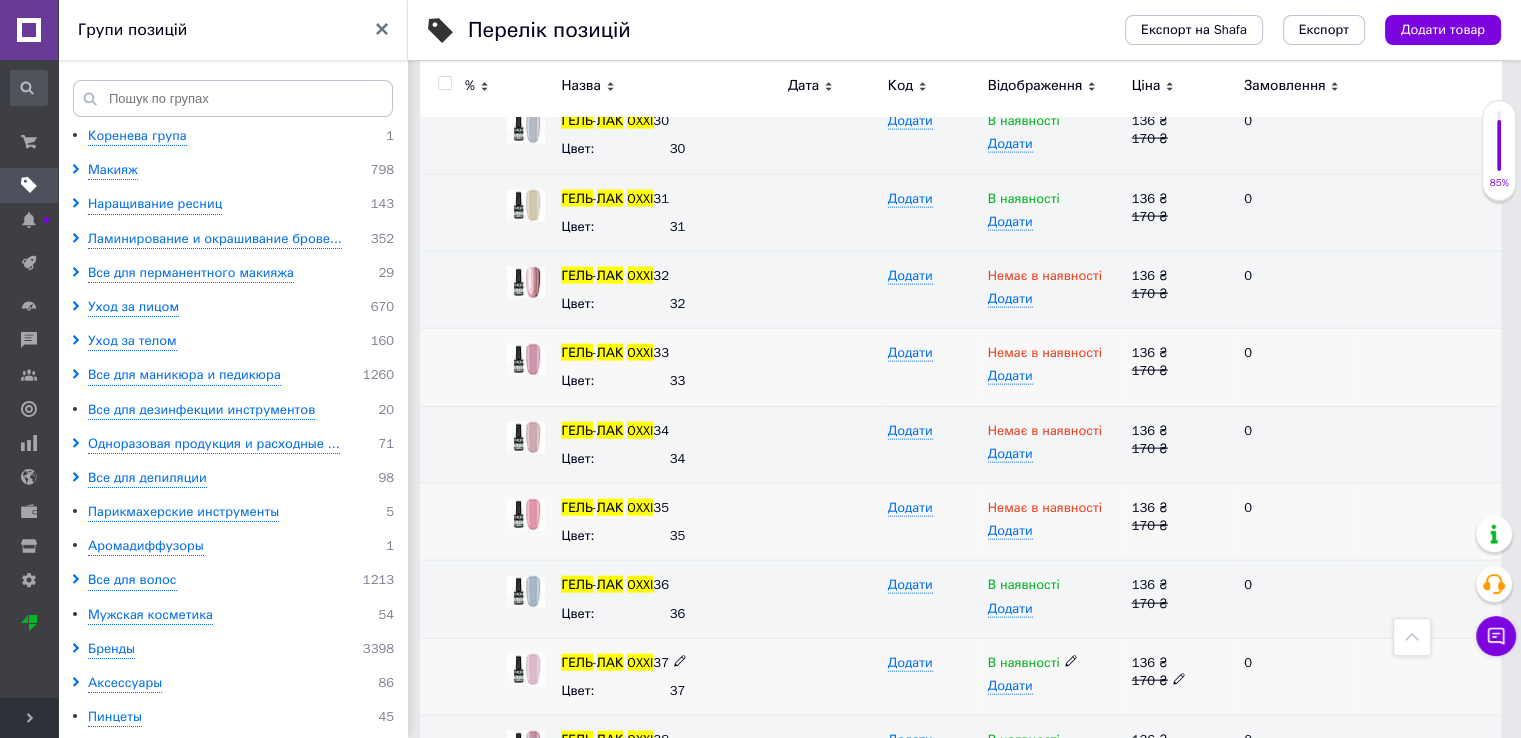 click 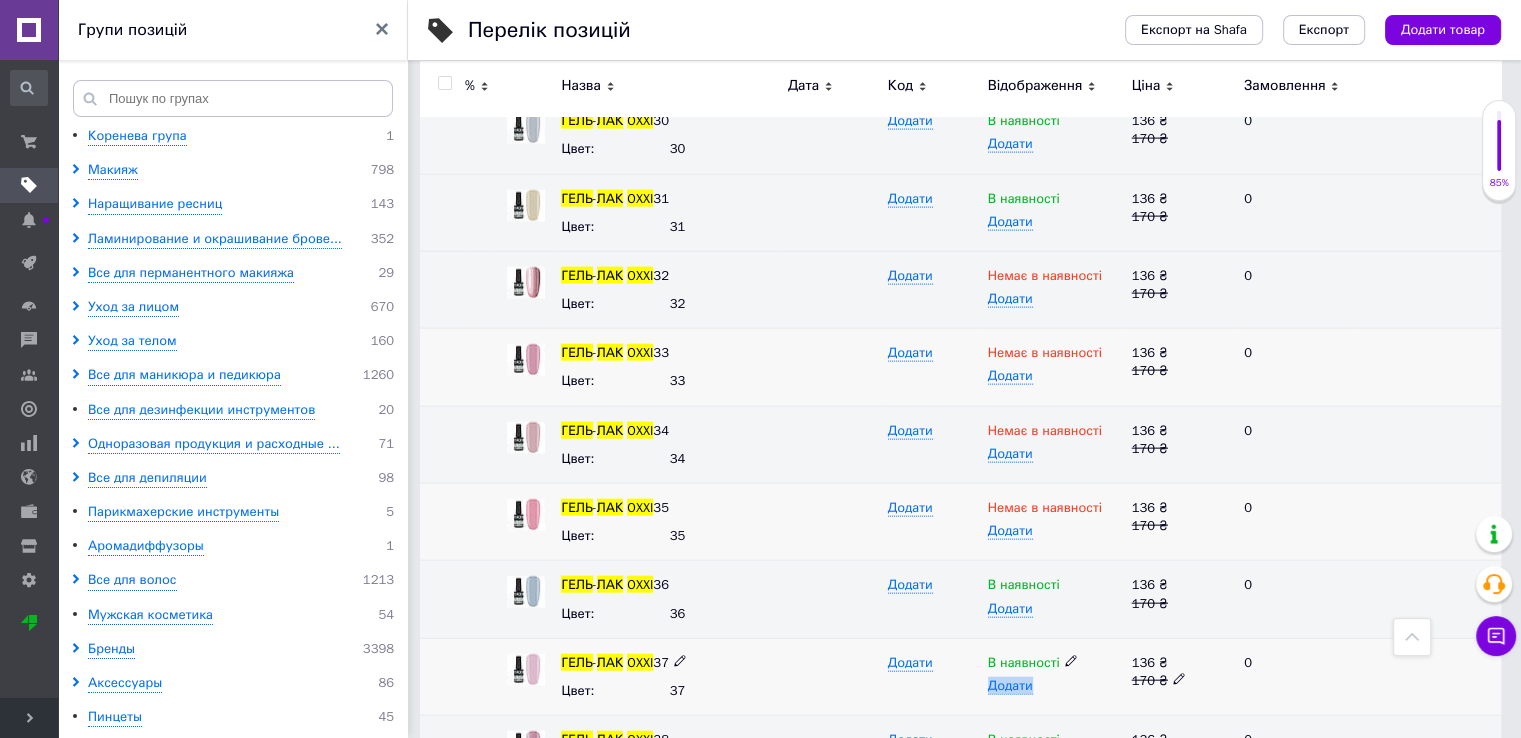 click 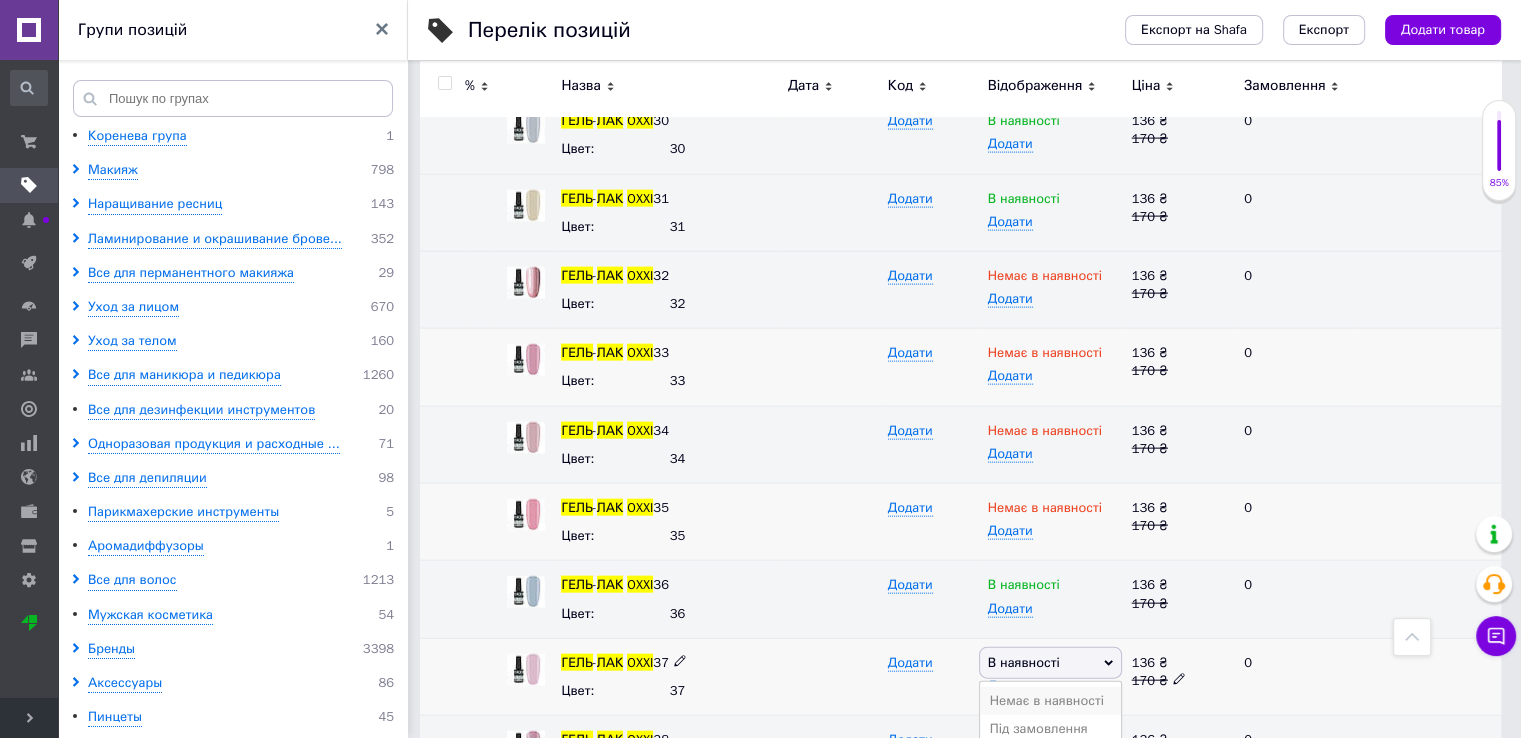 click on "Немає в наявності" at bounding box center (1050, 701) 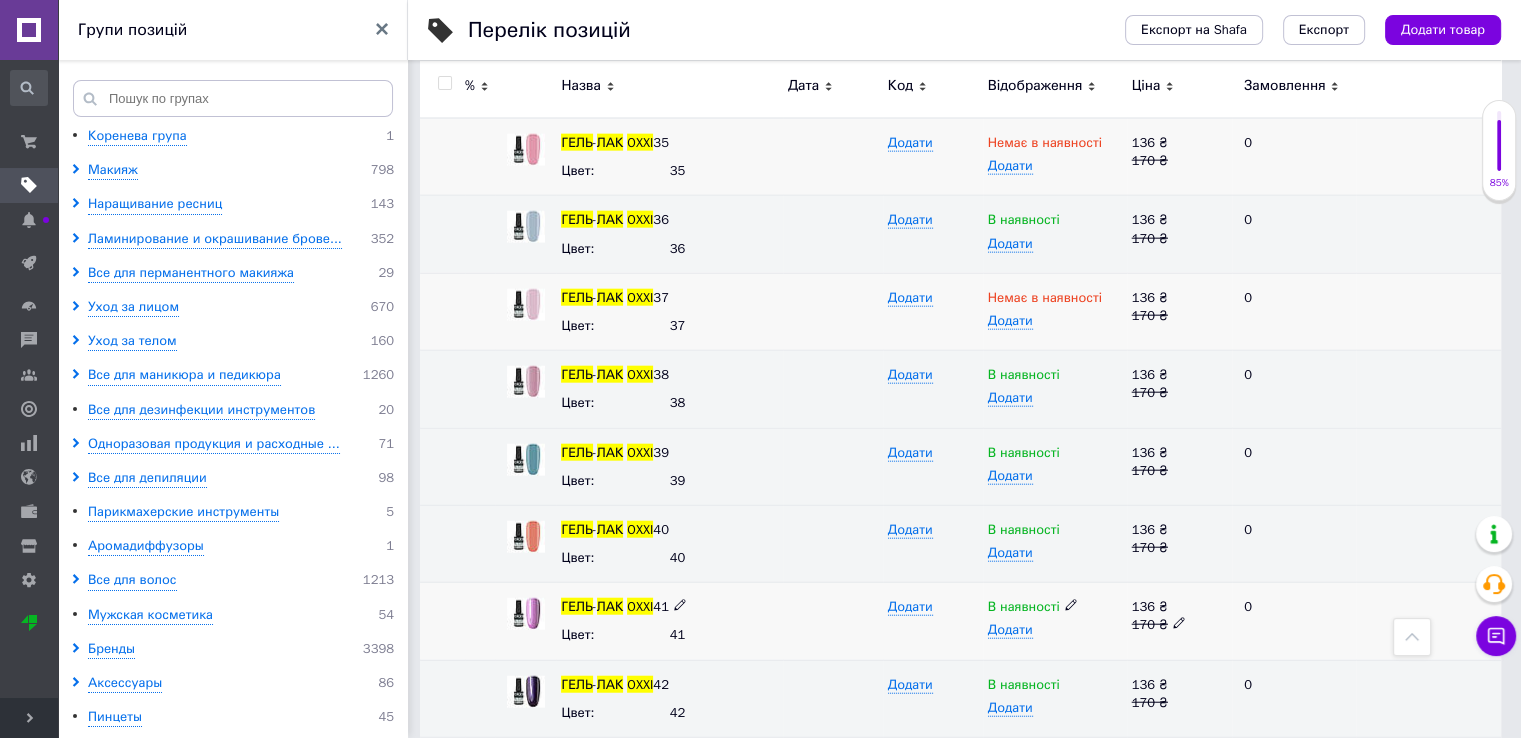 scroll, scrollTop: 4800, scrollLeft: 0, axis: vertical 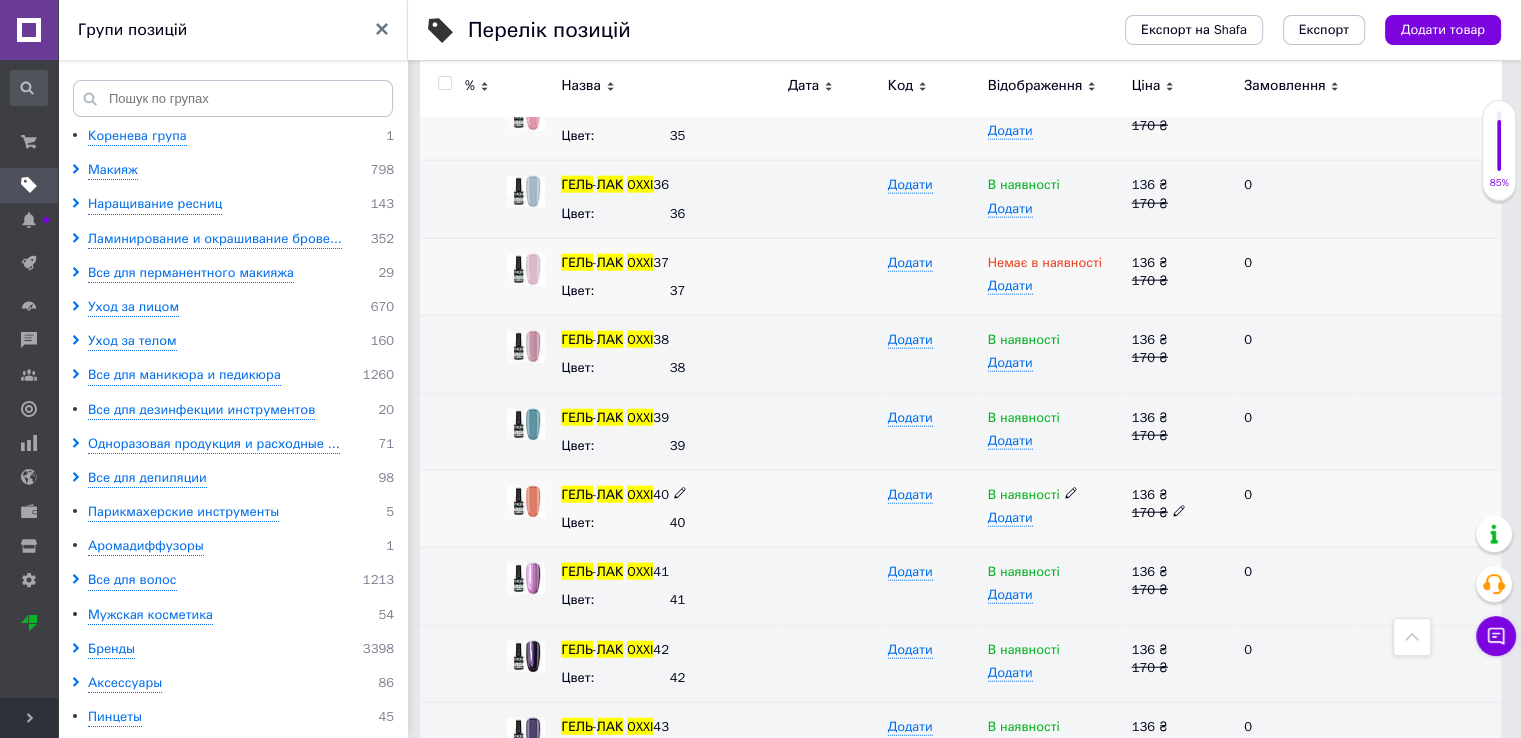 click 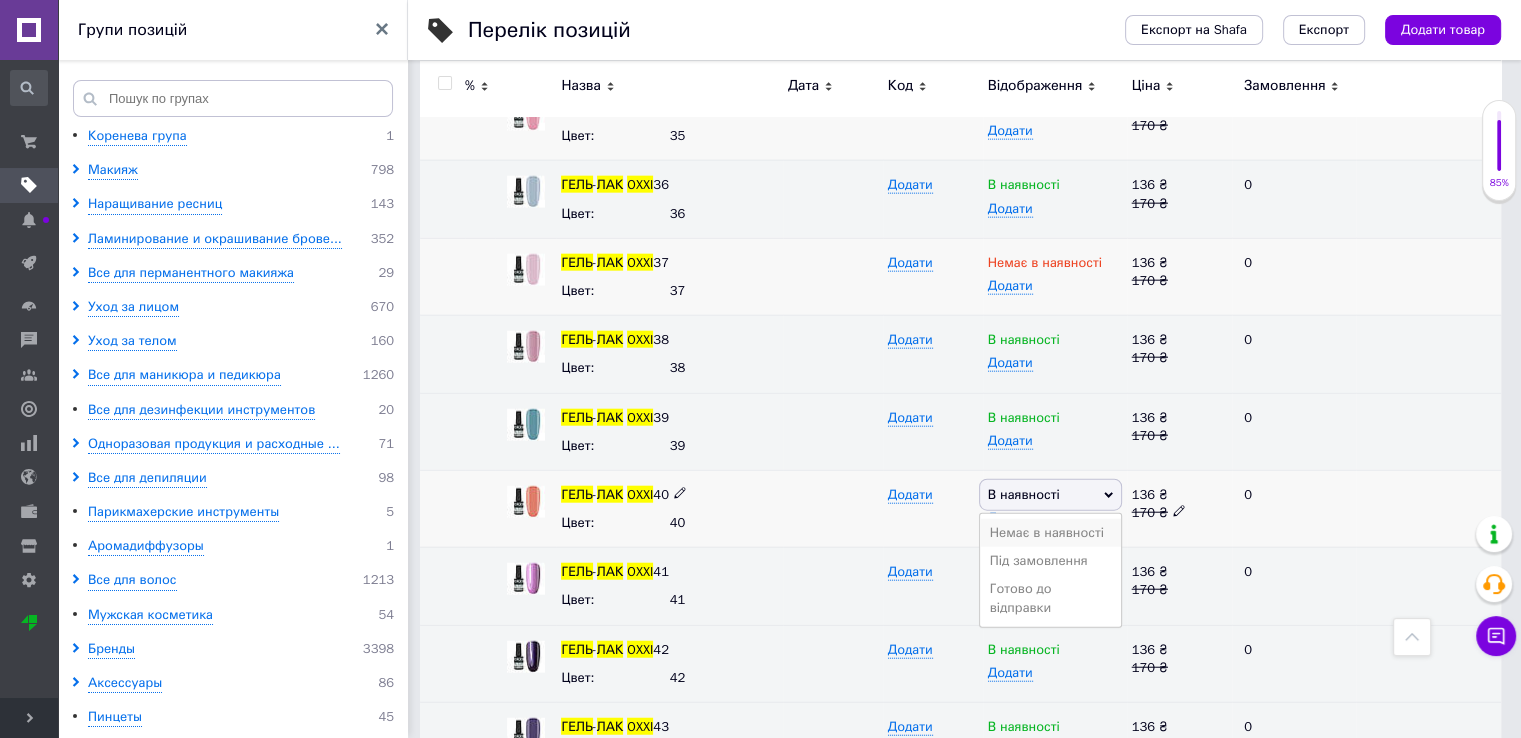click on "Немає в наявності" at bounding box center (1050, 533) 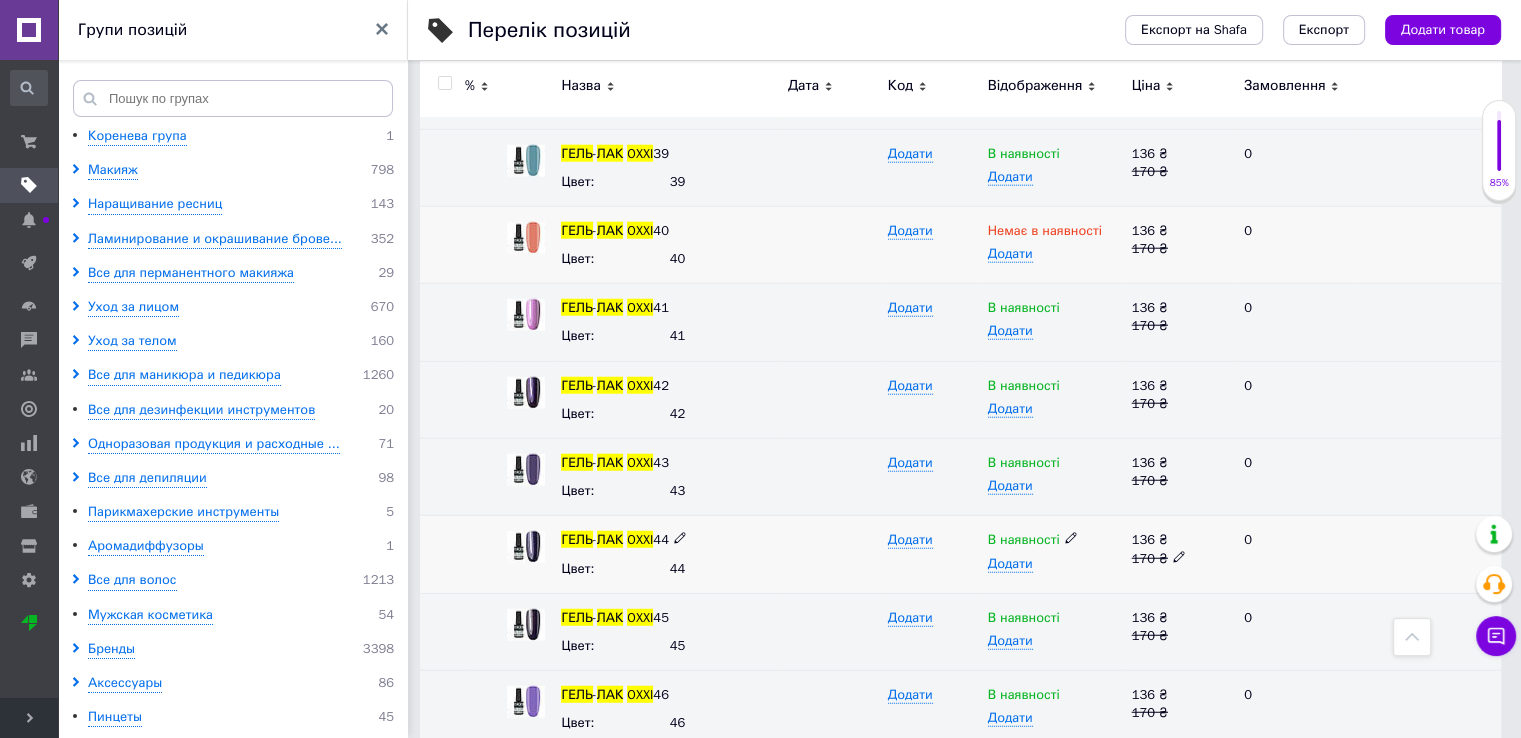 scroll, scrollTop: 5100, scrollLeft: 0, axis: vertical 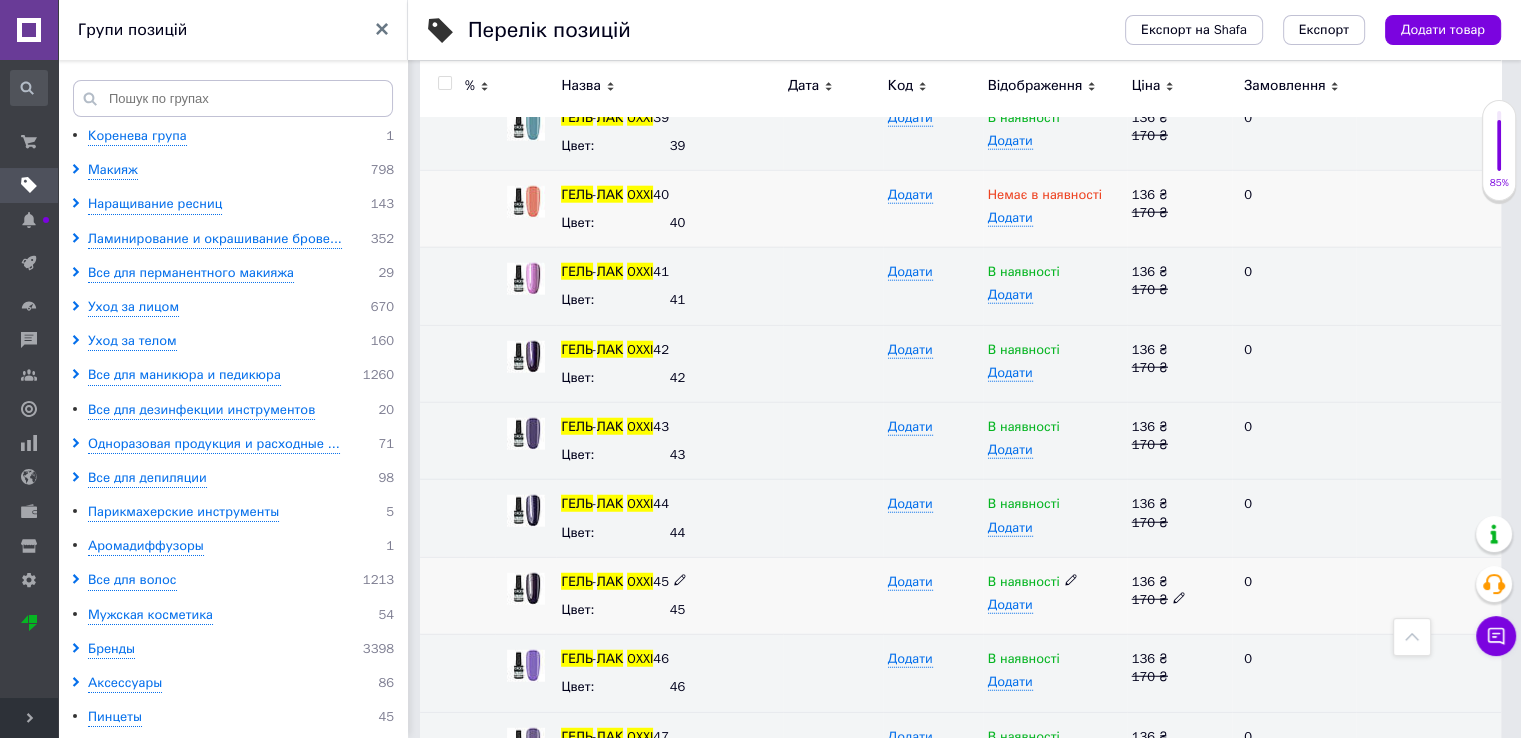 click 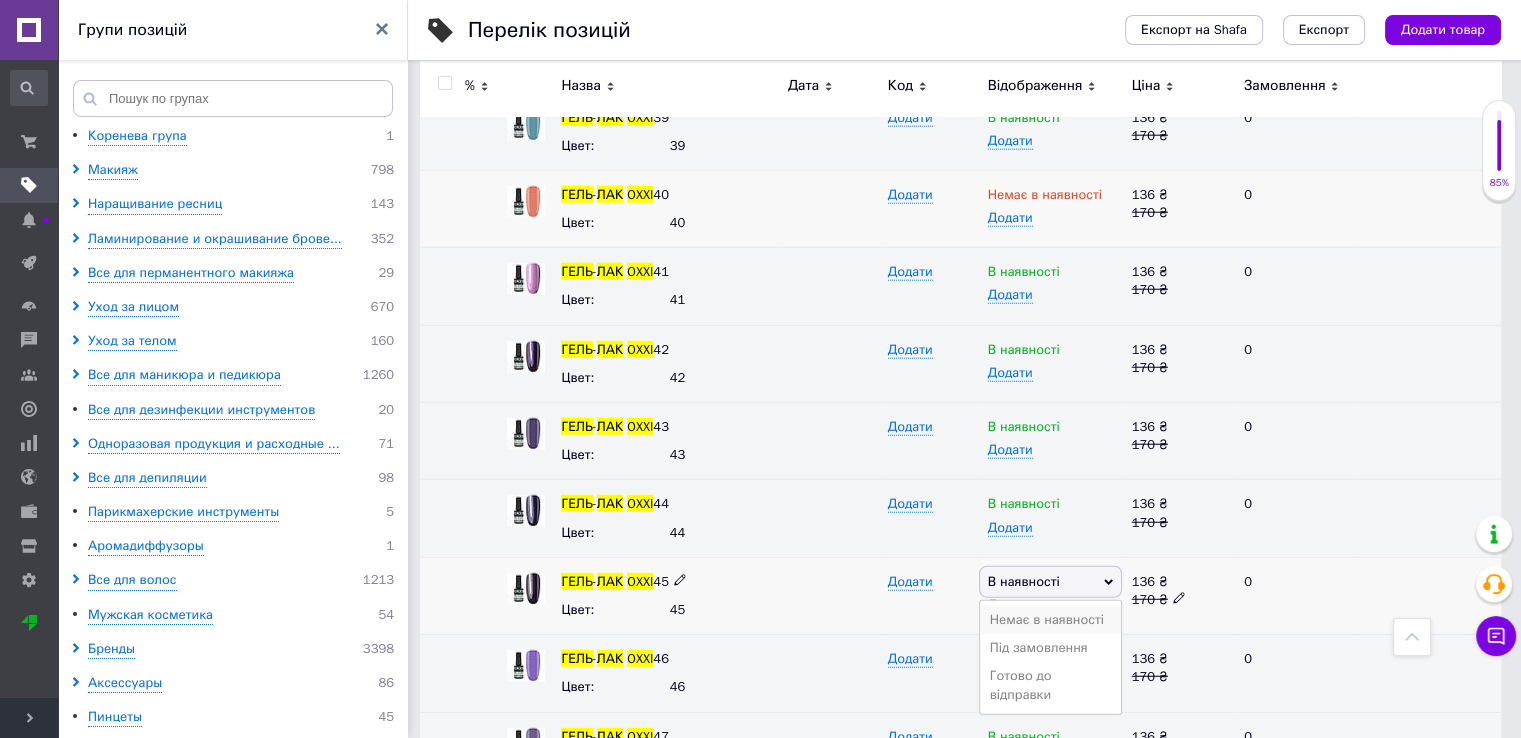 click on "Немає в наявності" at bounding box center [1050, 620] 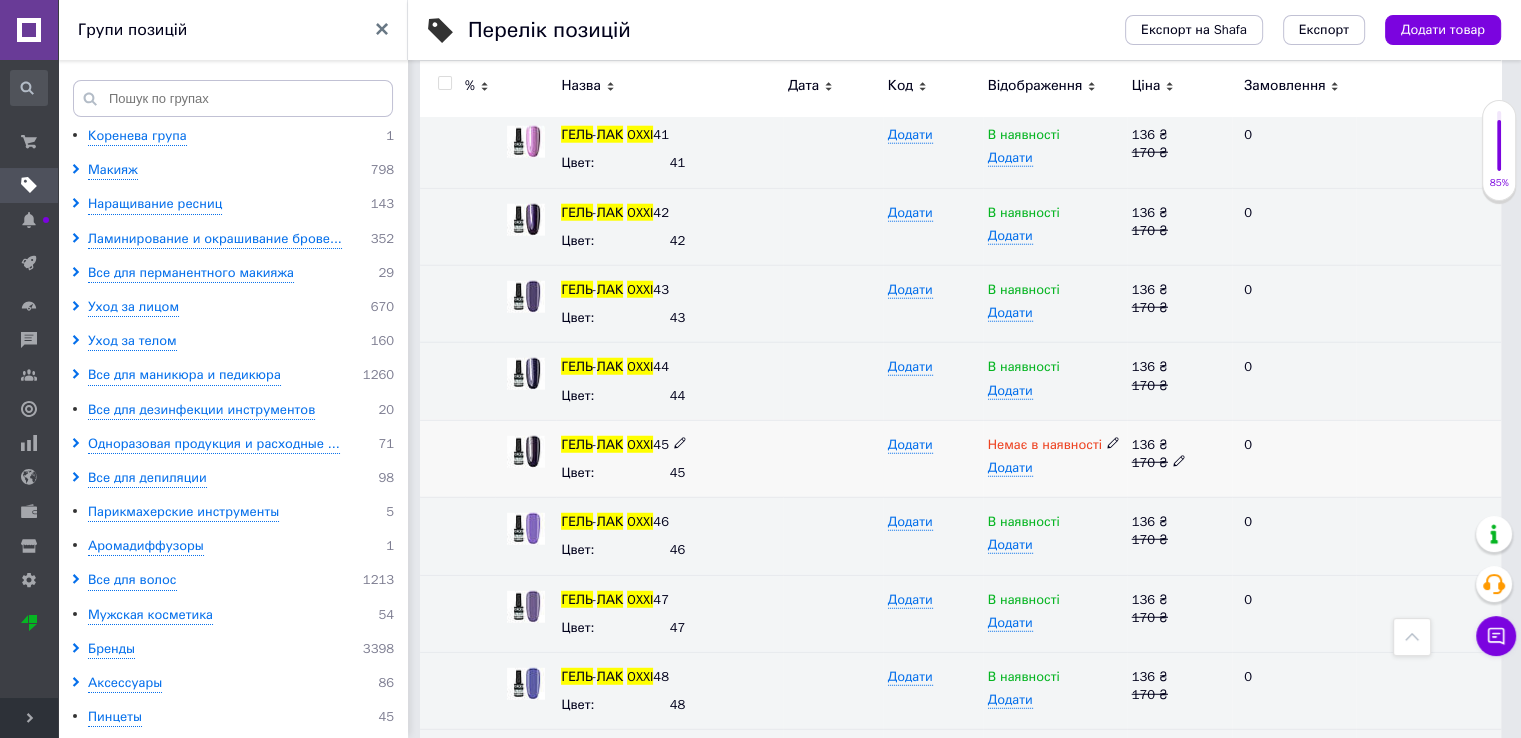 scroll, scrollTop: 5300, scrollLeft: 0, axis: vertical 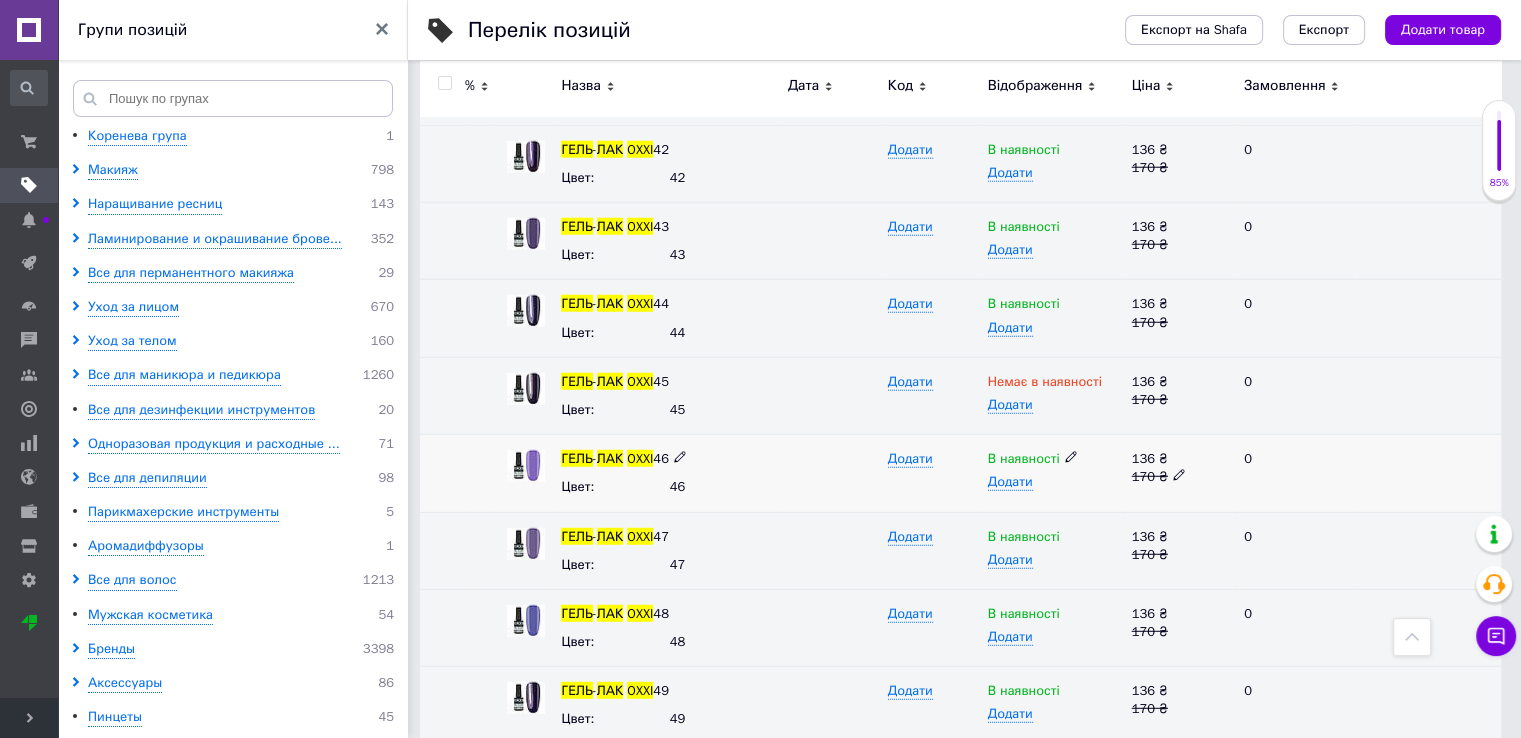 click 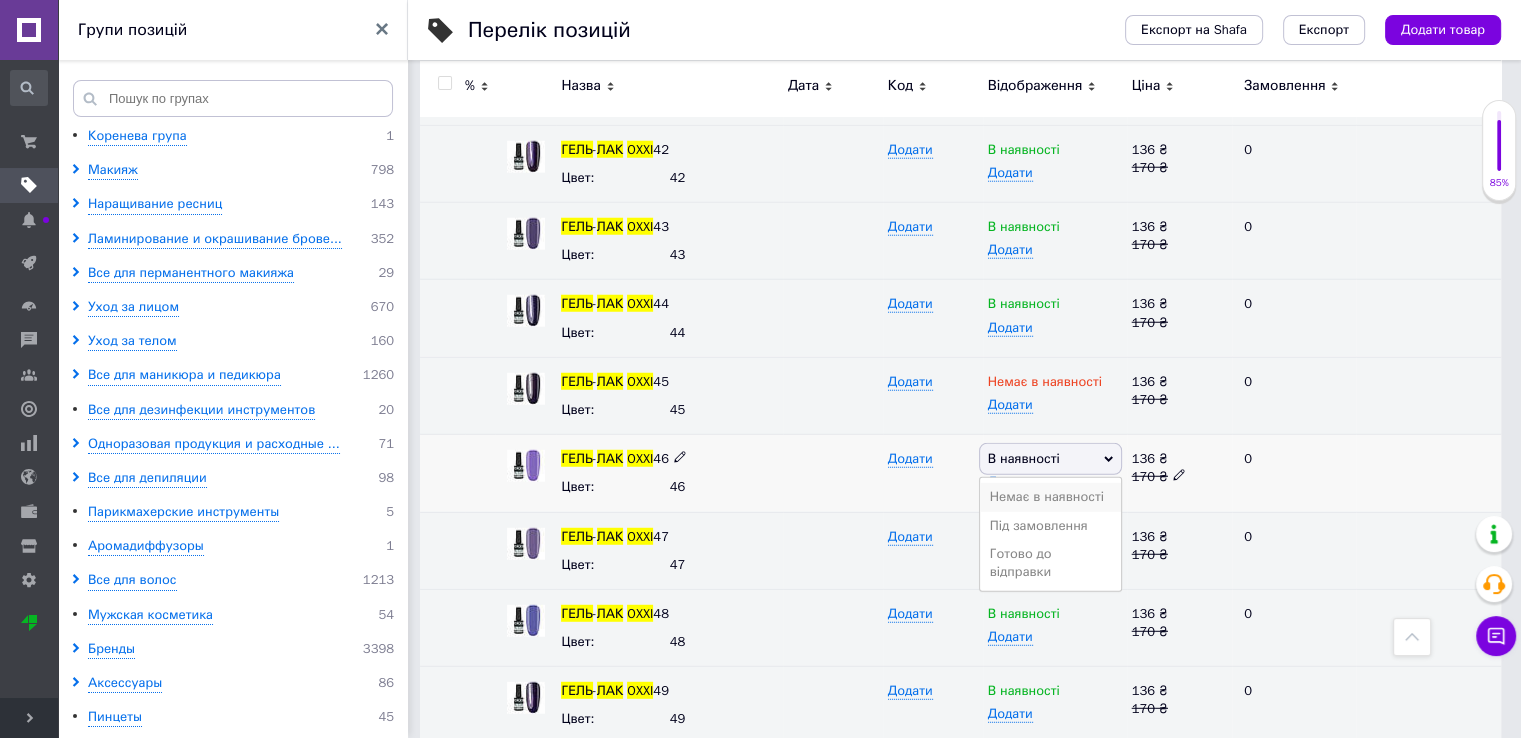 click on "Немає в наявності" at bounding box center (1050, 497) 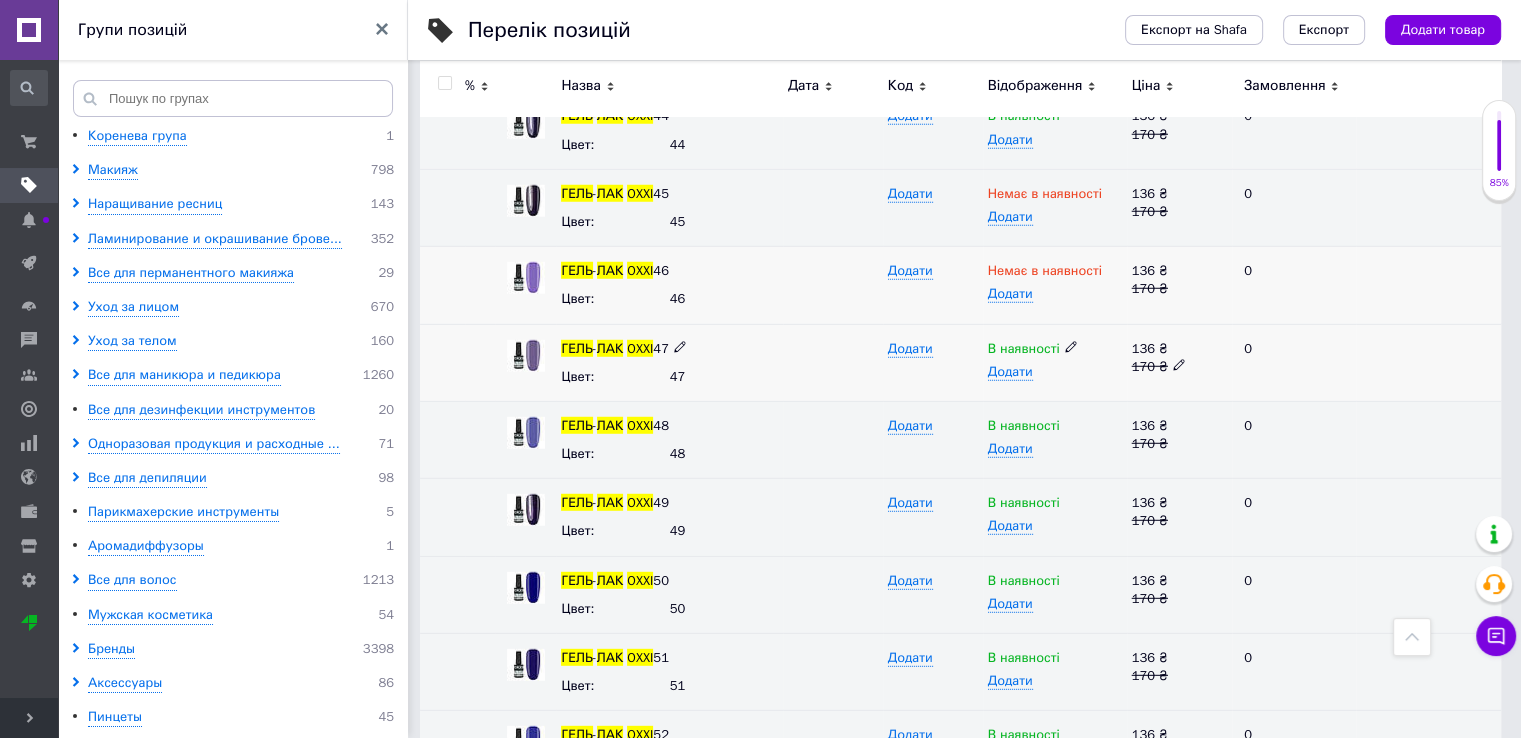 scroll, scrollTop: 5500, scrollLeft: 0, axis: vertical 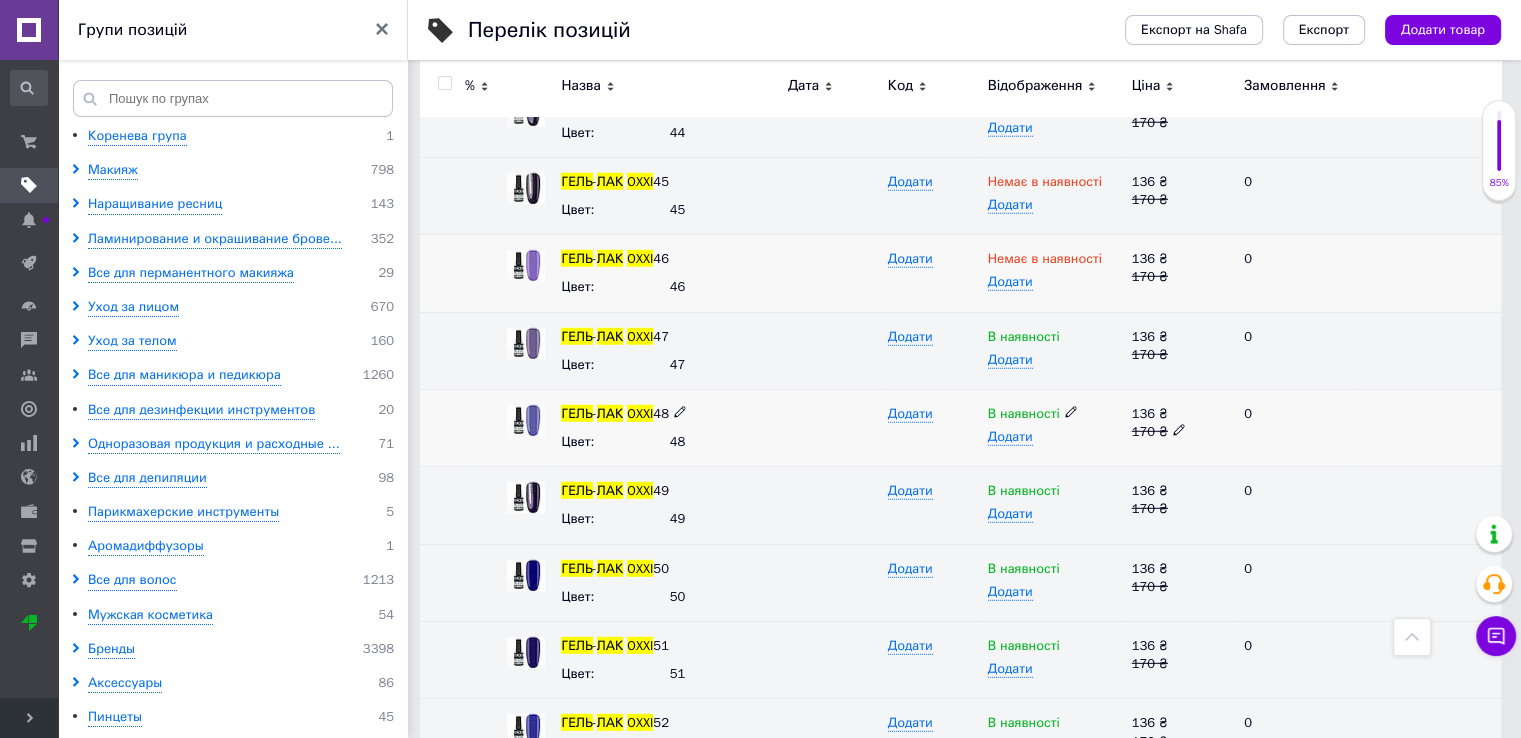 click 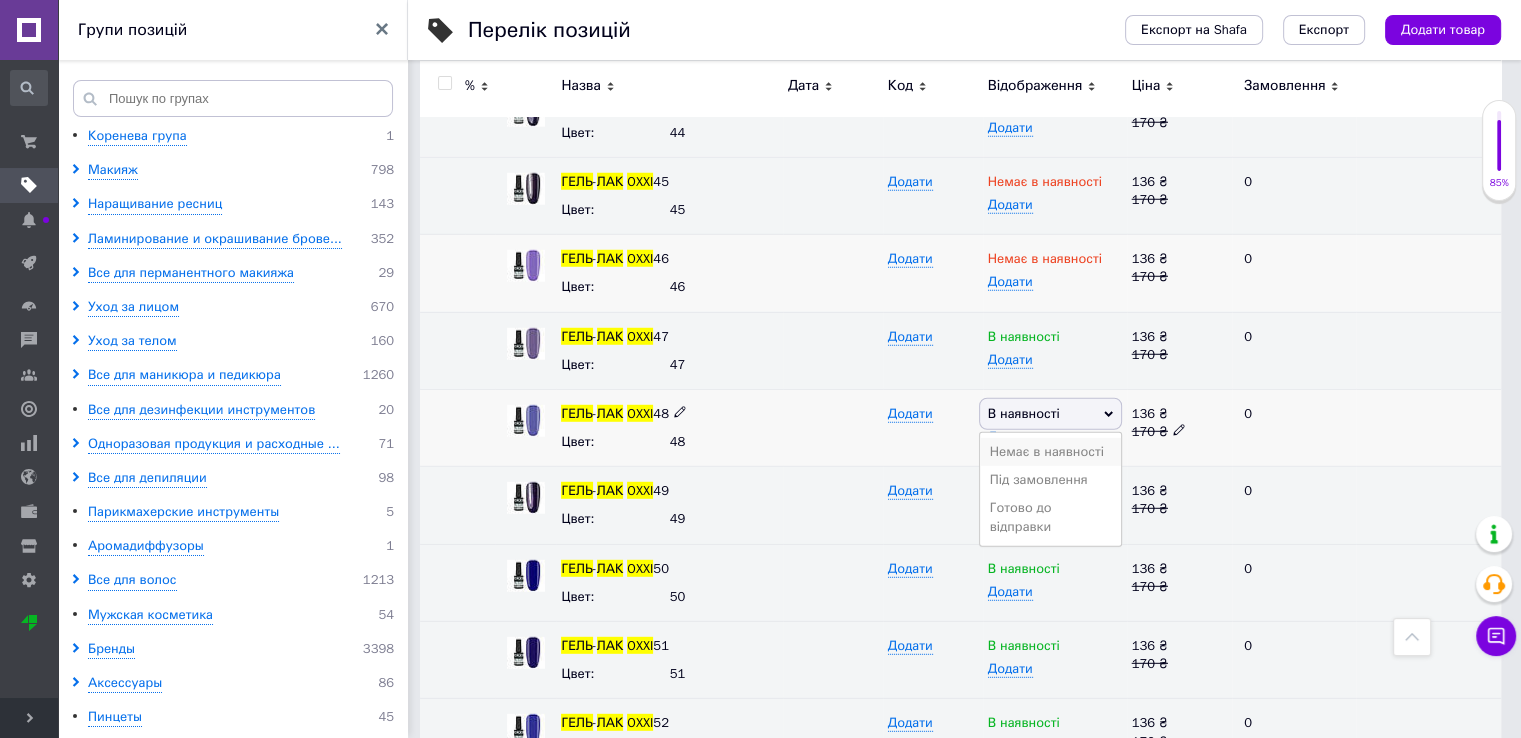 click on "Немає в наявності" at bounding box center [1050, 452] 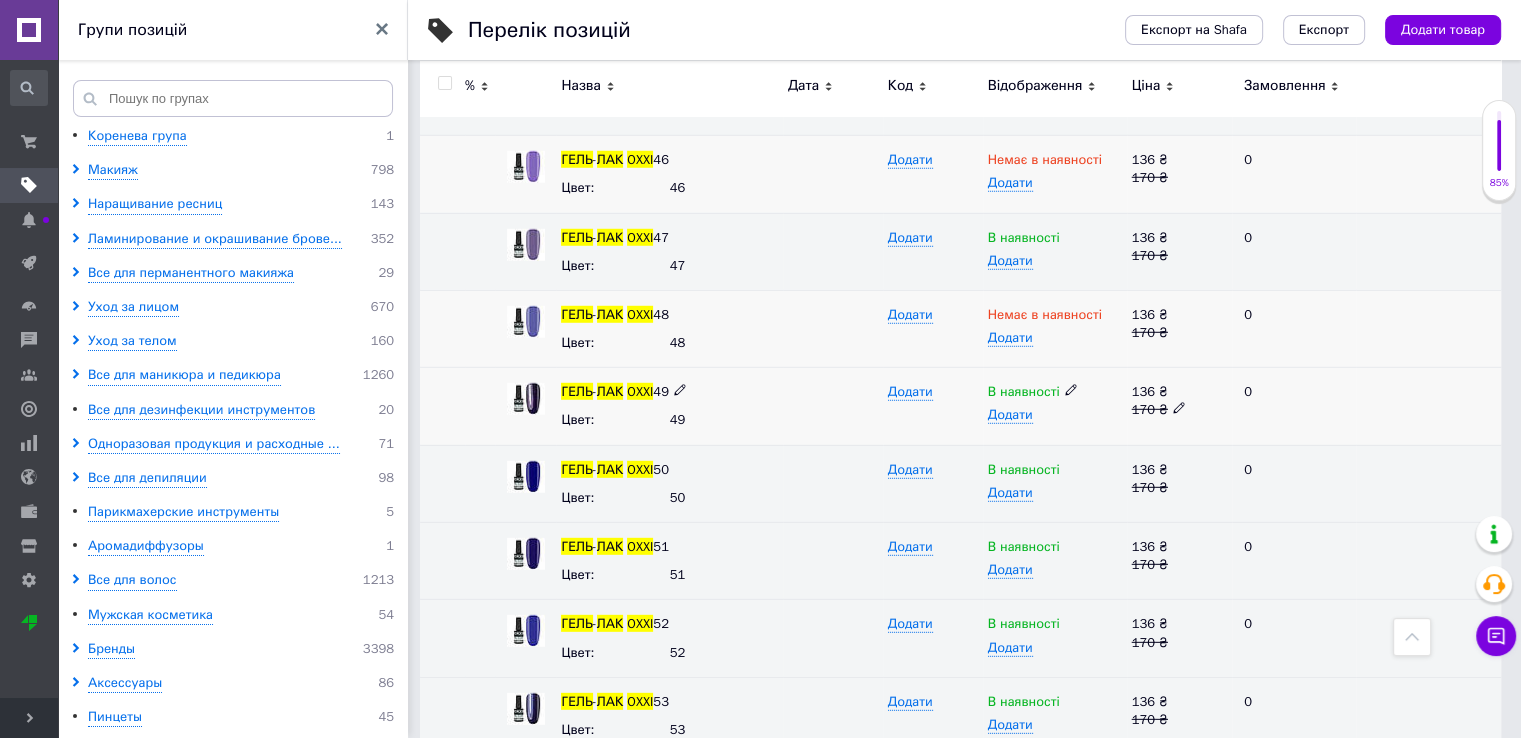 scroll, scrollTop: 5600, scrollLeft: 0, axis: vertical 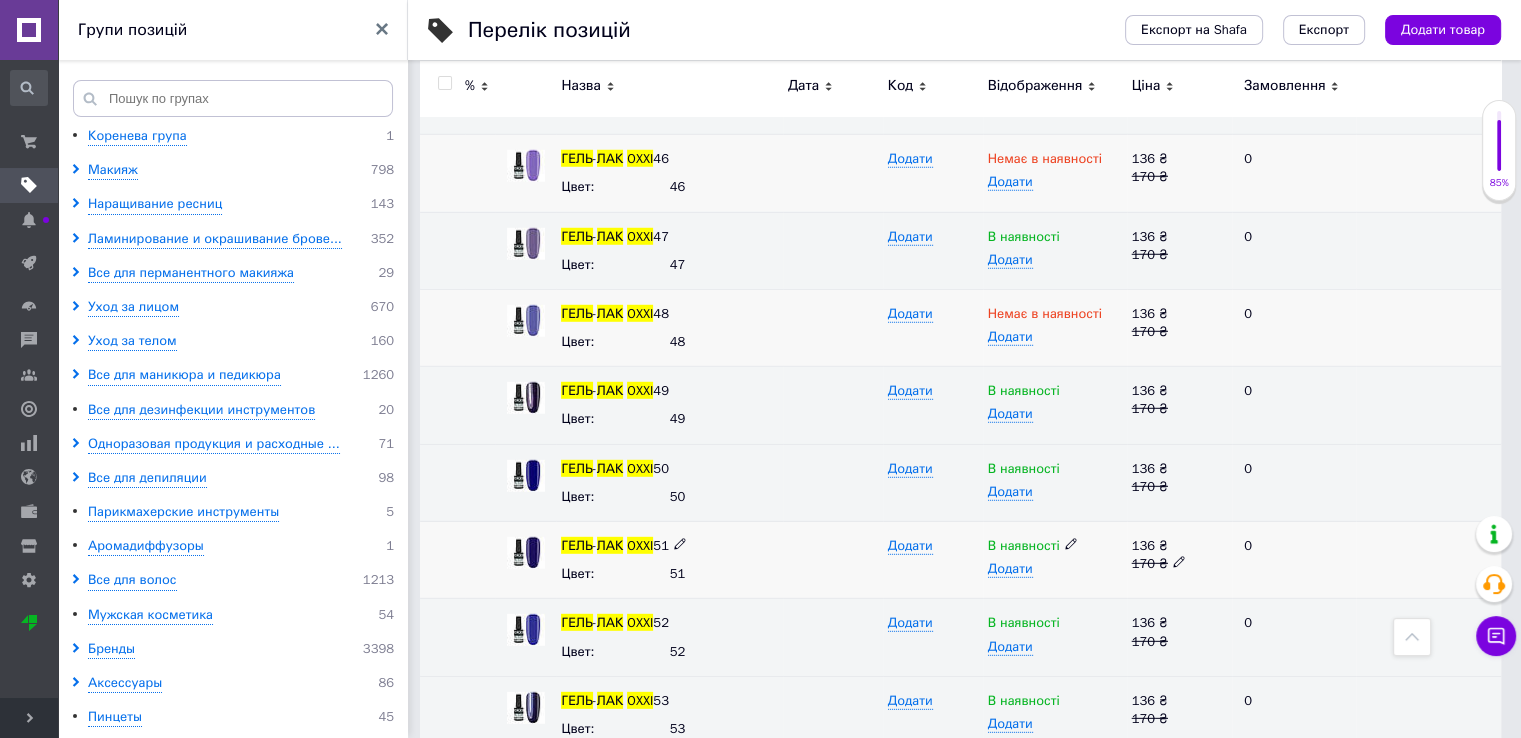 click 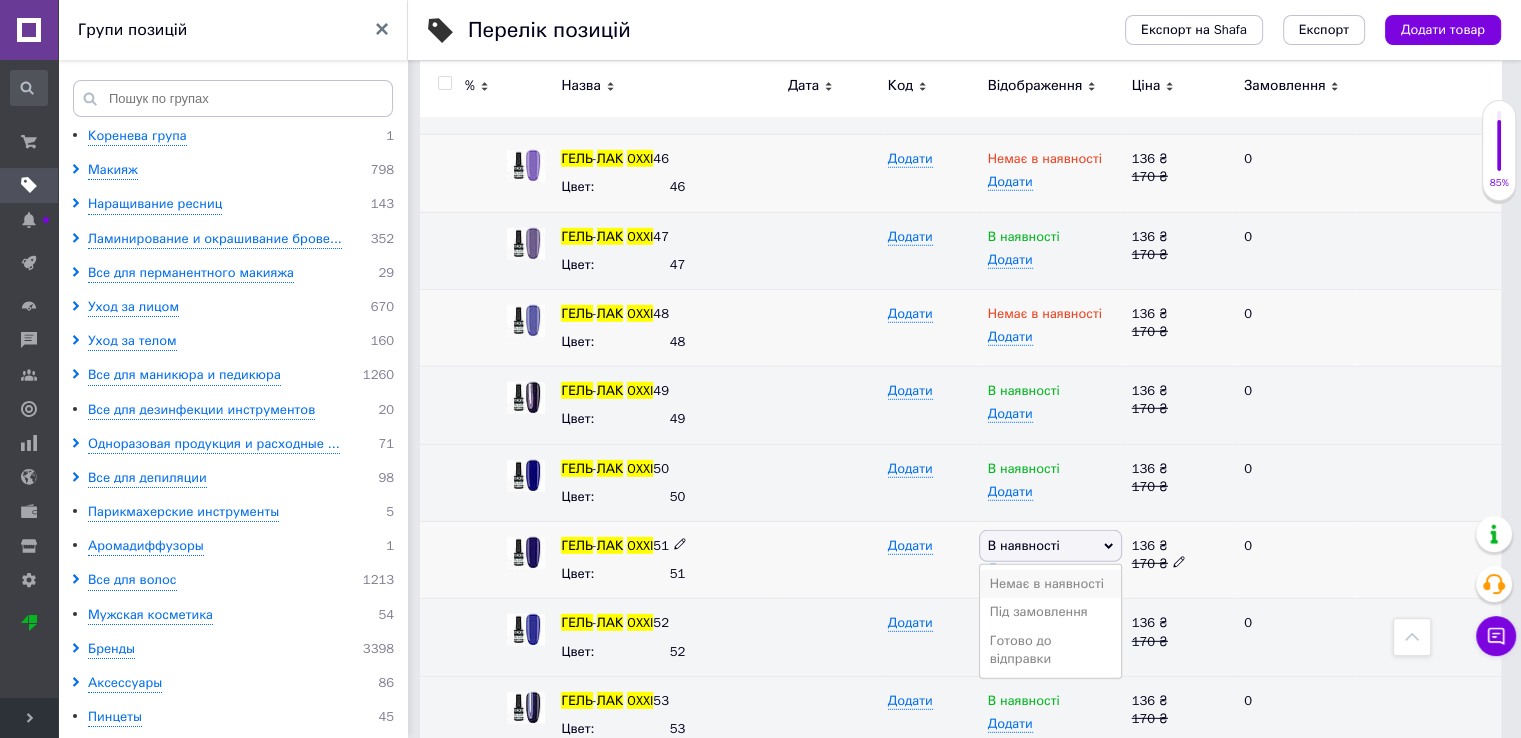 click on "Немає в наявності" at bounding box center [1050, 584] 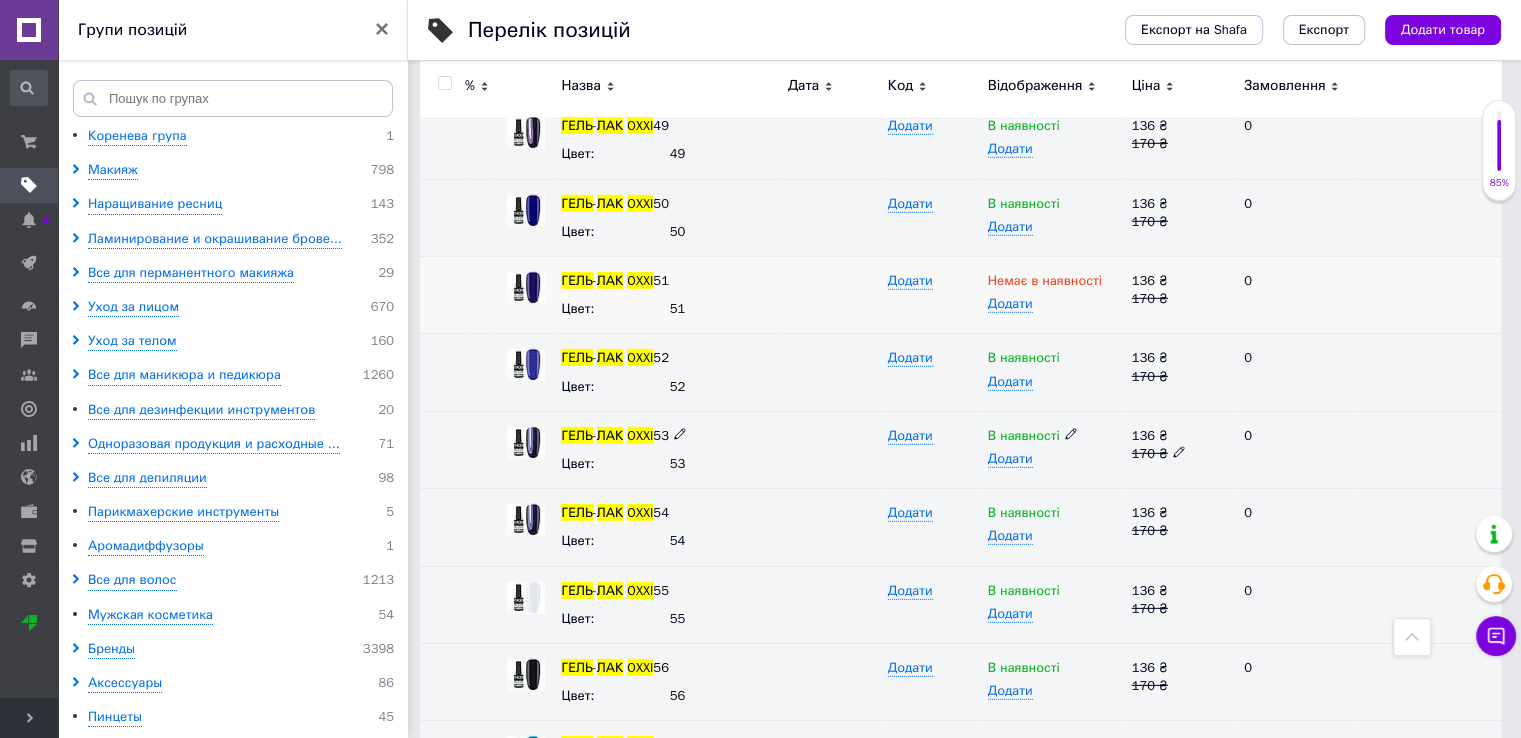 scroll, scrollTop: 5900, scrollLeft: 0, axis: vertical 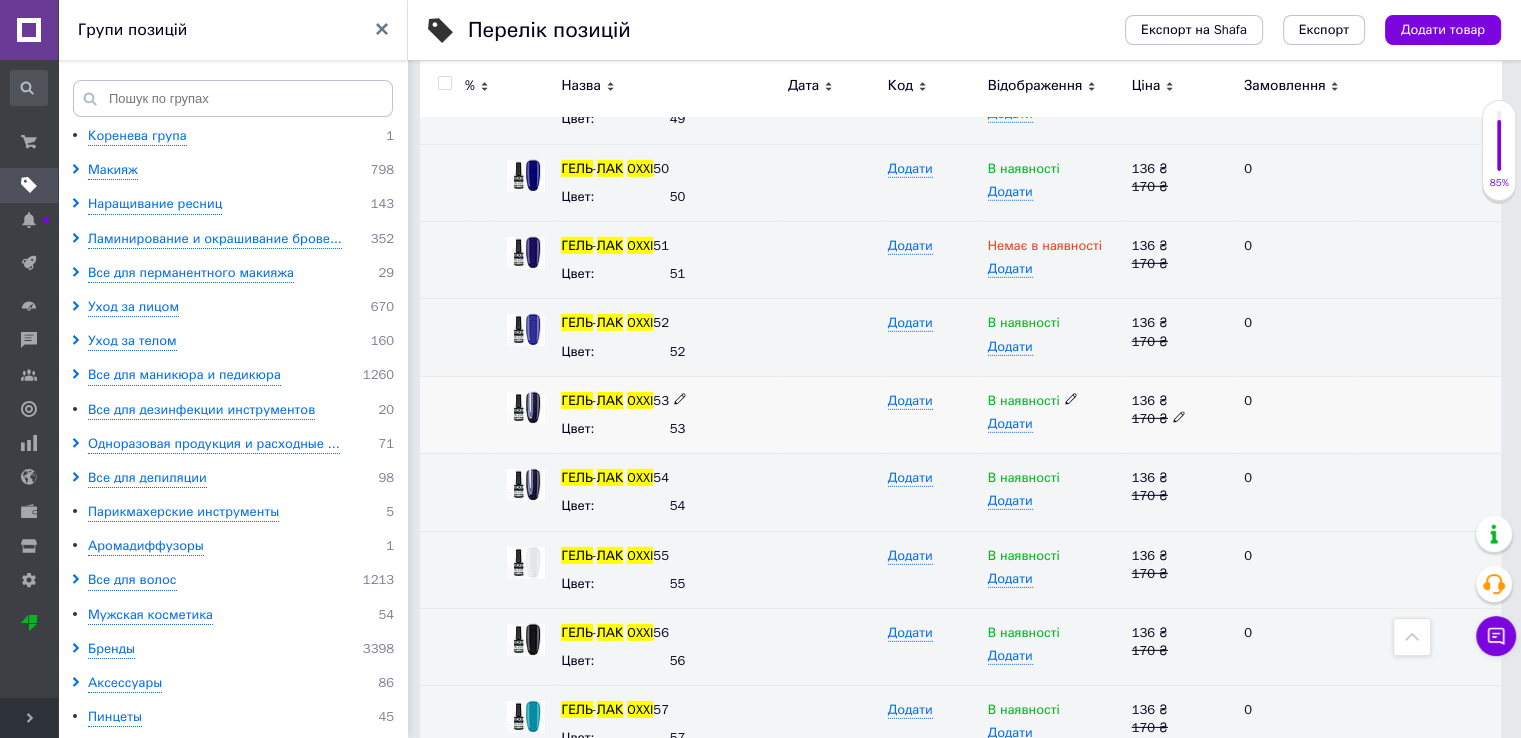 click 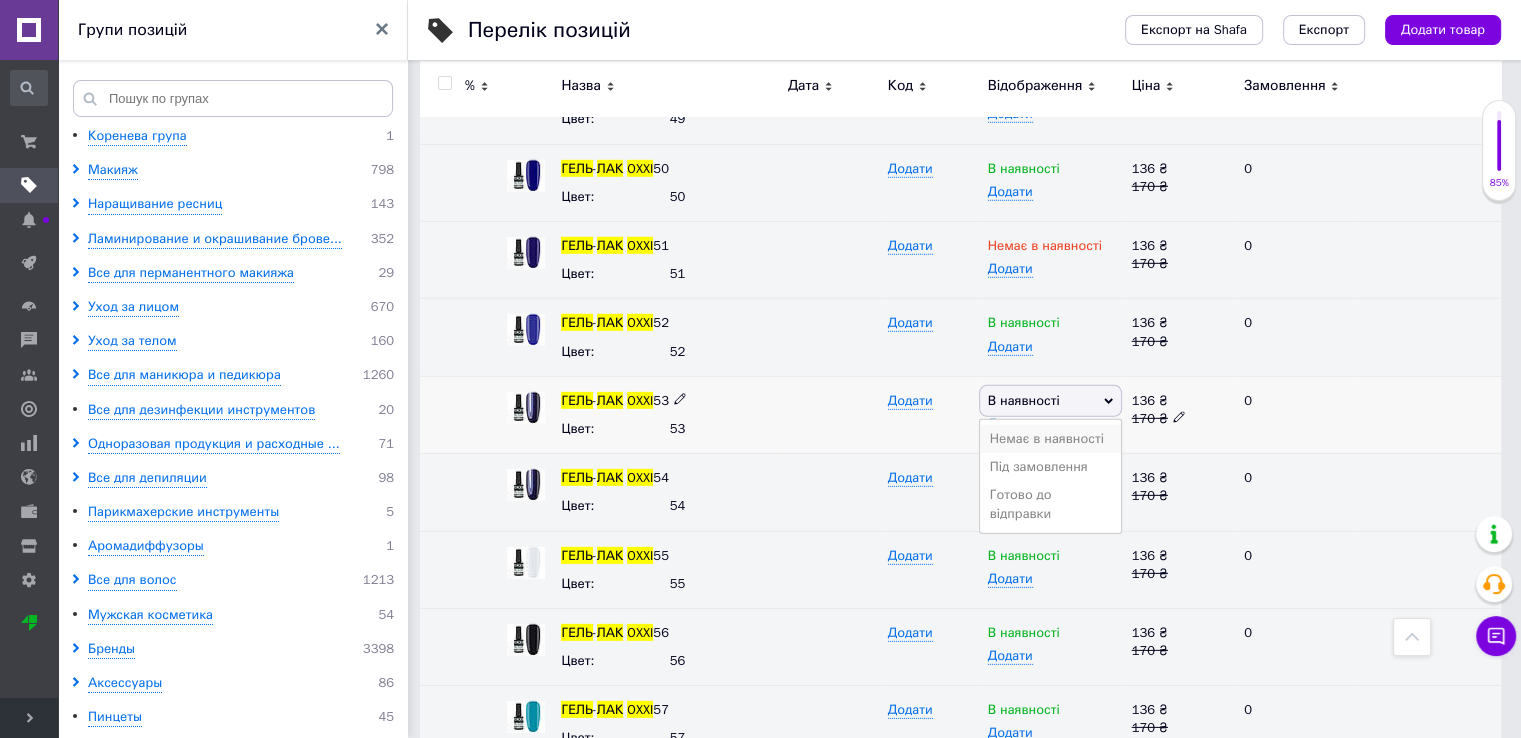 click on "Немає в наявності" at bounding box center (1050, 439) 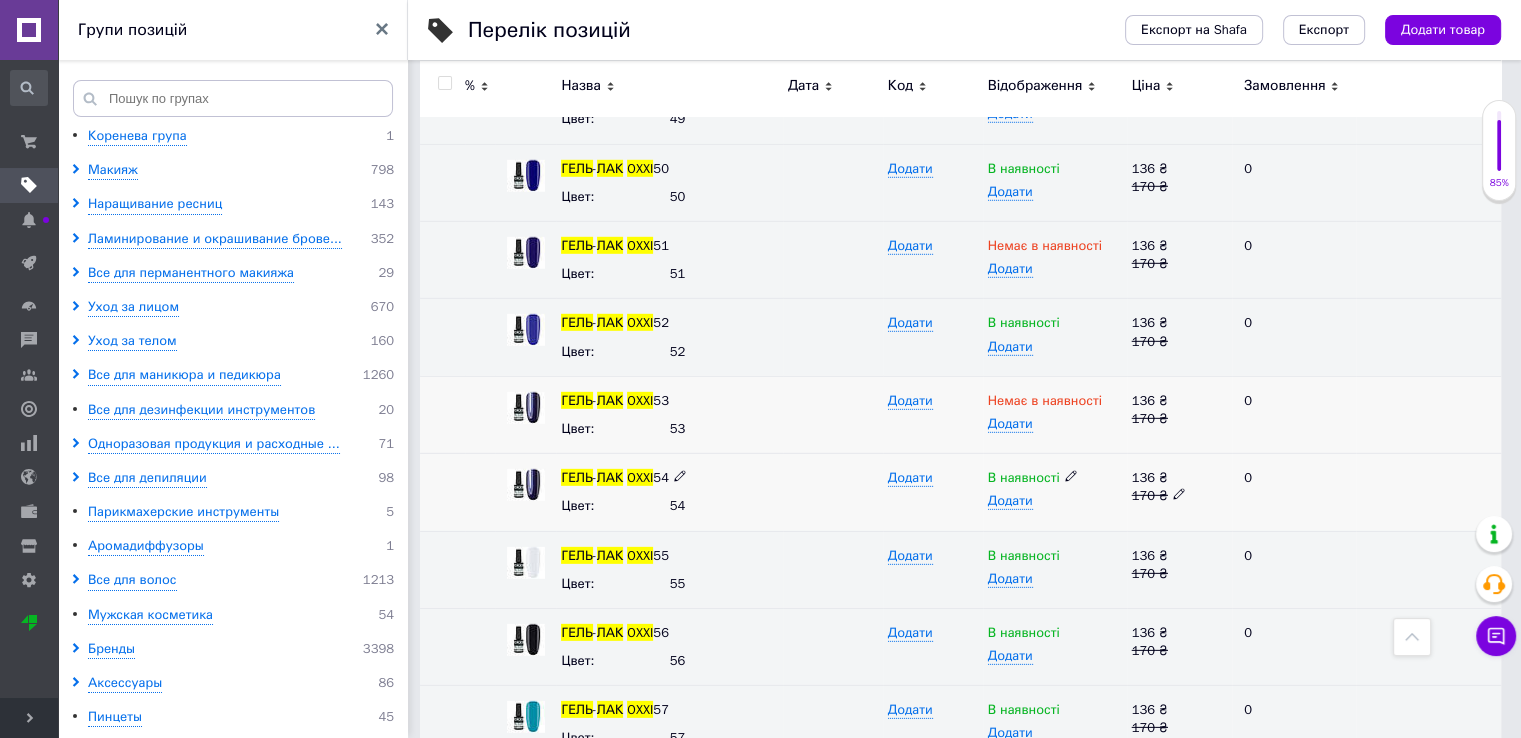 click 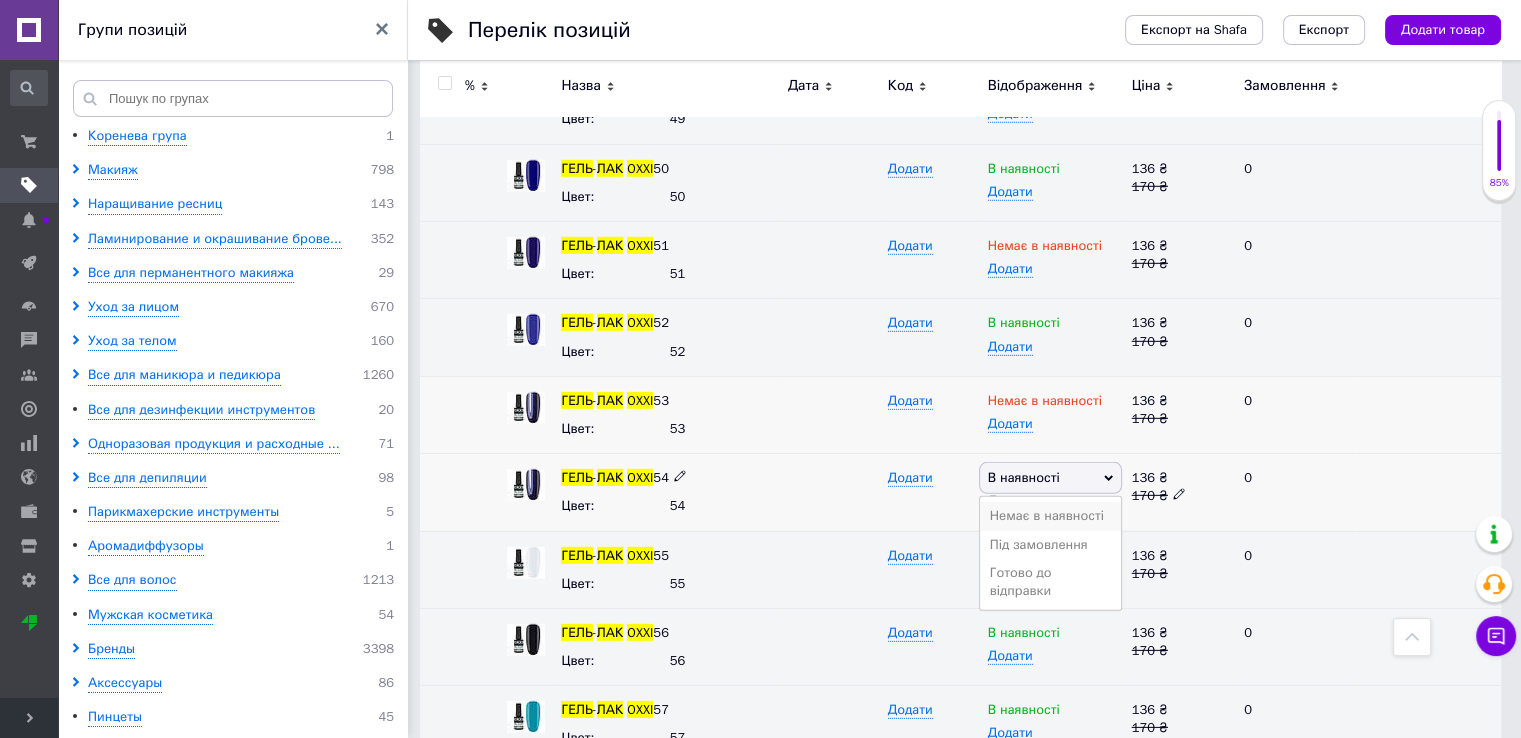 click on "Немає в наявності" at bounding box center [1050, 516] 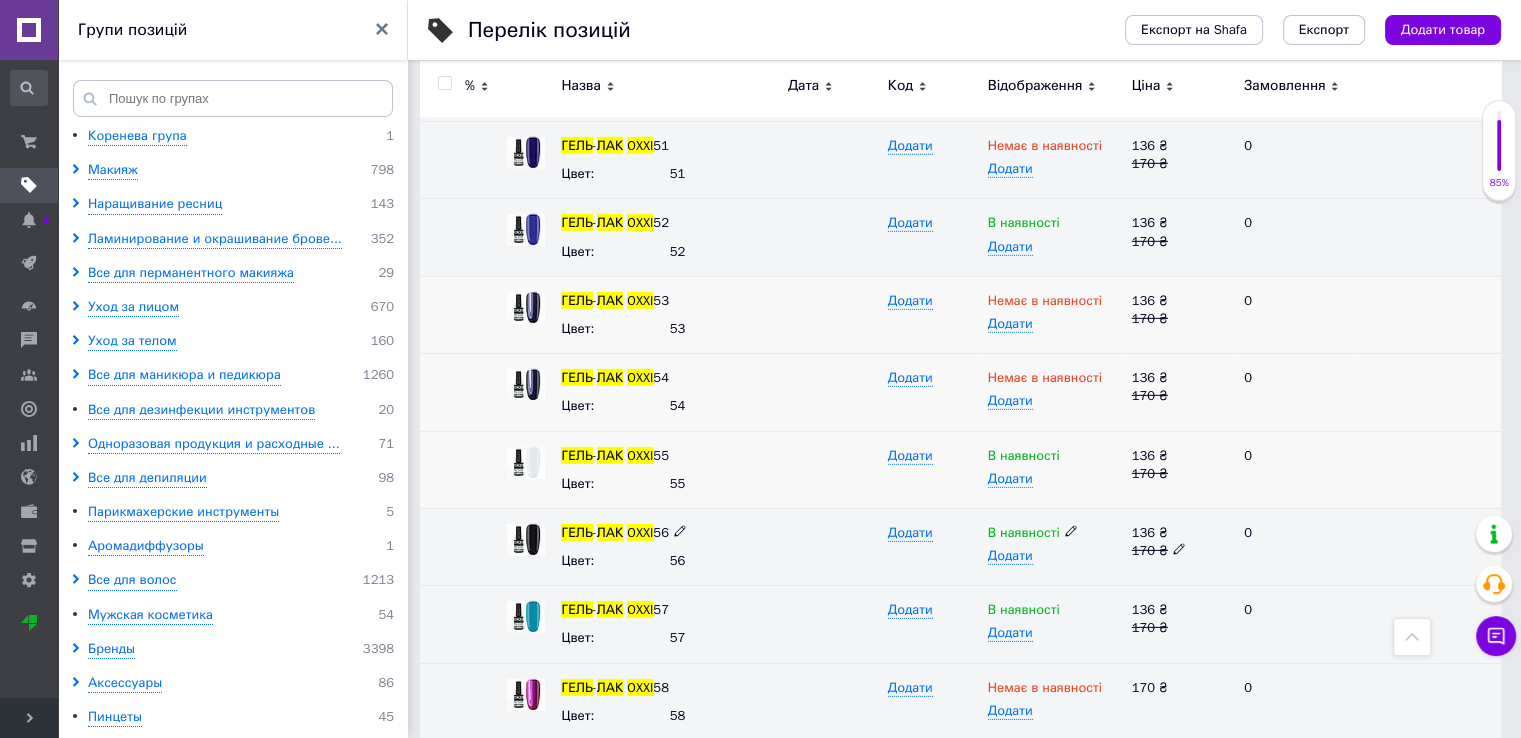 scroll, scrollTop: 6100, scrollLeft: 0, axis: vertical 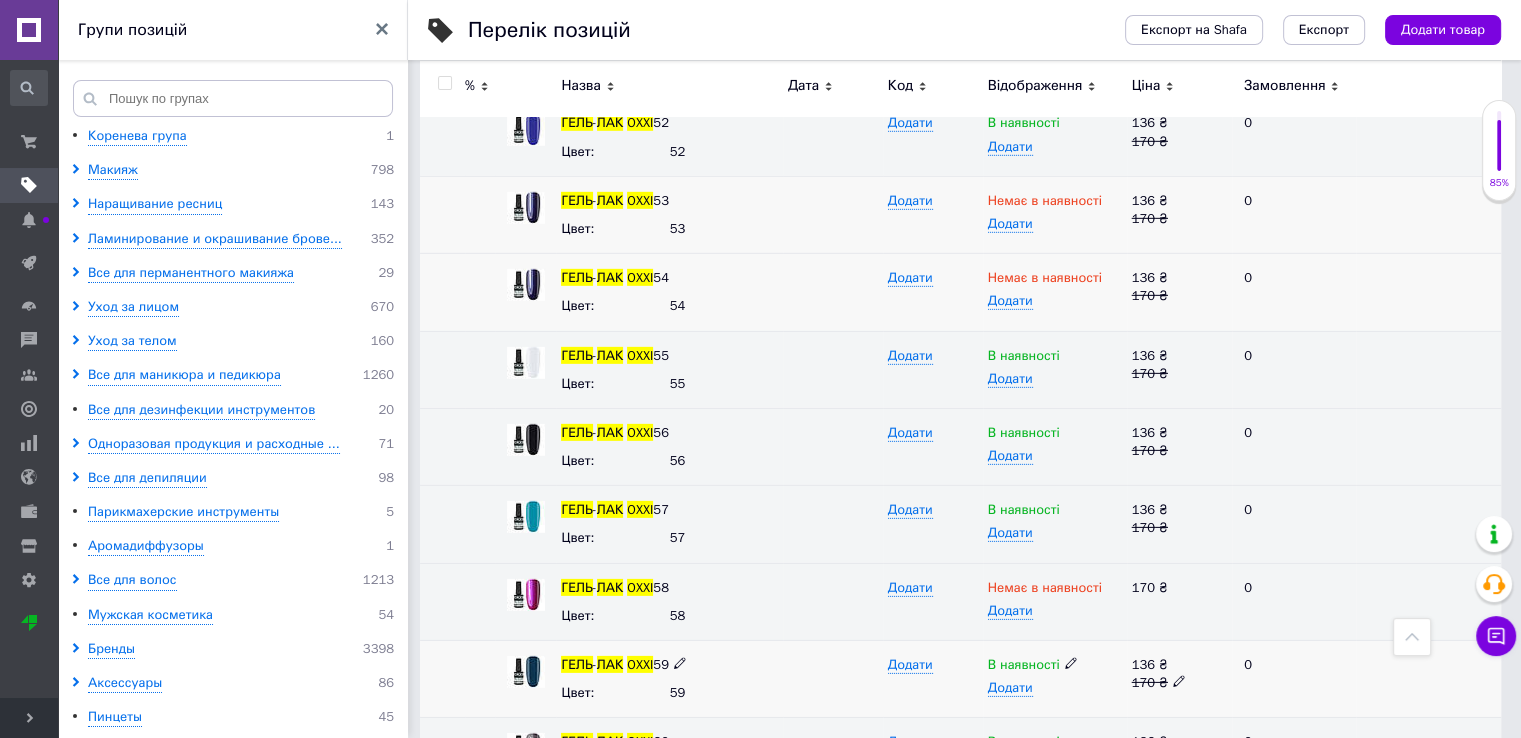 click 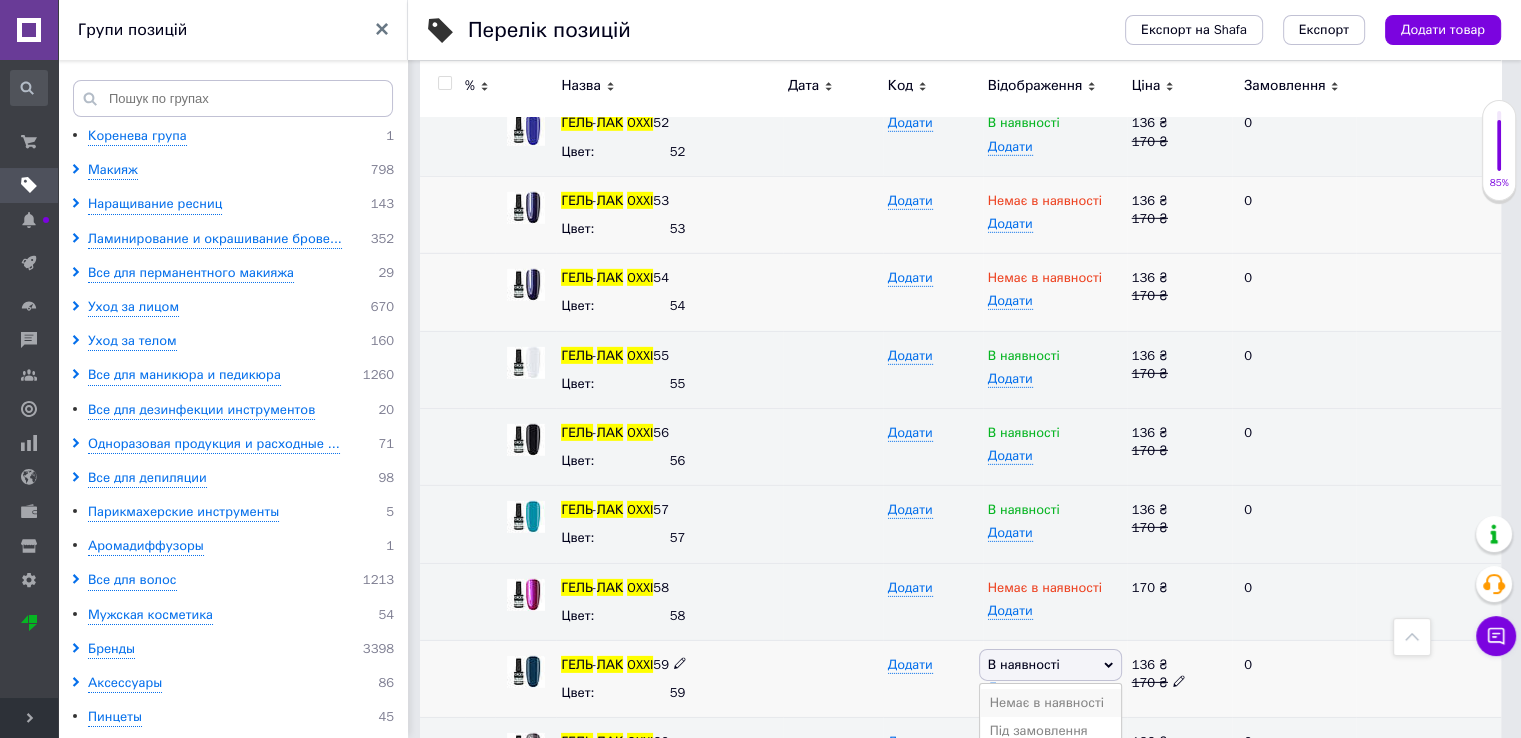 click on "Немає в наявності" at bounding box center [1050, 703] 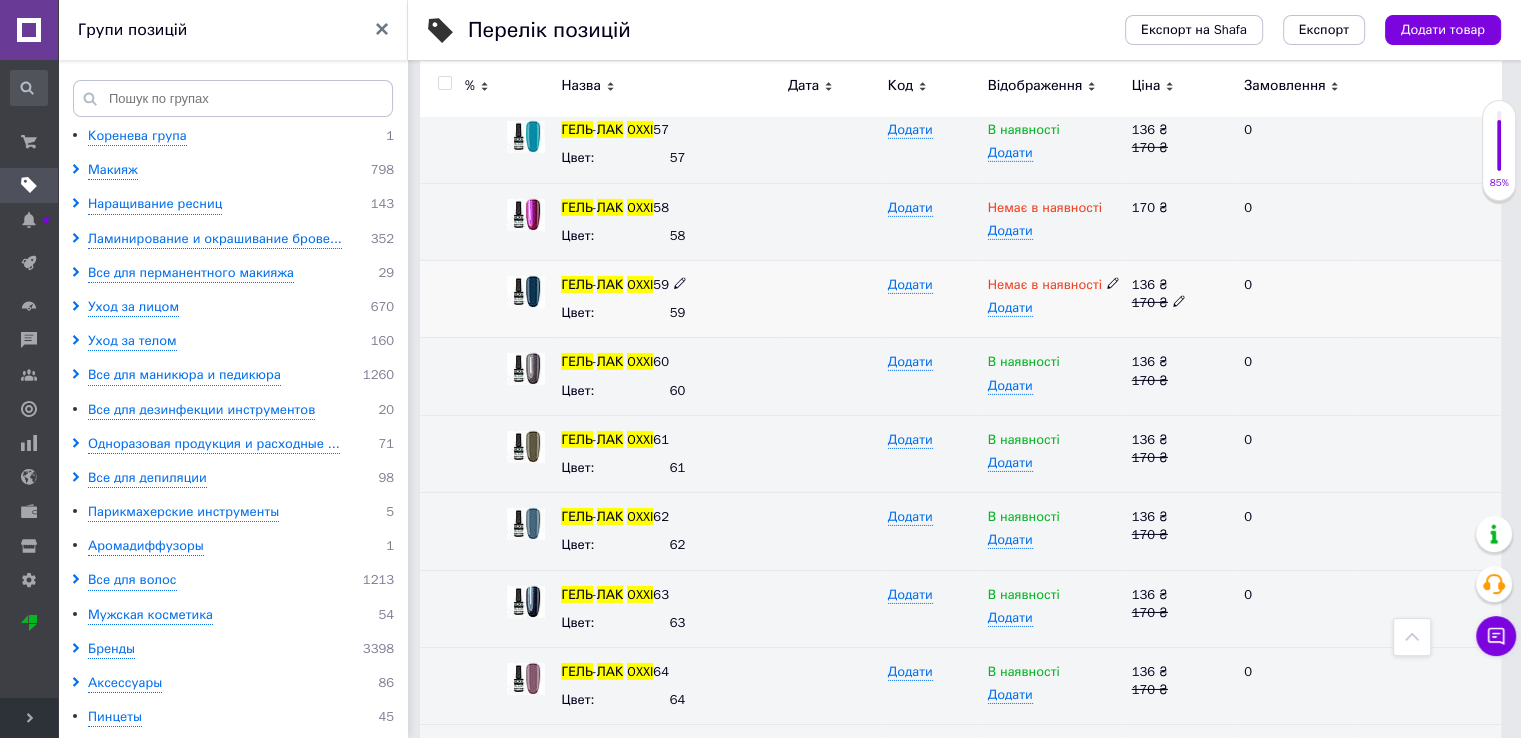 scroll, scrollTop: 6500, scrollLeft: 0, axis: vertical 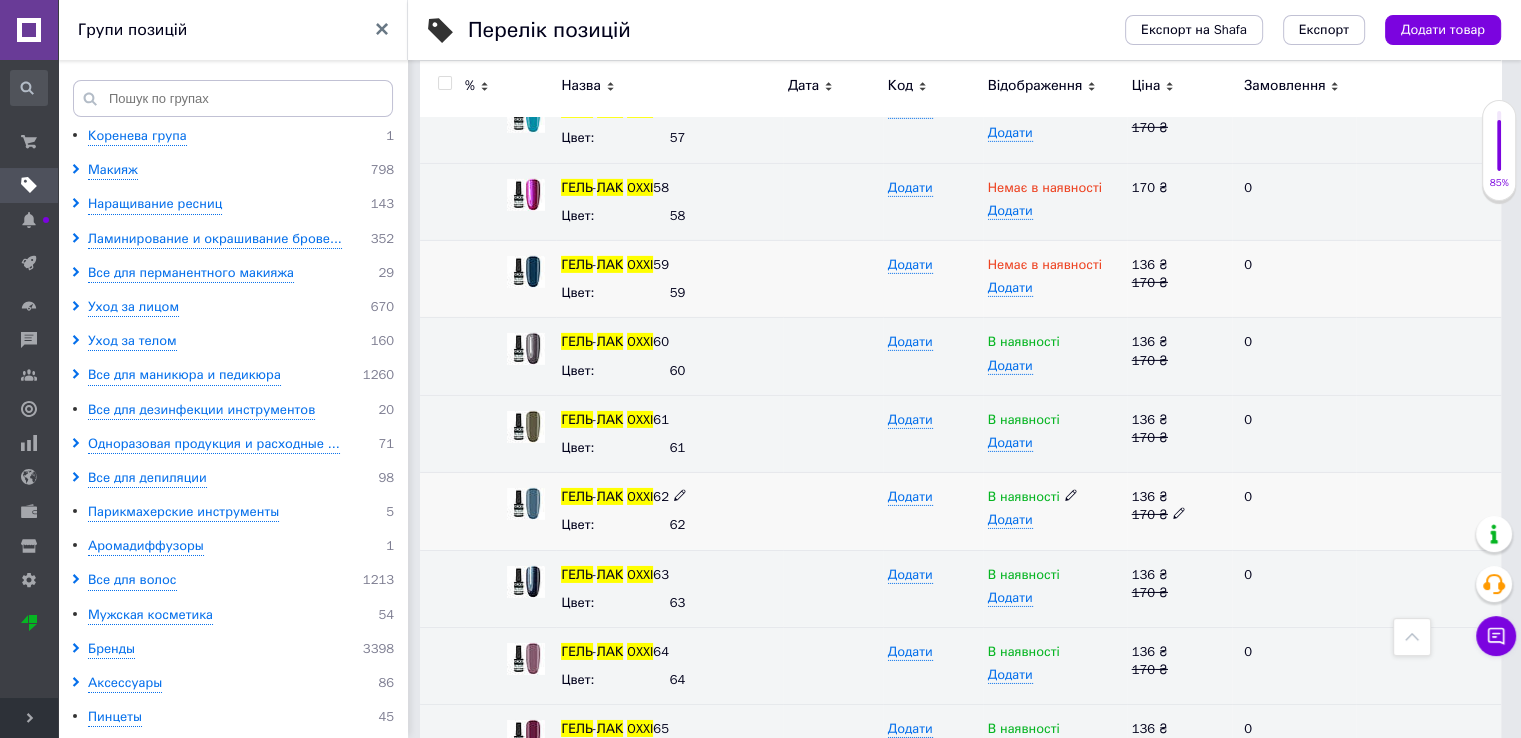 click 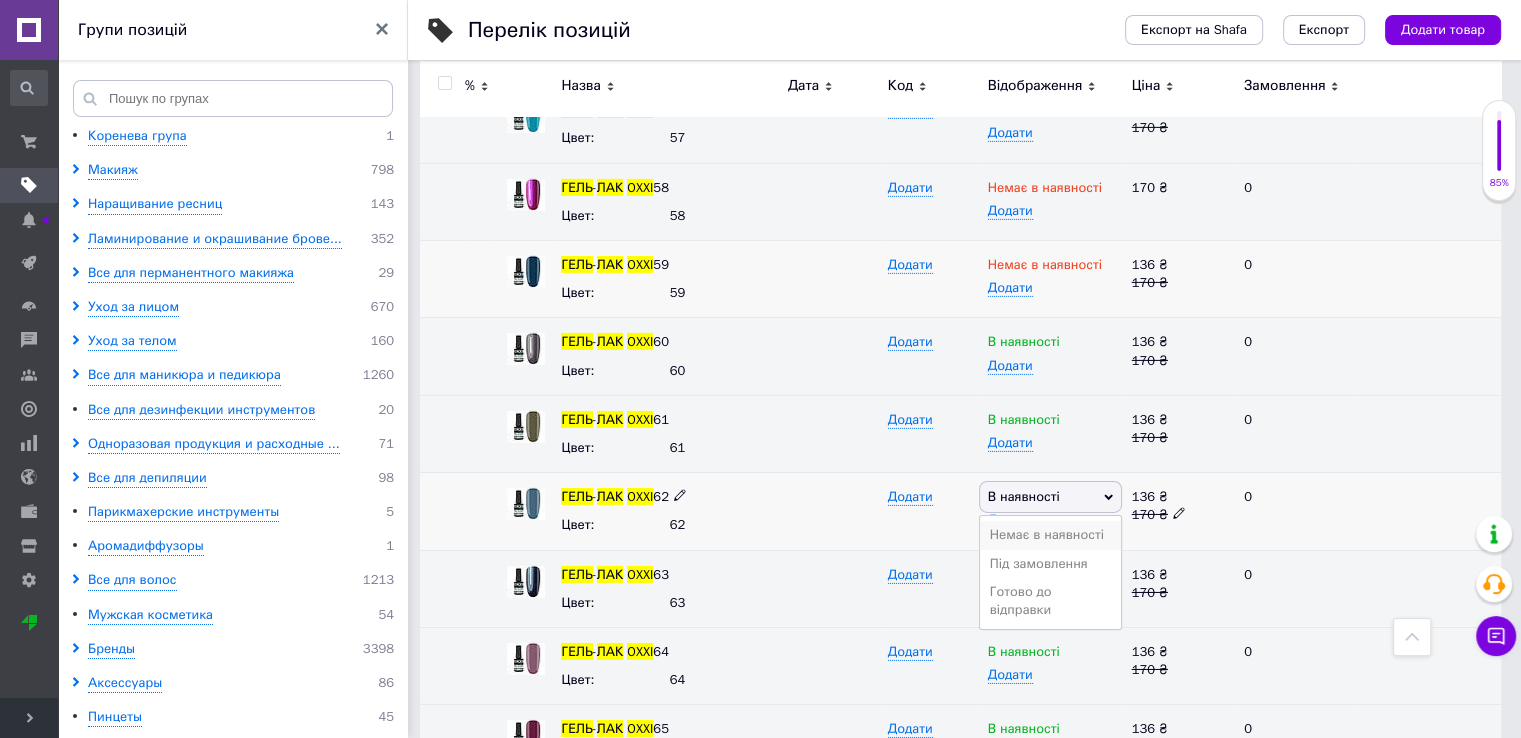 click on "Немає в наявності" at bounding box center (1050, 535) 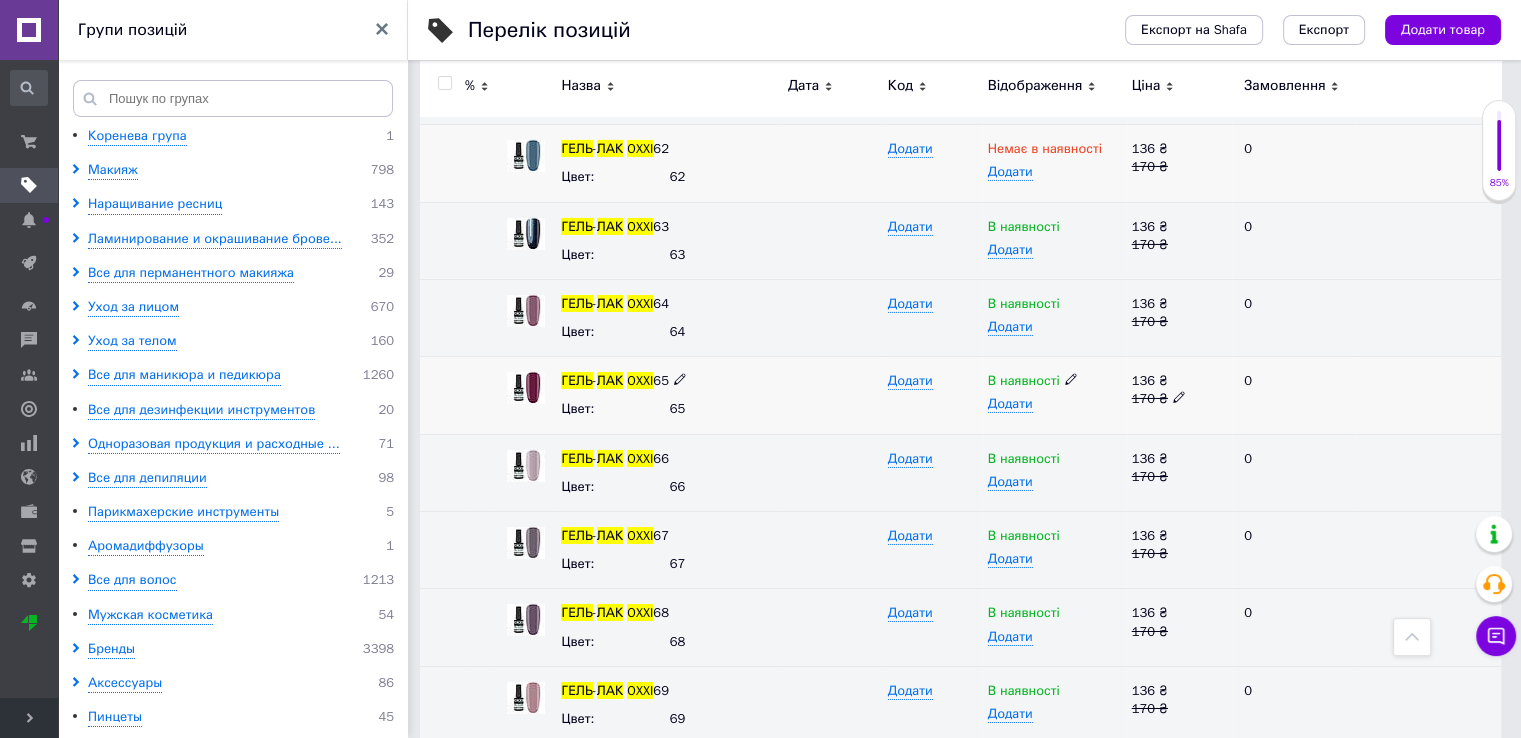scroll, scrollTop: 6900, scrollLeft: 0, axis: vertical 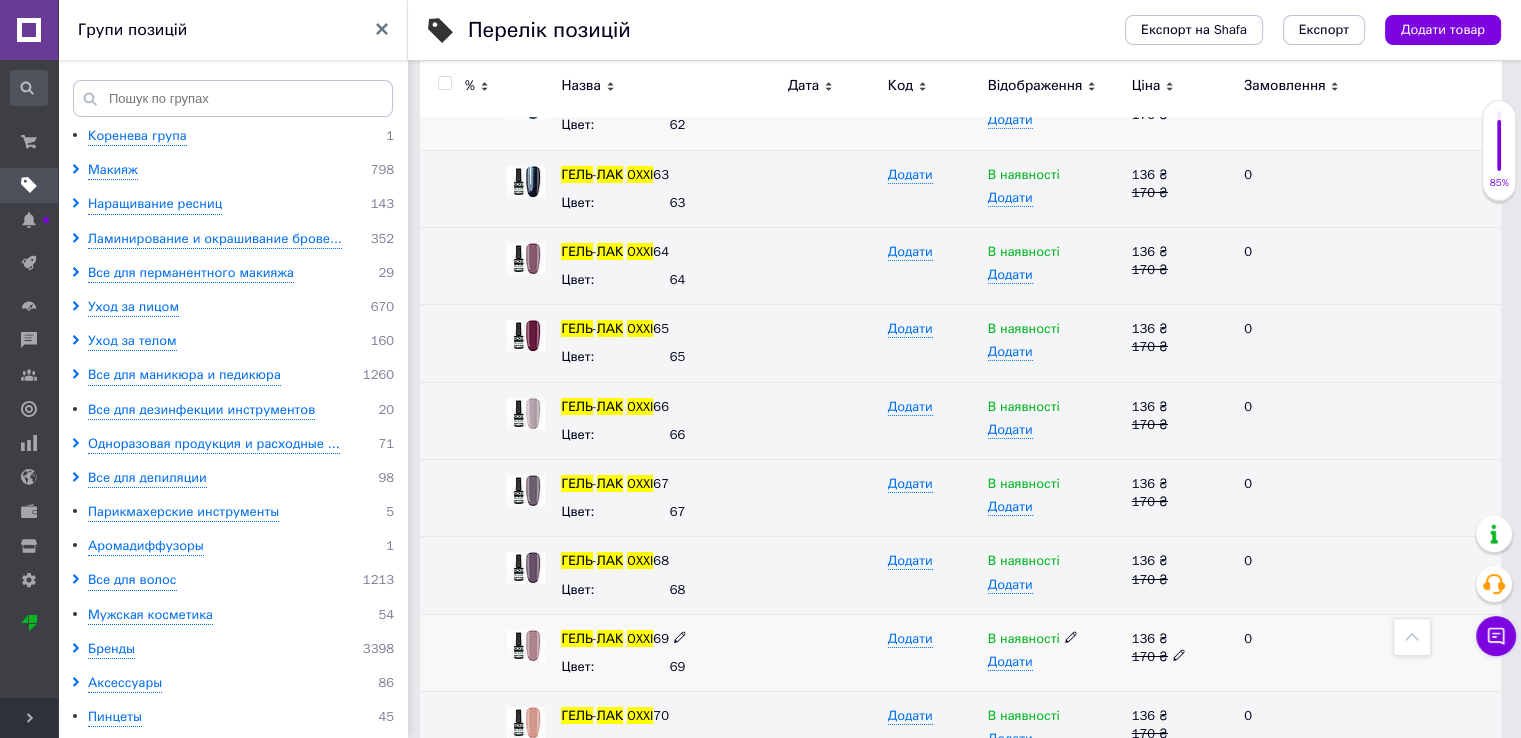 click 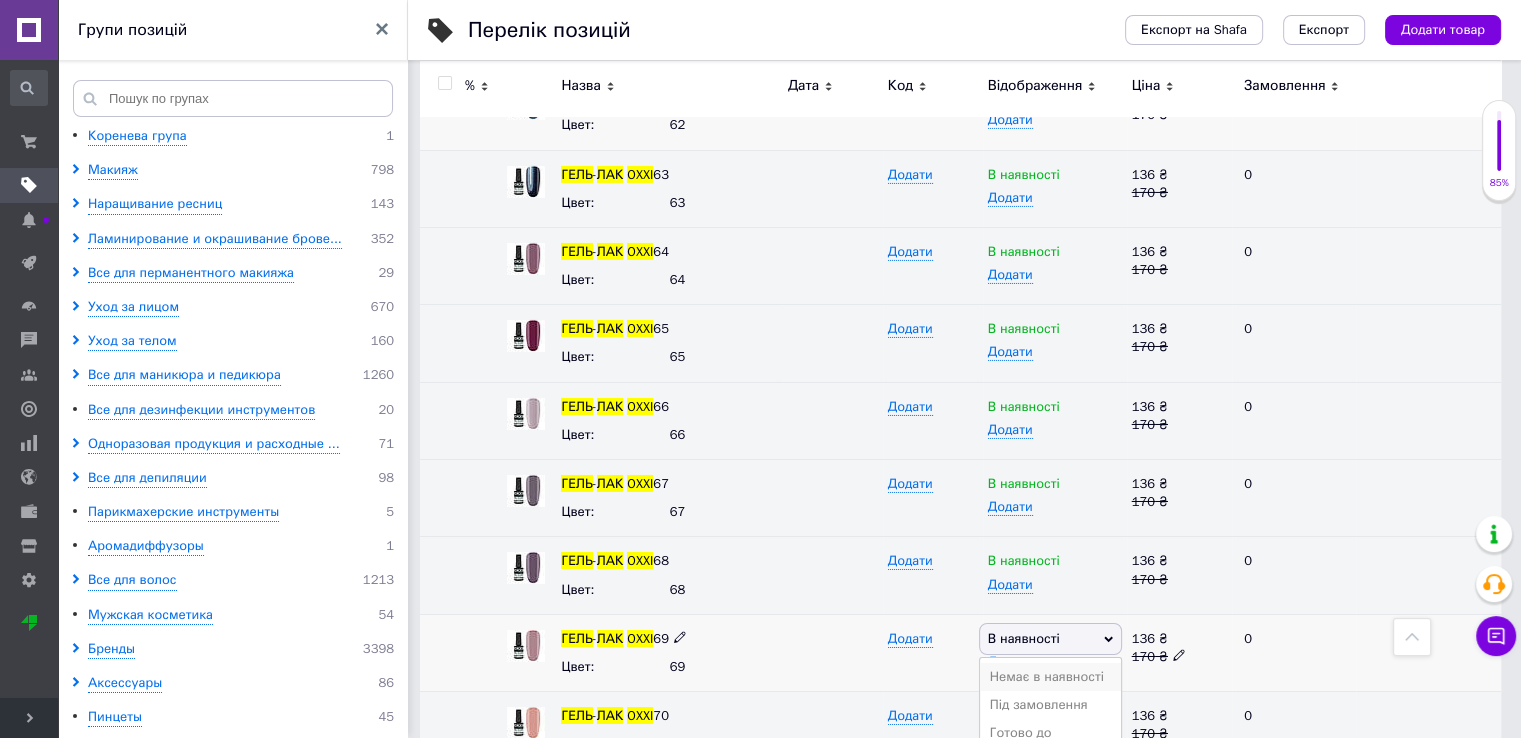click on "Немає в наявності" at bounding box center [1050, 677] 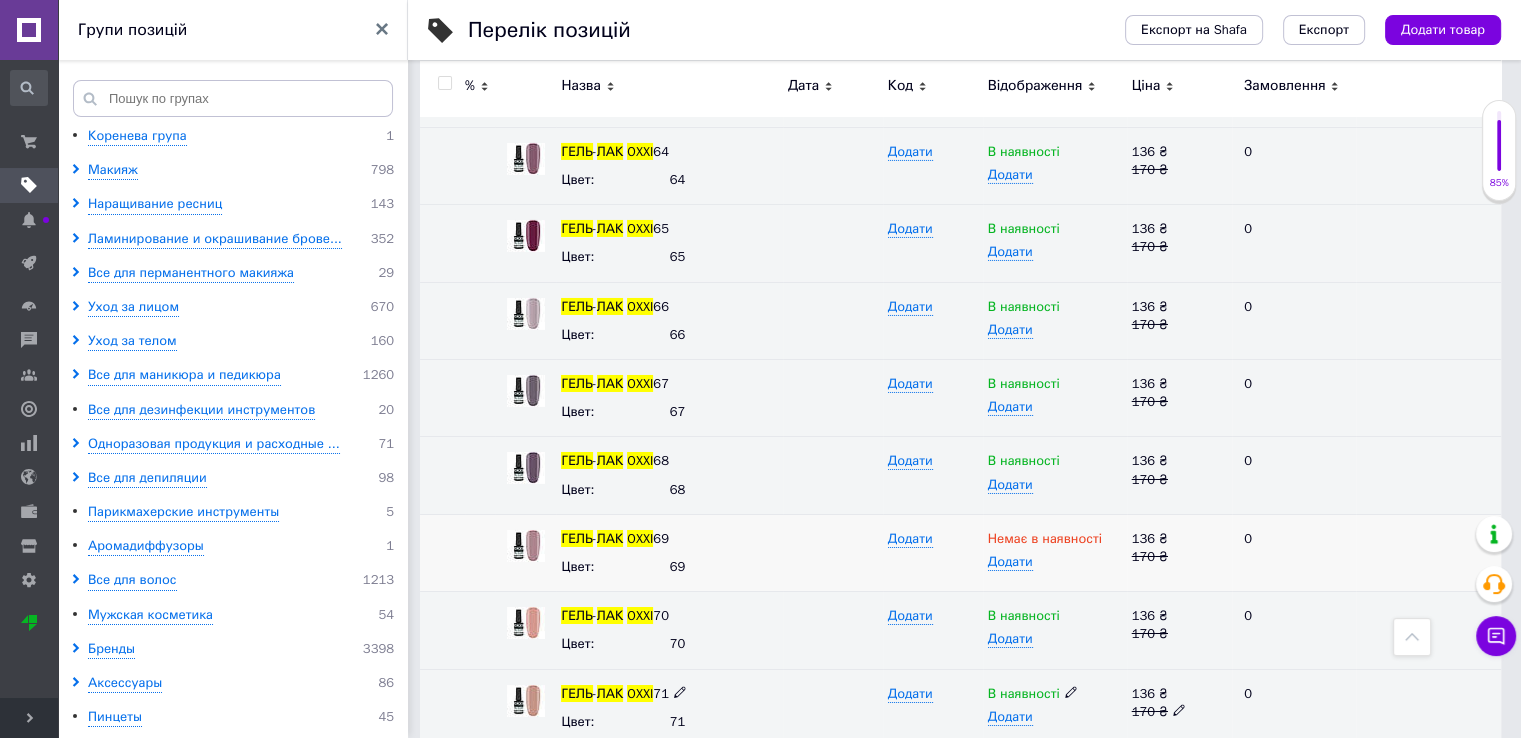 scroll, scrollTop: 7100, scrollLeft: 0, axis: vertical 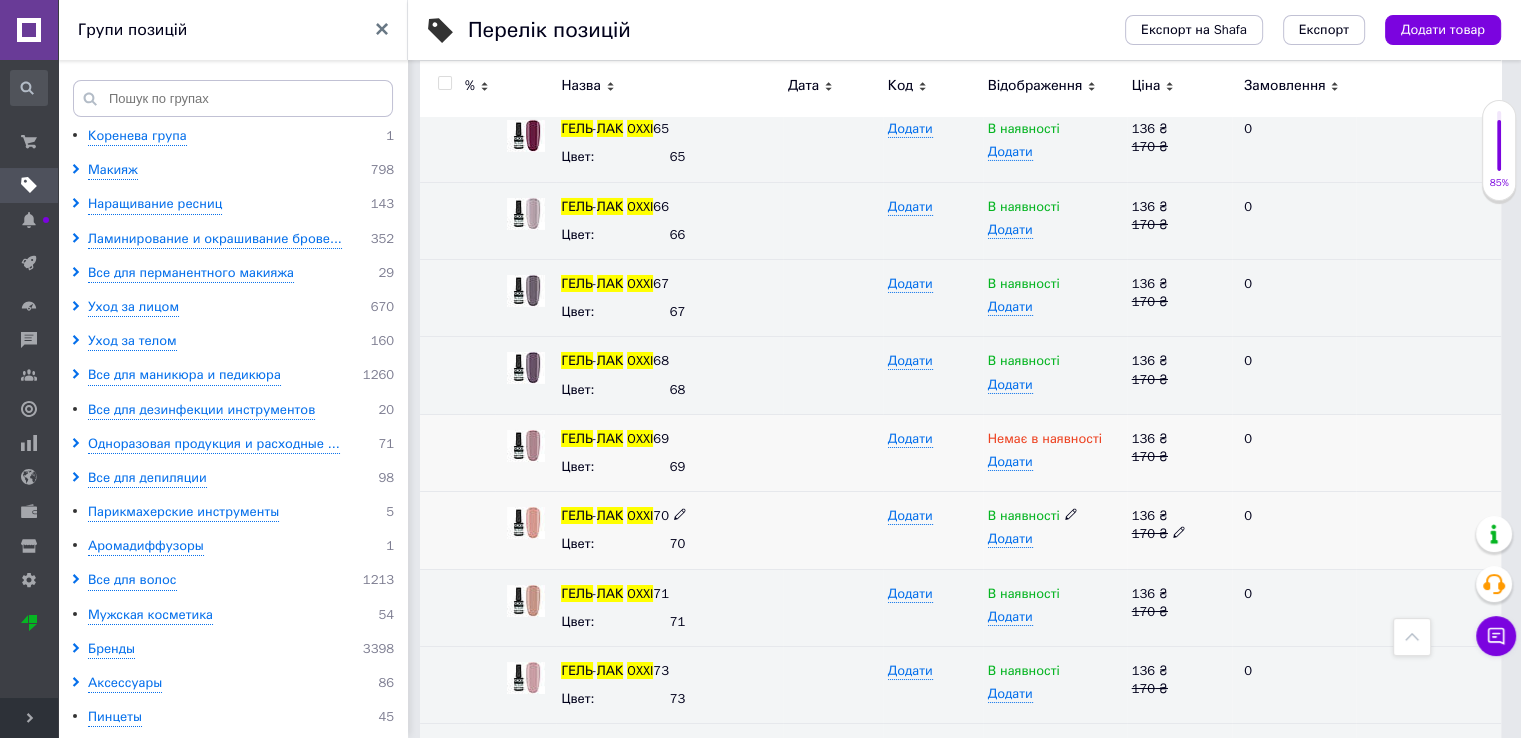 click 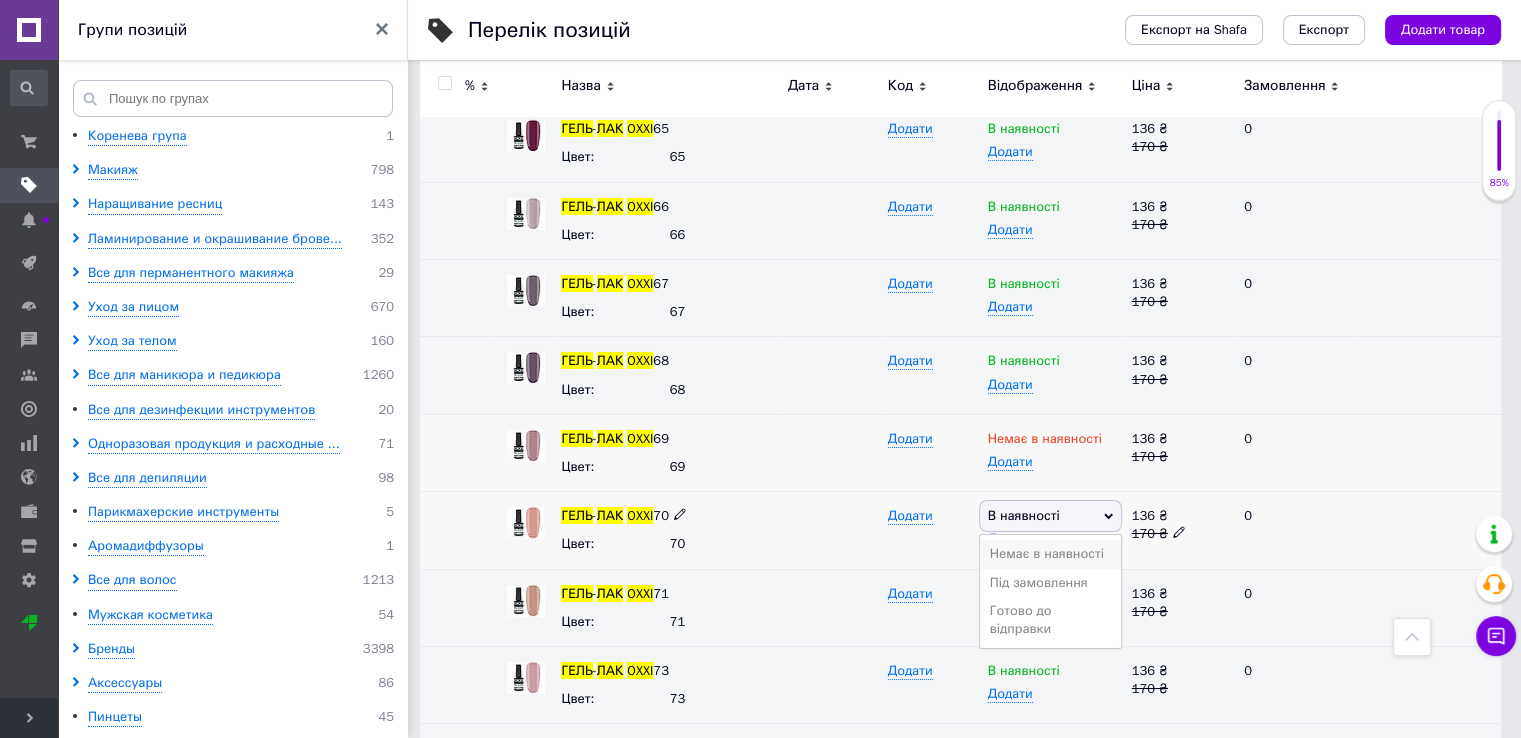 click on "Немає в наявності" at bounding box center [1050, 554] 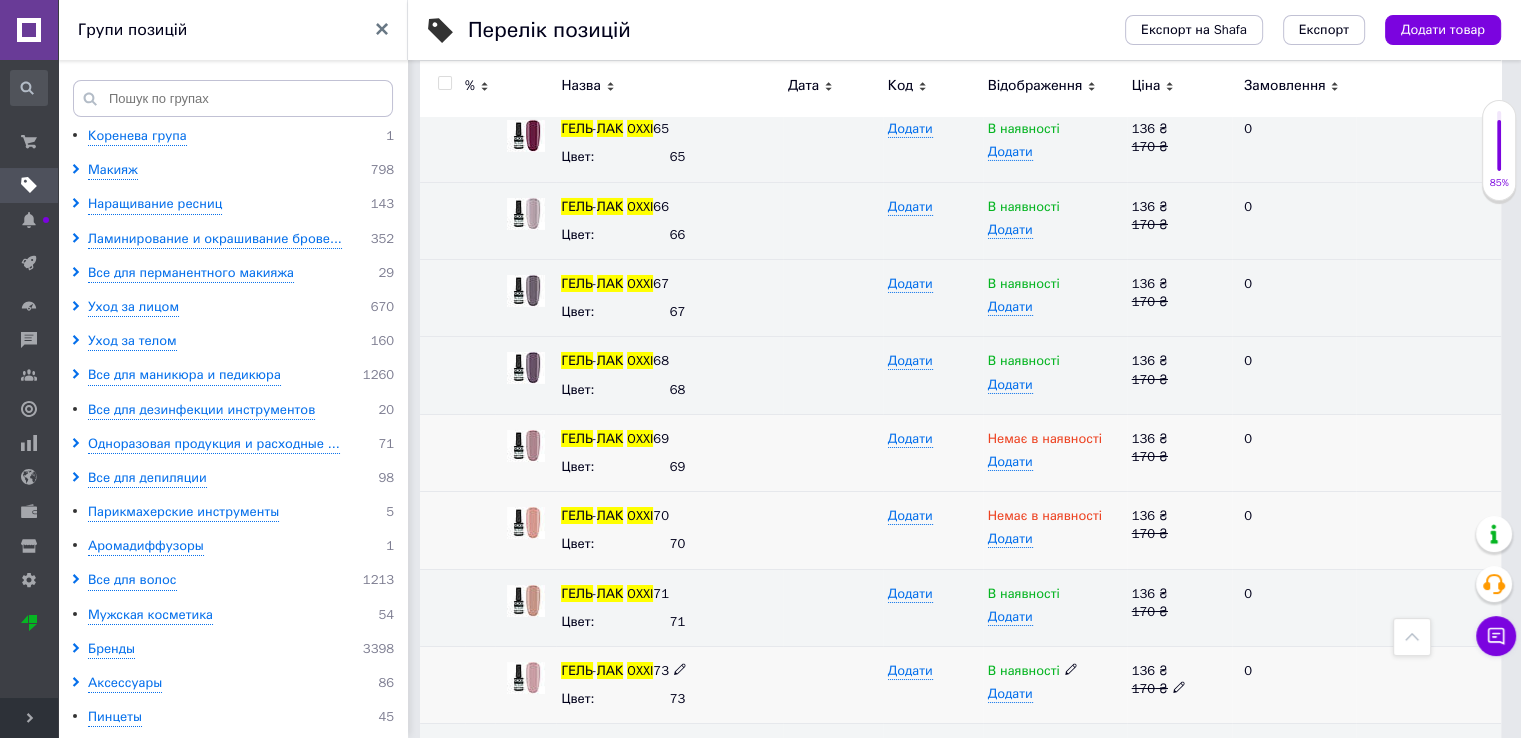 click 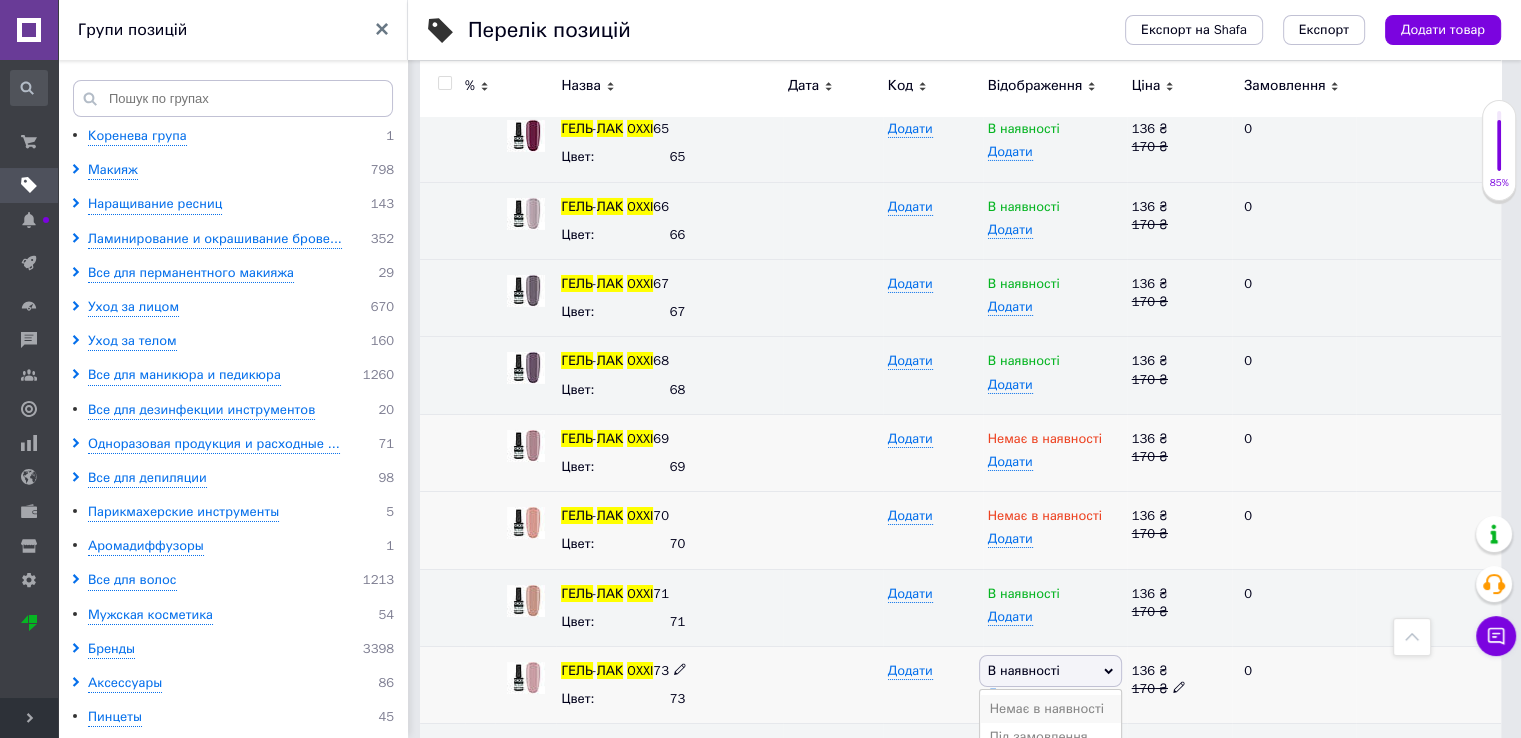 click on "Немає в наявності" at bounding box center [1050, 709] 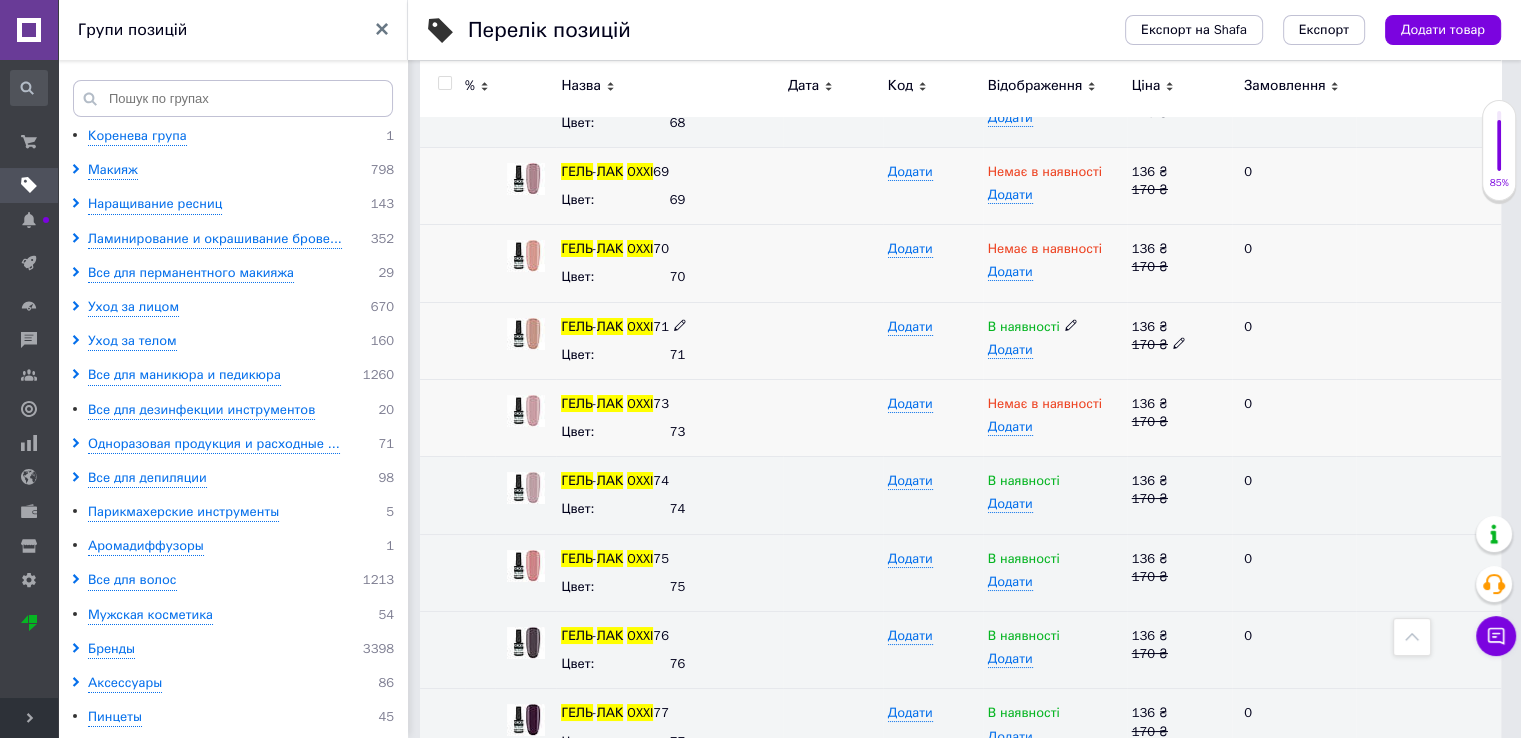 scroll, scrollTop: 7400, scrollLeft: 0, axis: vertical 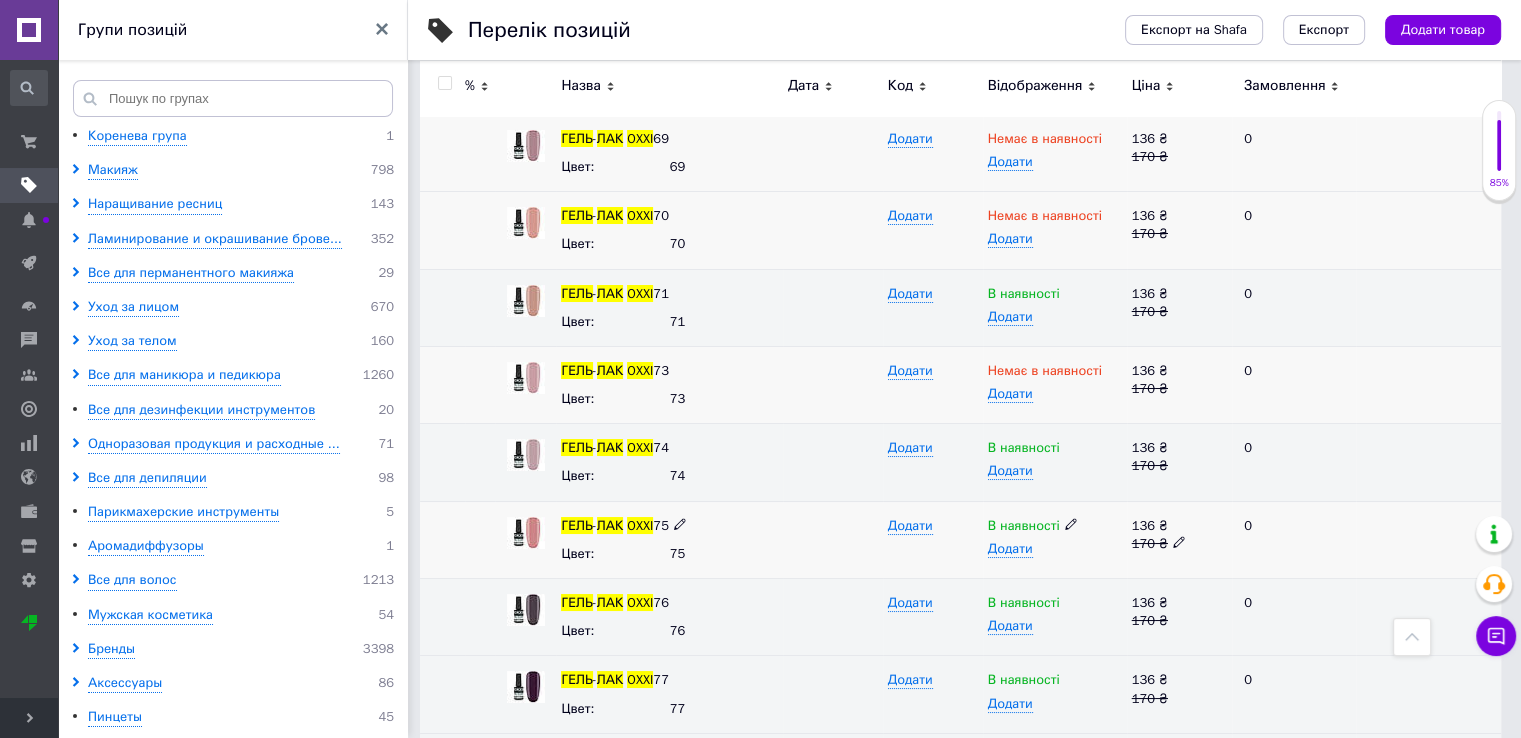 click 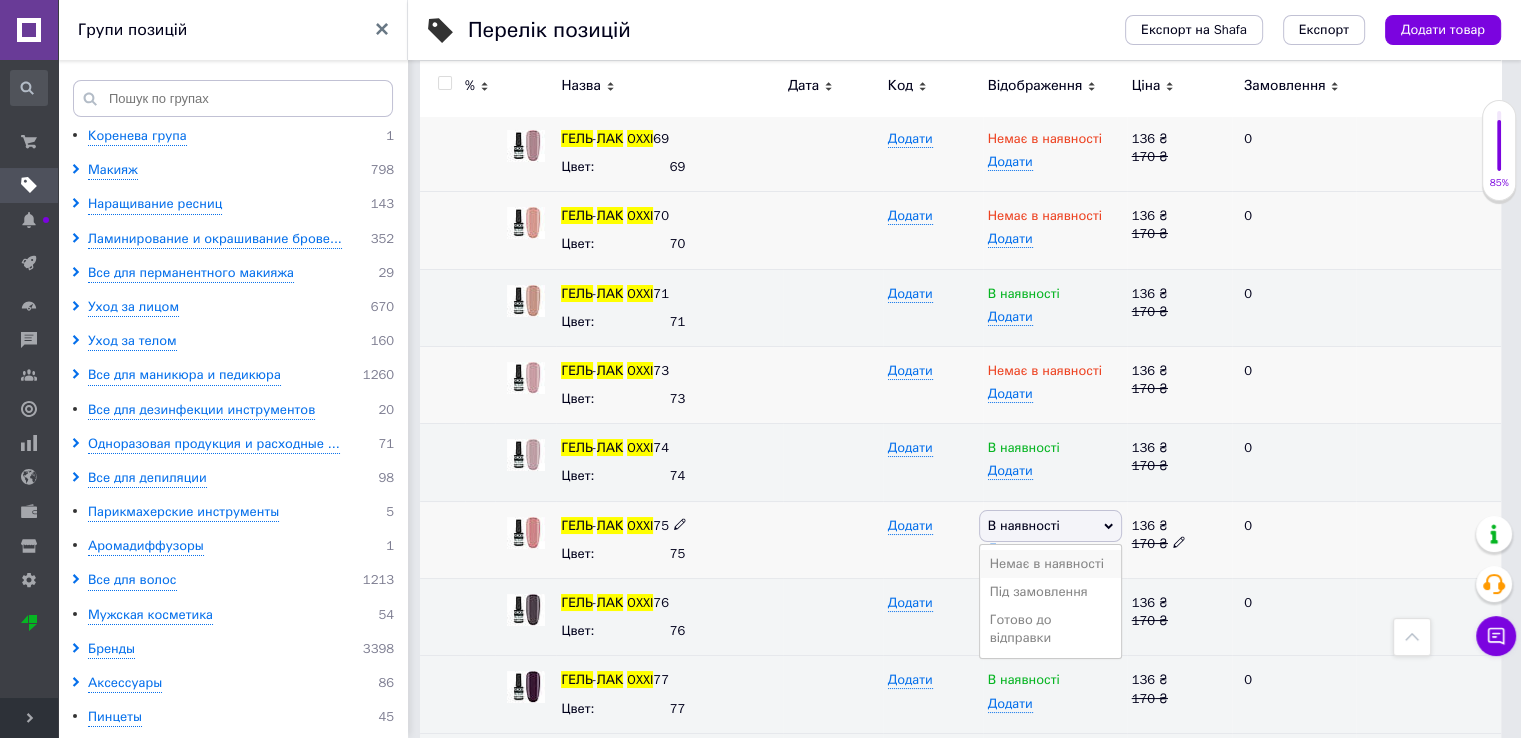 click on "Немає в наявності" at bounding box center [1050, 564] 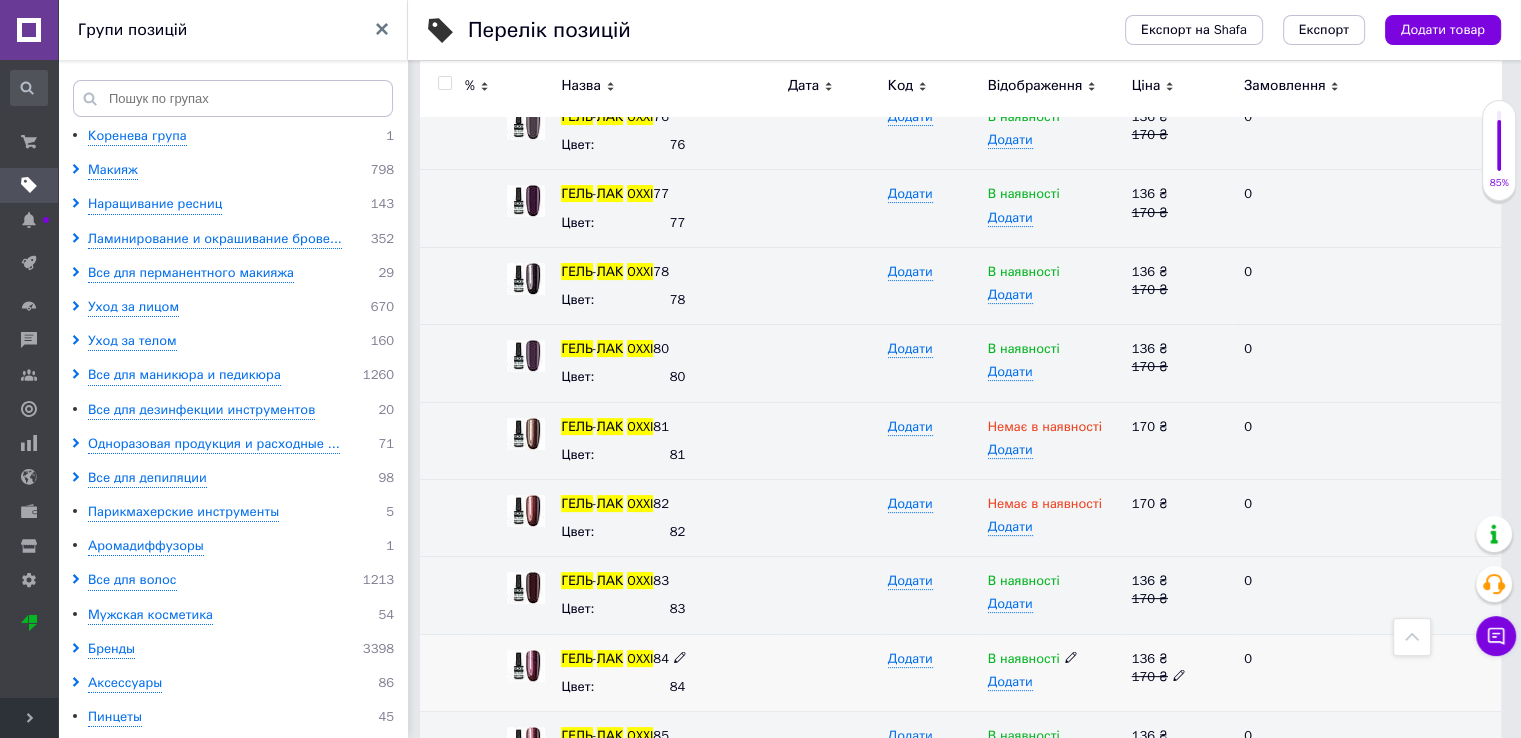 scroll, scrollTop: 7900, scrollLeft: 0, axis: vertical 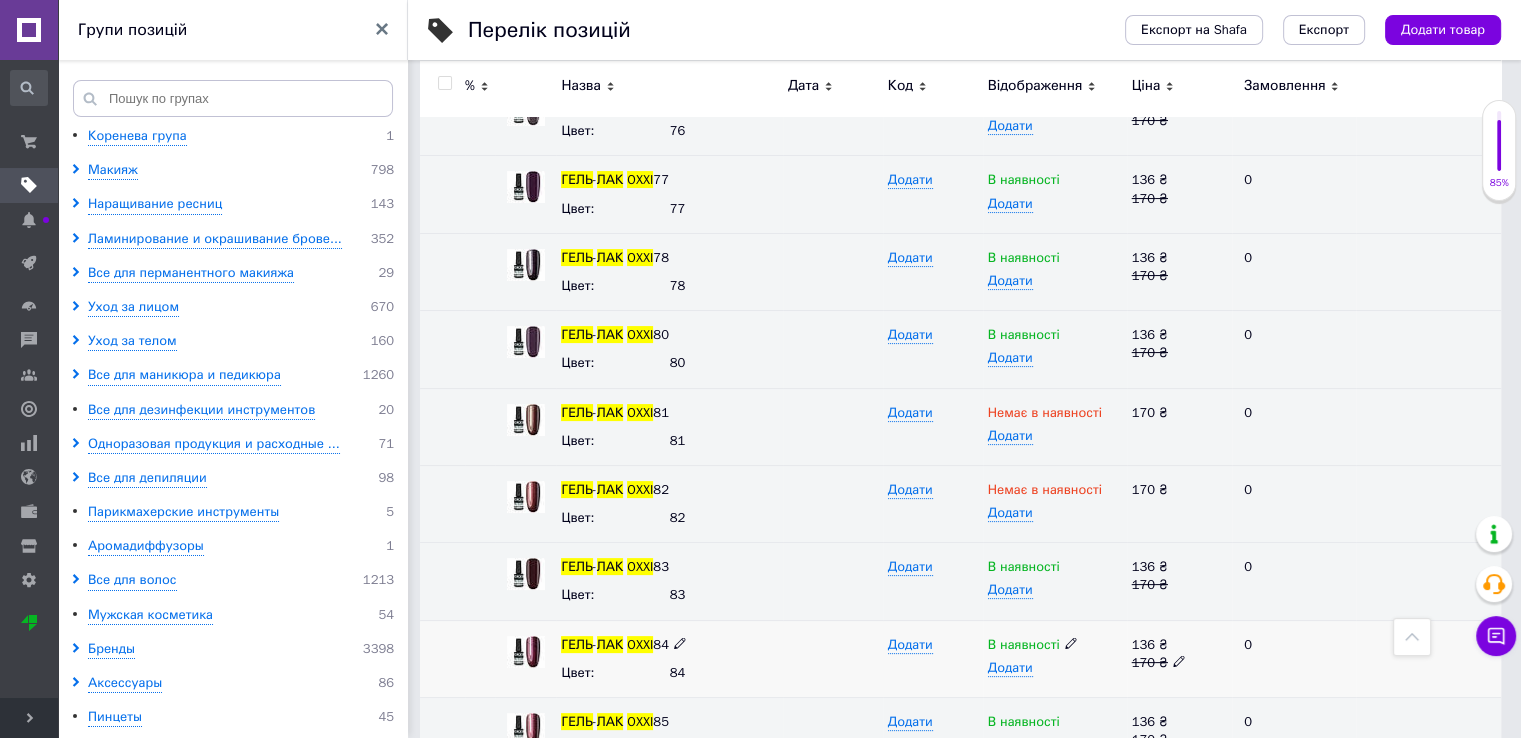 click 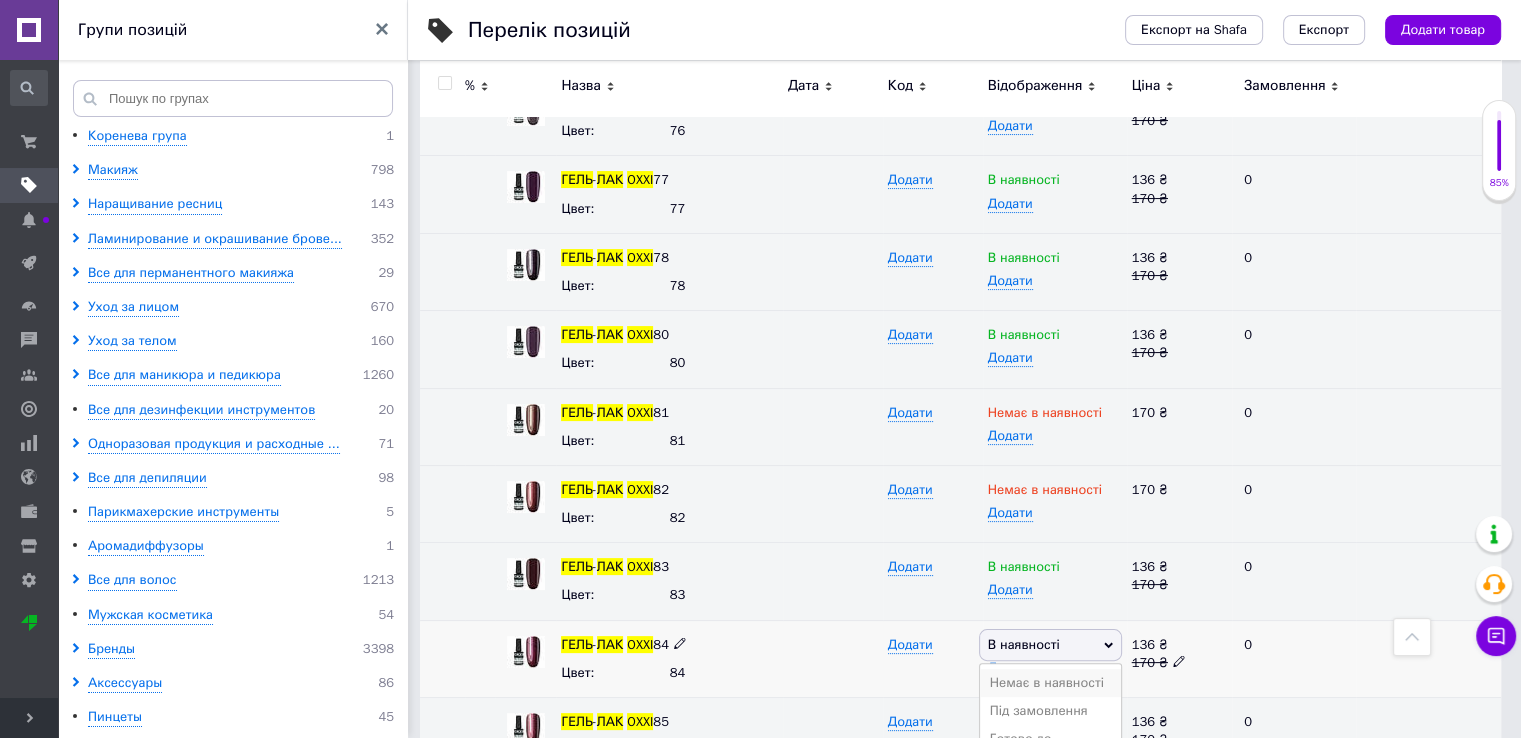 click on "Немає в наявності" at bounding box center (1050, 683) 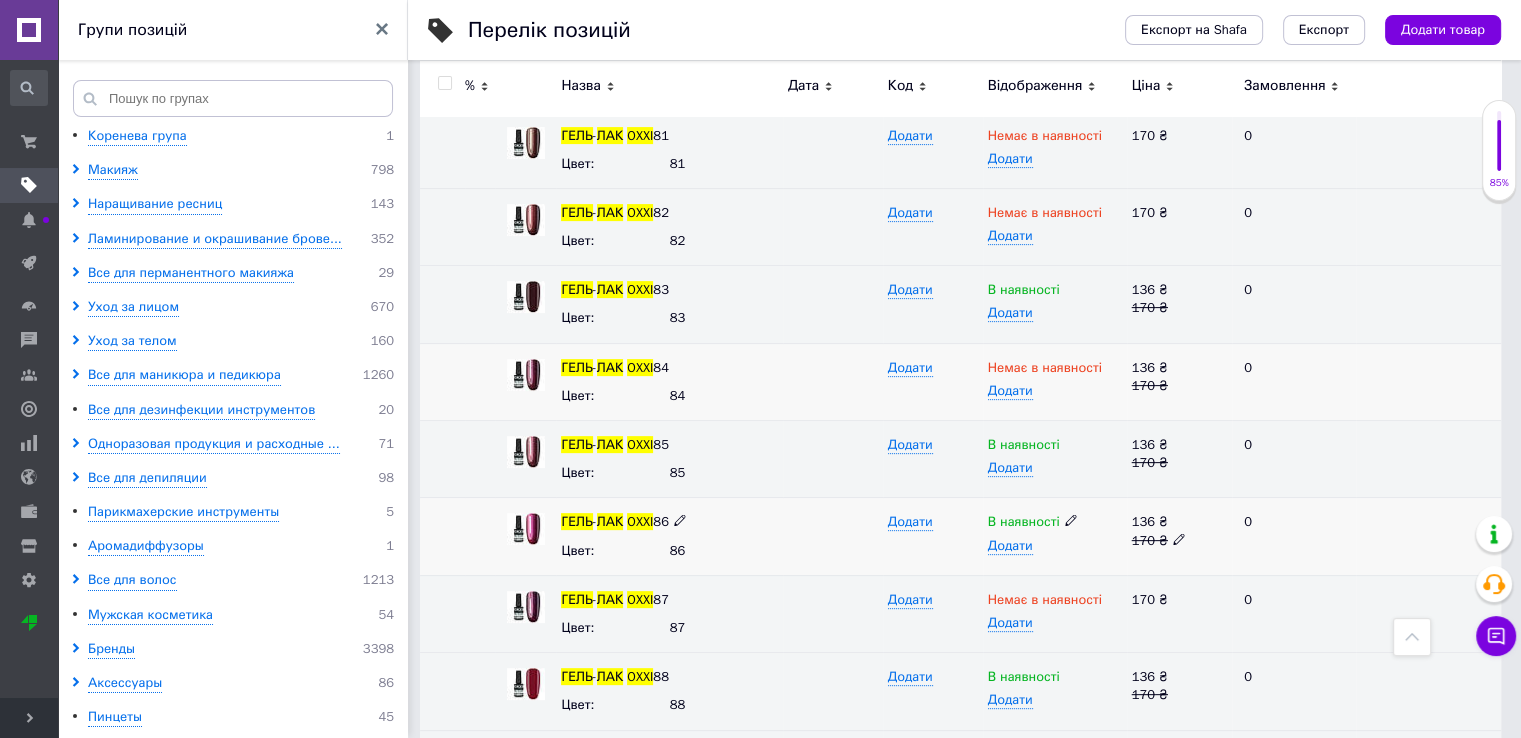scroll, scrollTop: 8200, scrollLeft: 0, axis: vertical 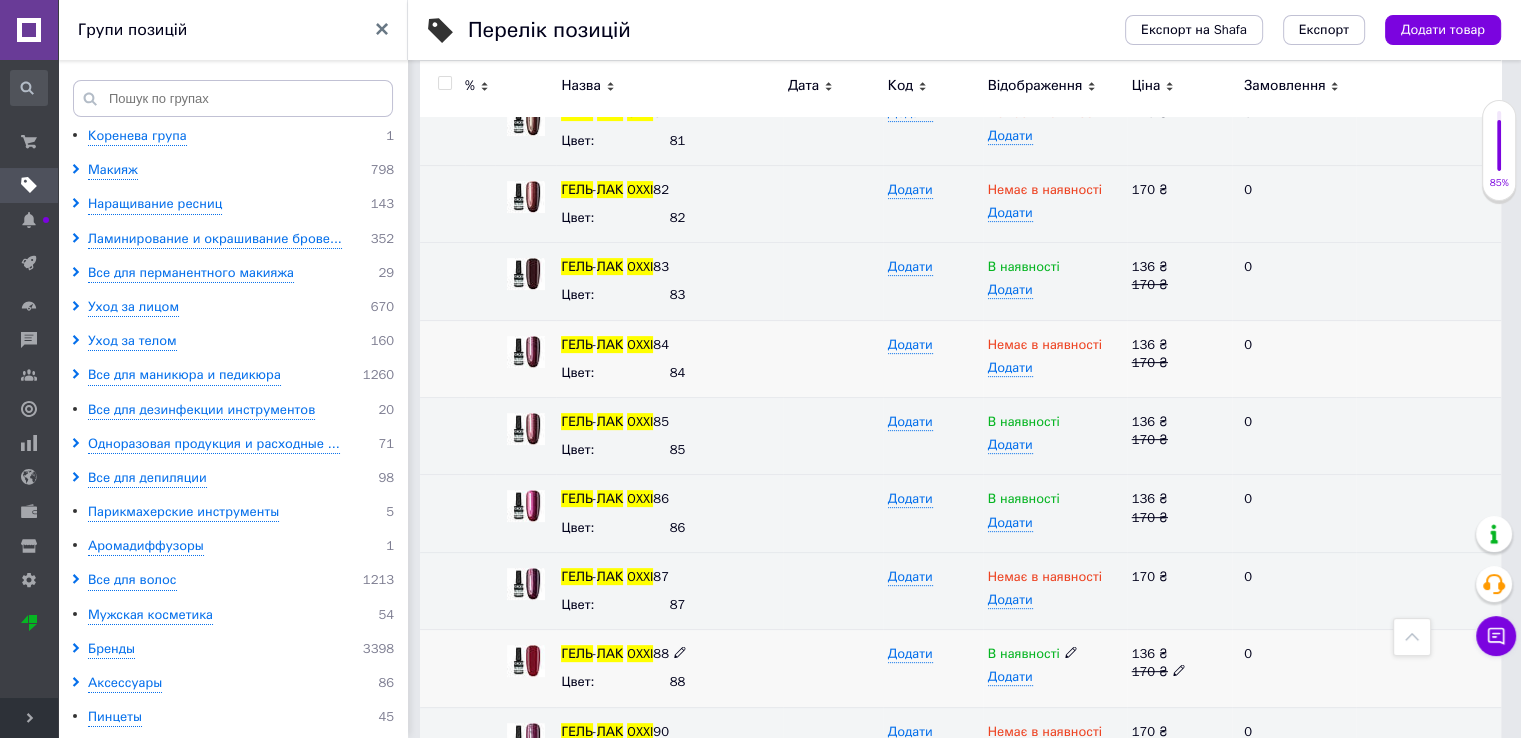 click 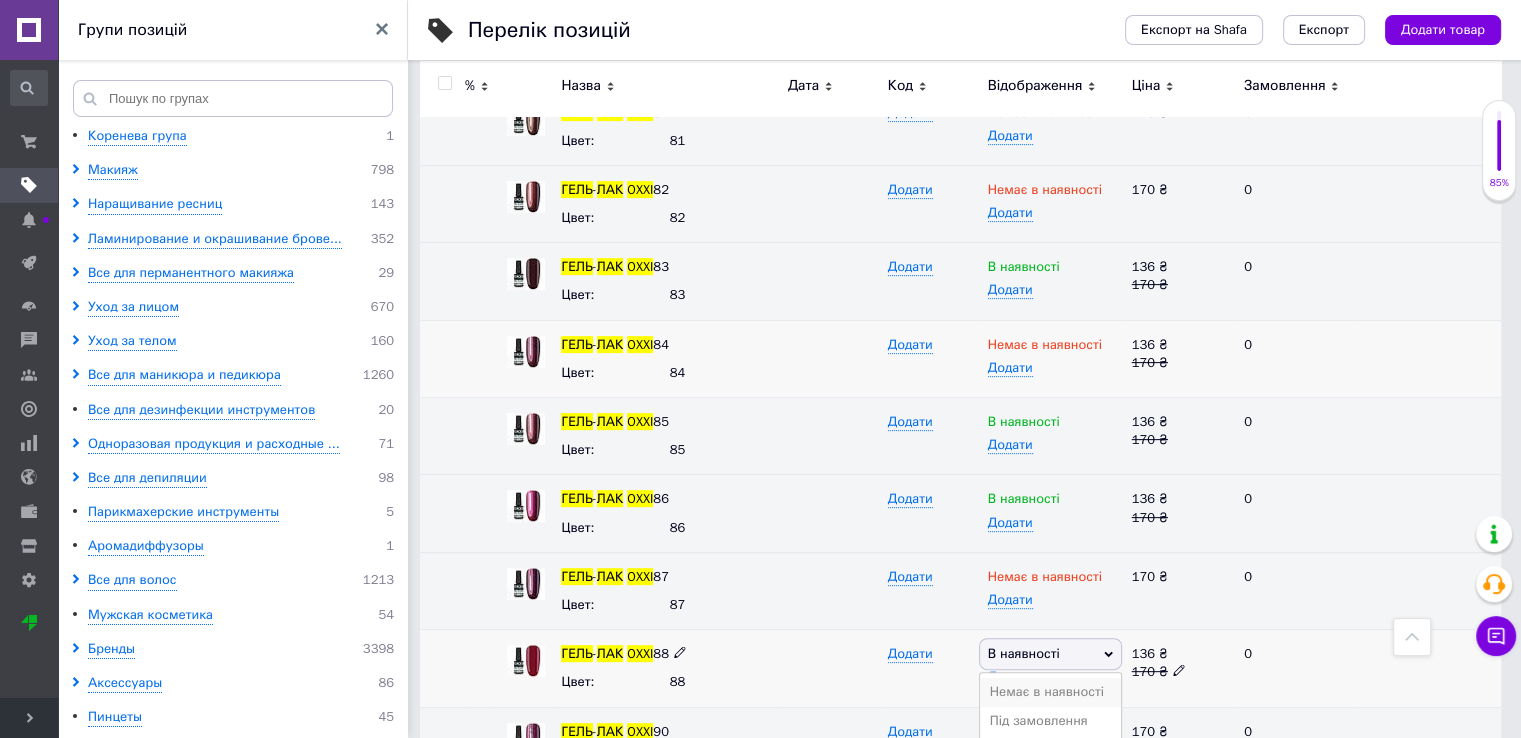 click on "Немає в наявності" at bounding box center (1050, 692) 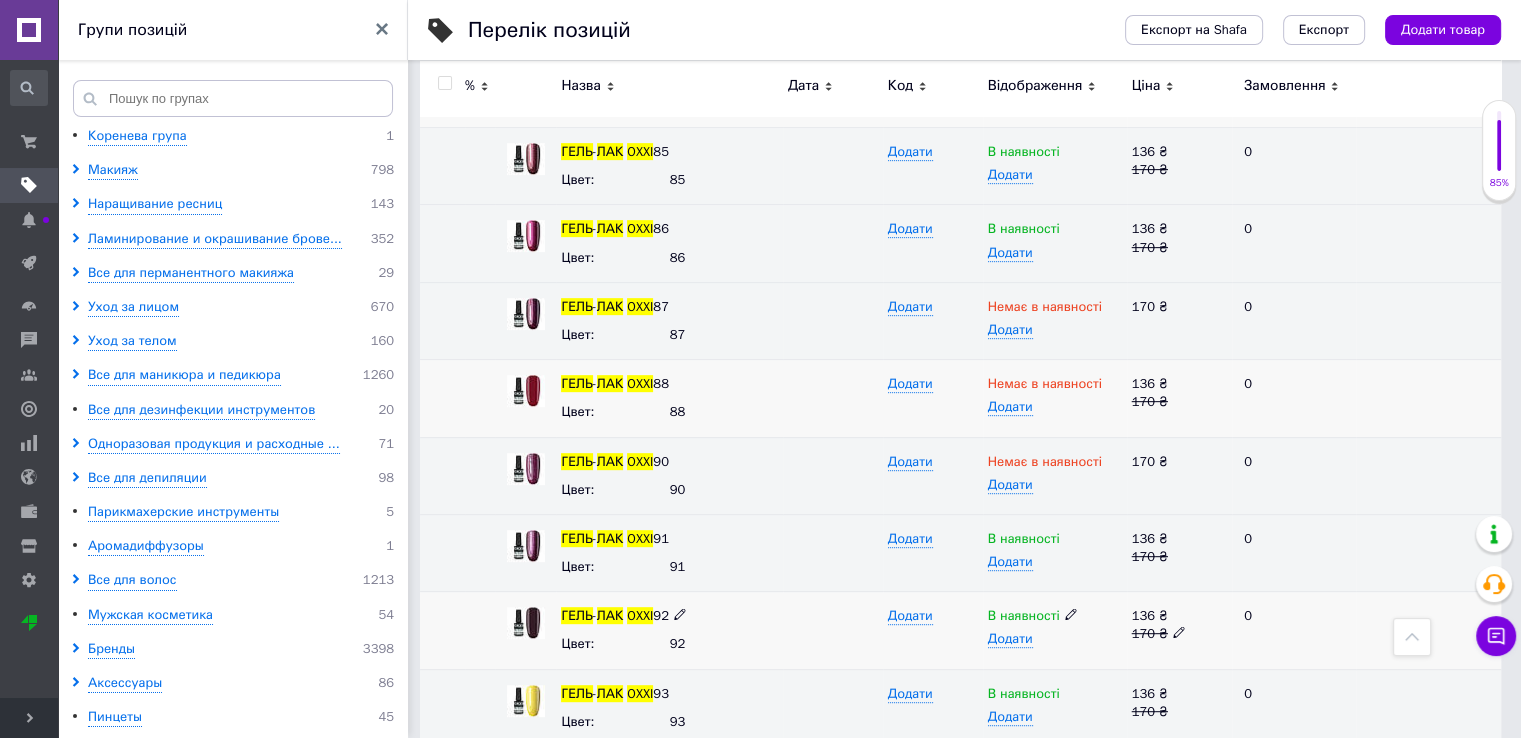 scroll, scrollTop: 8500, scrollLeft: 0, axis: vertical 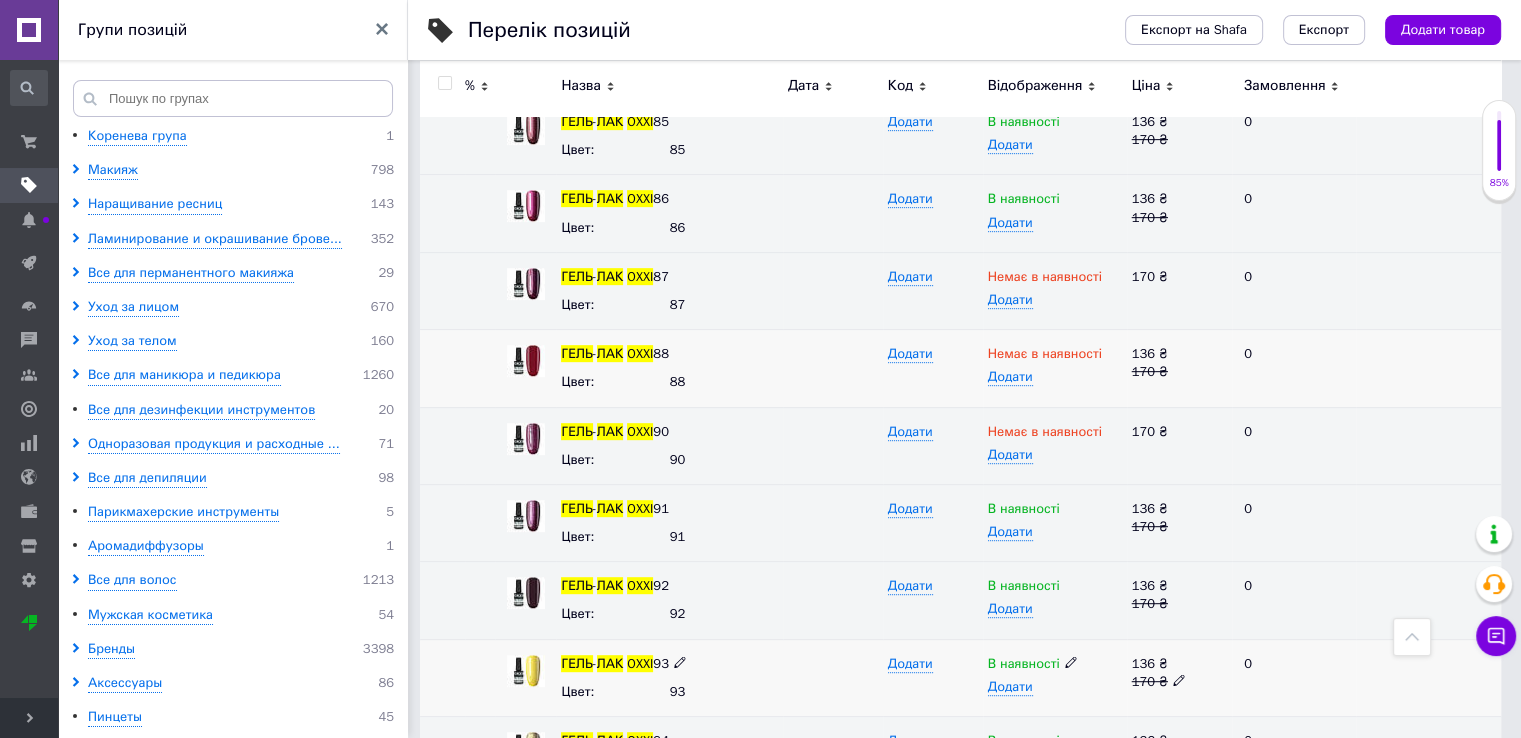 click 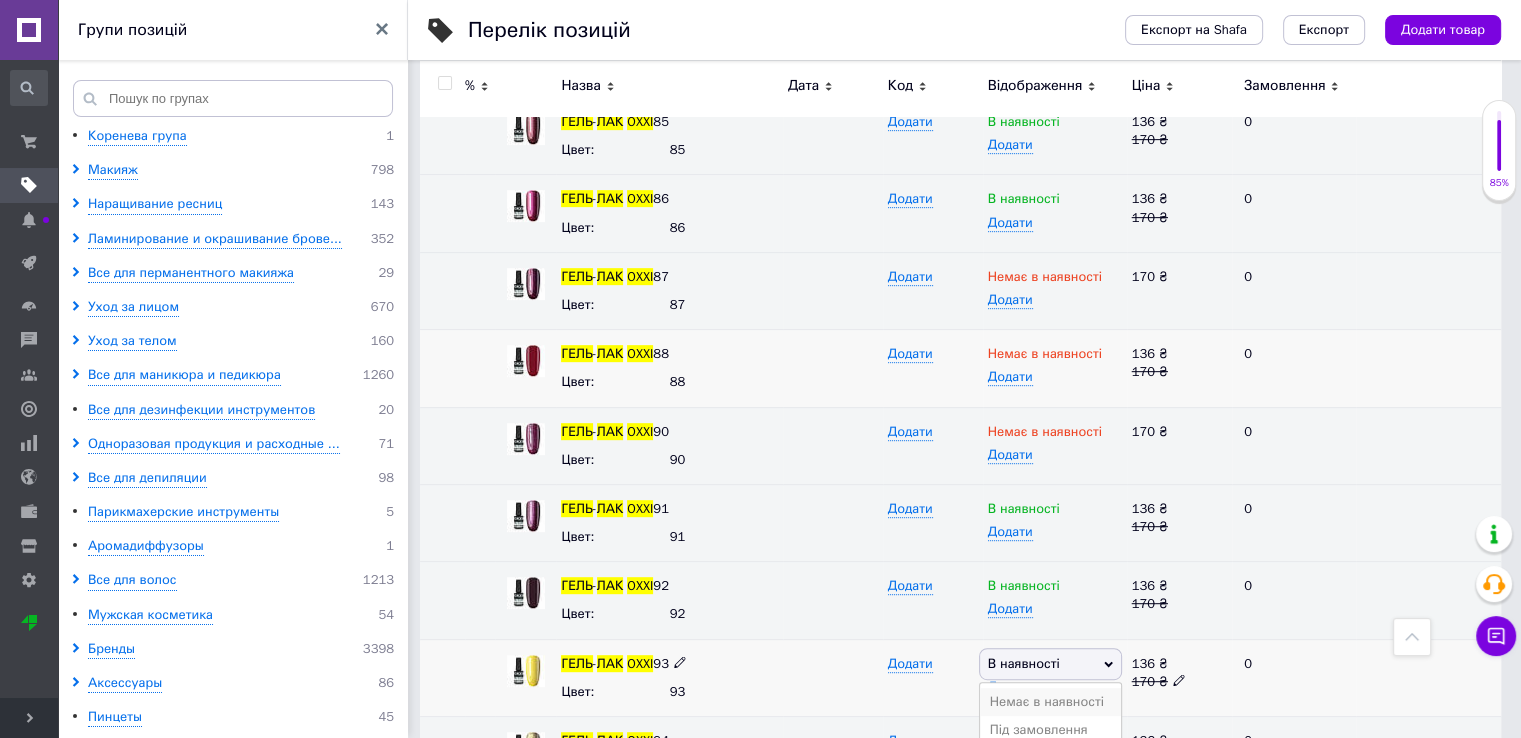 click on "Немає в наявності" at bounding box center [1050, 702] 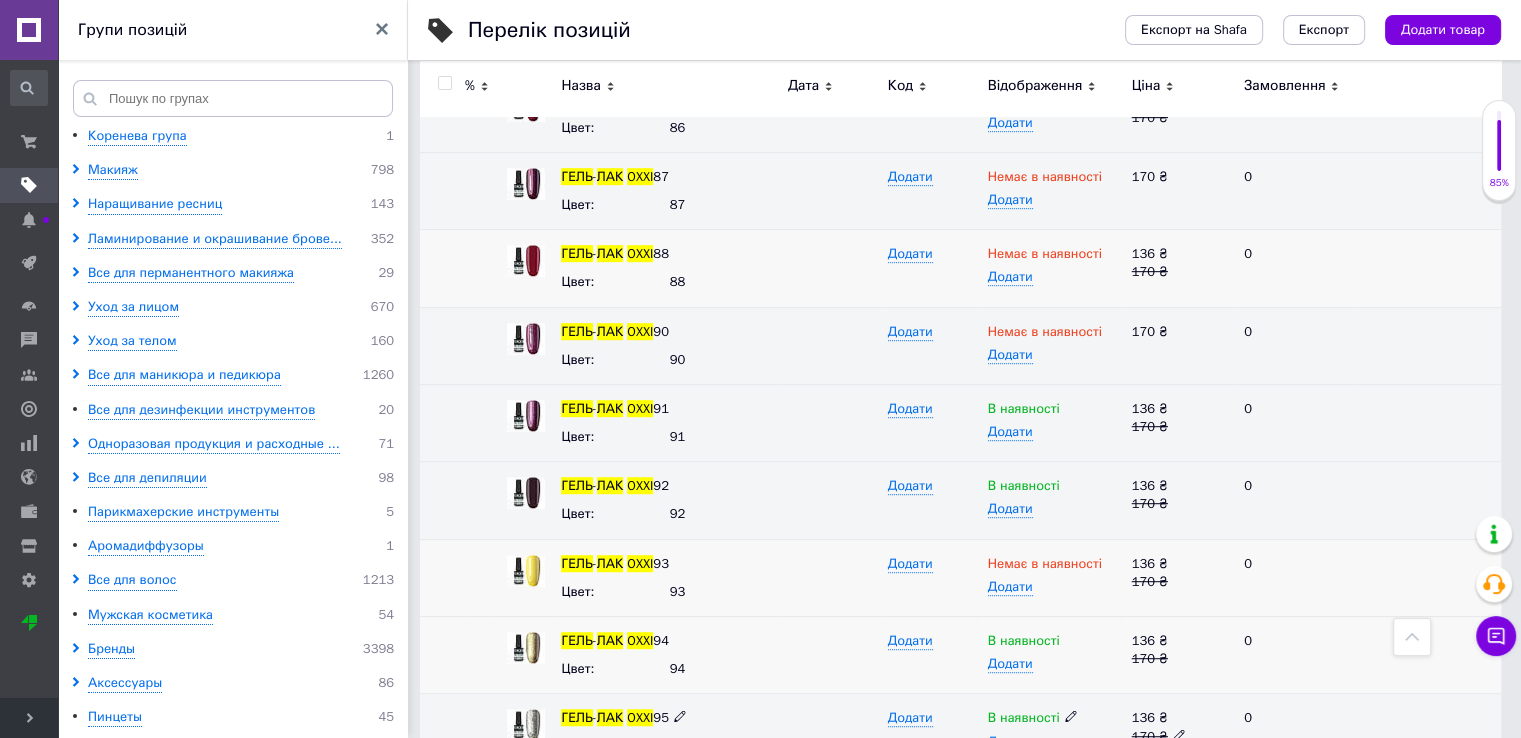 scroll, scrollTop: 8700, scrollLeft: 0, axis: vertical 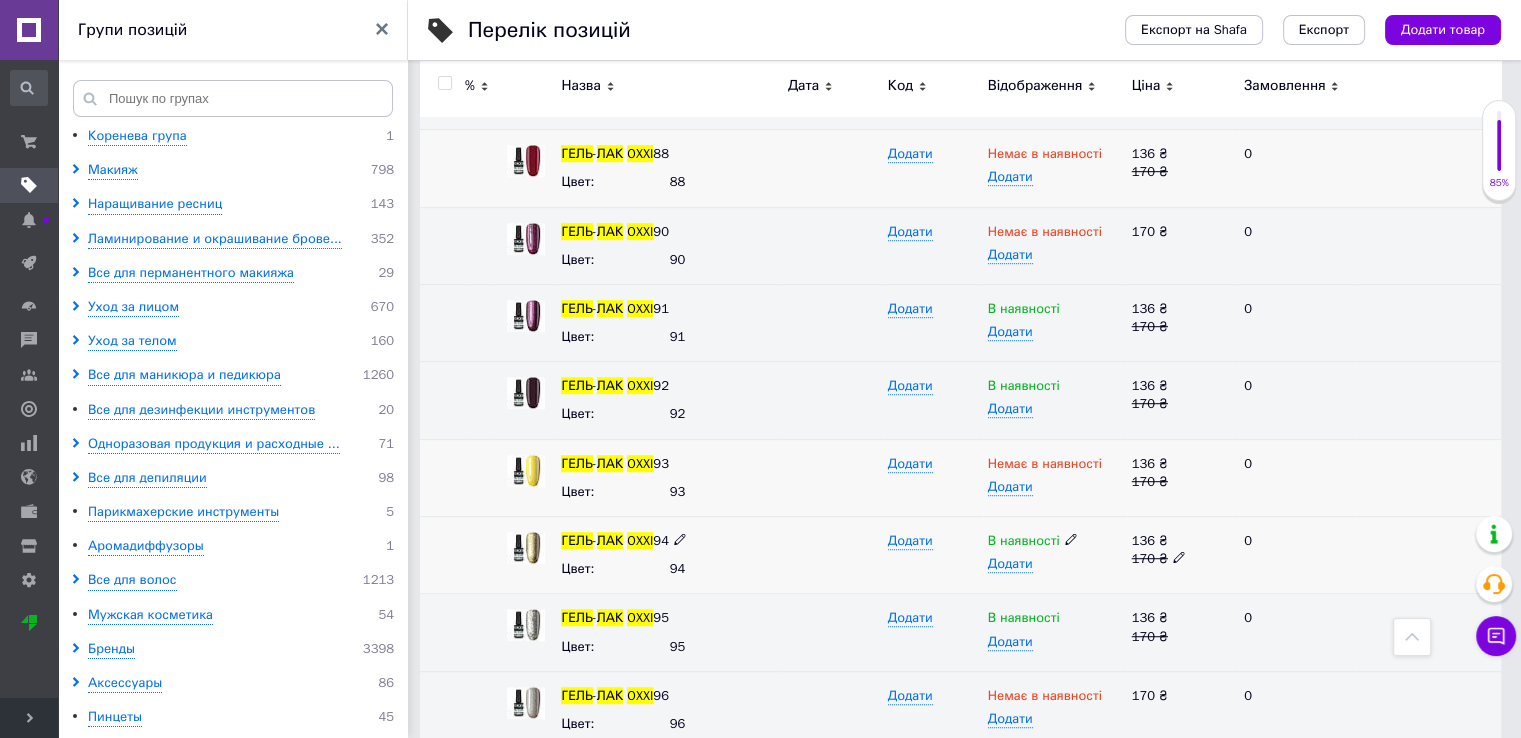 click 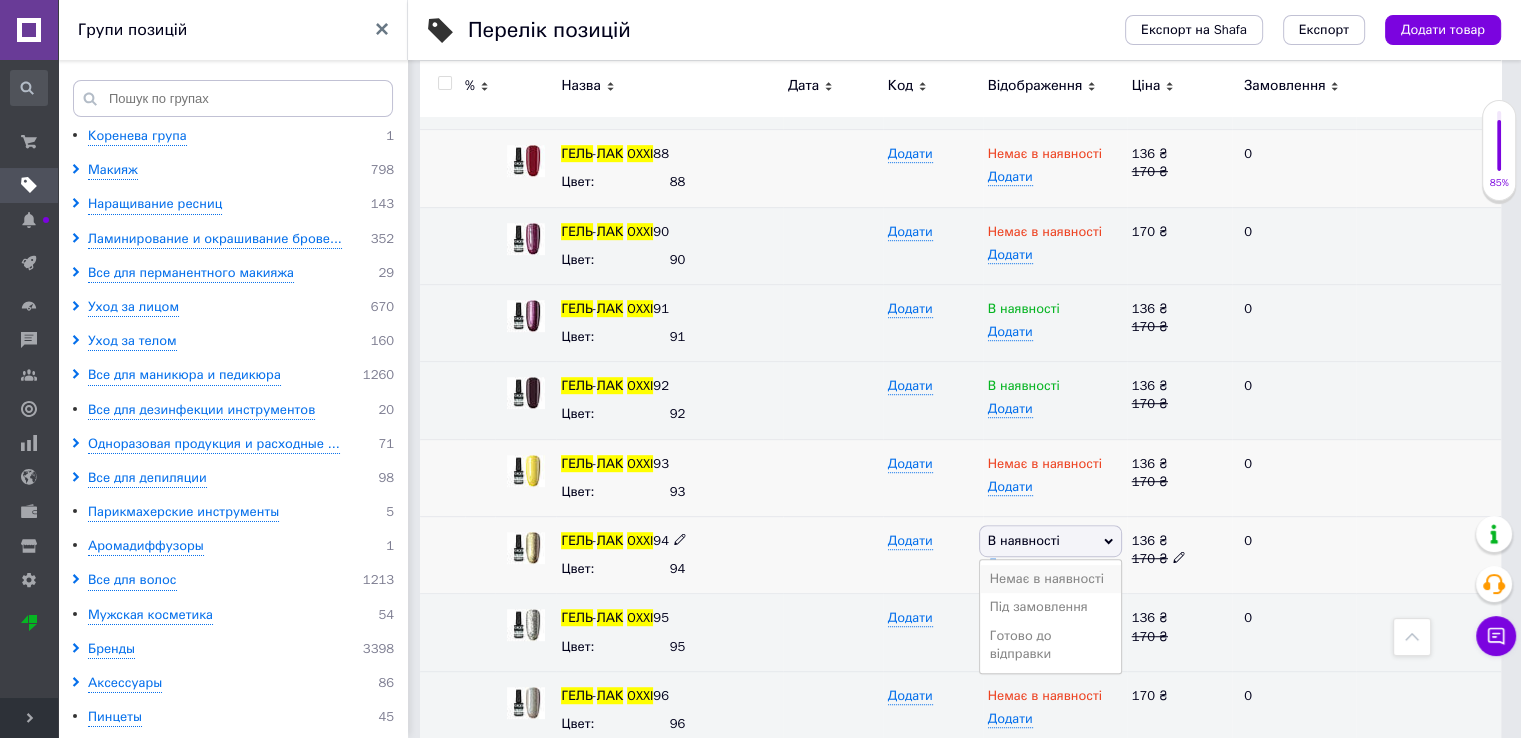 click on "Немає в наявності" at bounding box center (1050, 579) 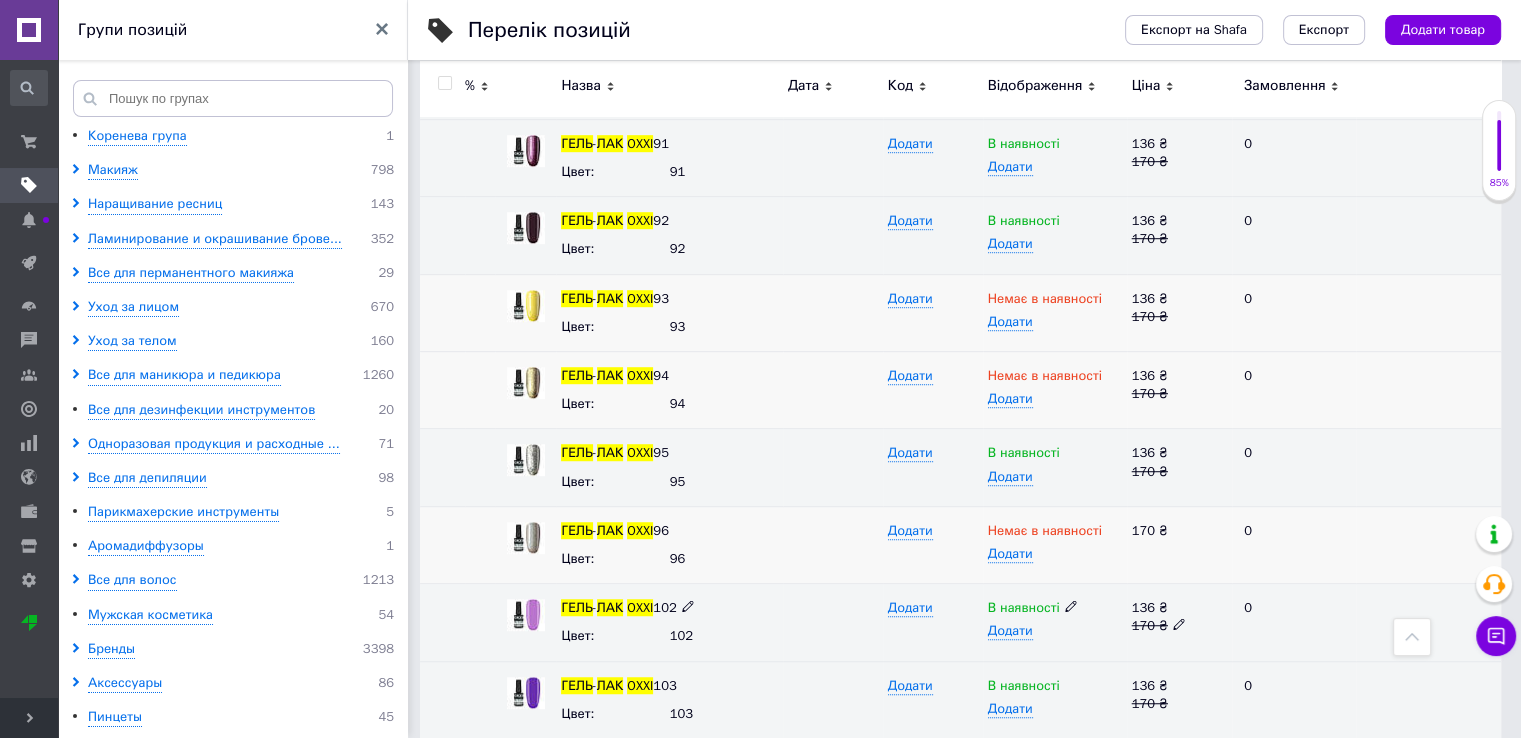 scroll, scrollTop: 8900, scrollLeft: 0, axis: vertical 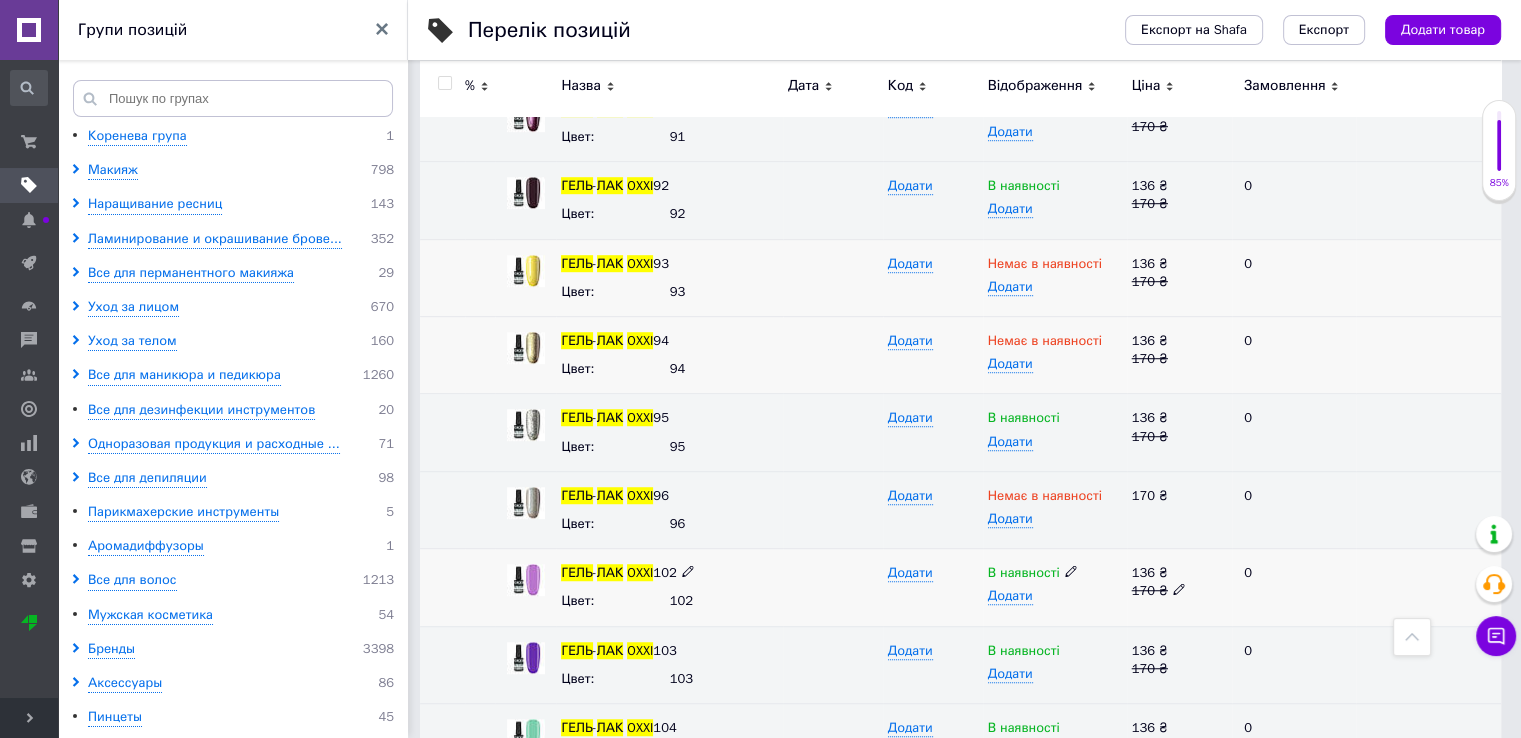 click 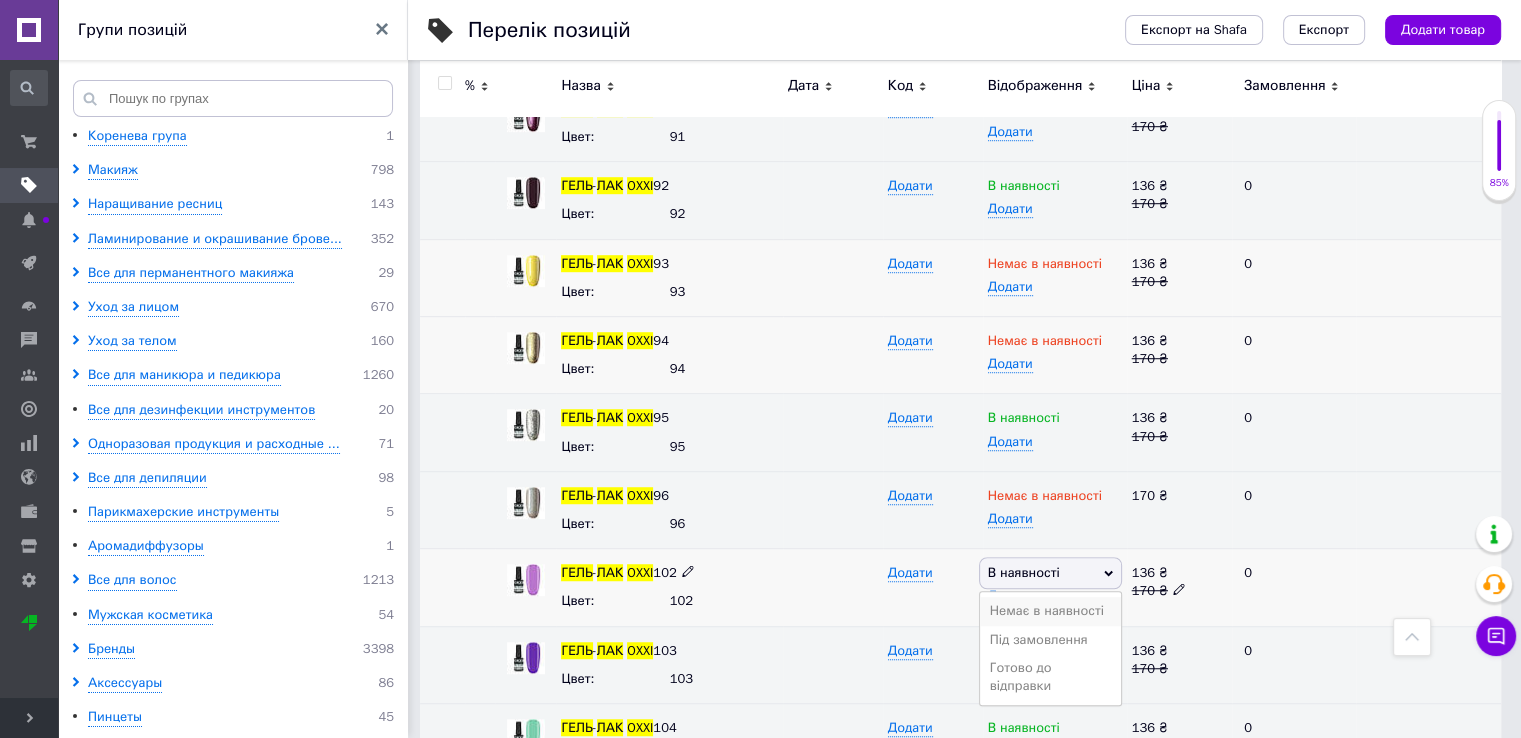 click on "Немає в наявності" at bounding box center [1050, 611] 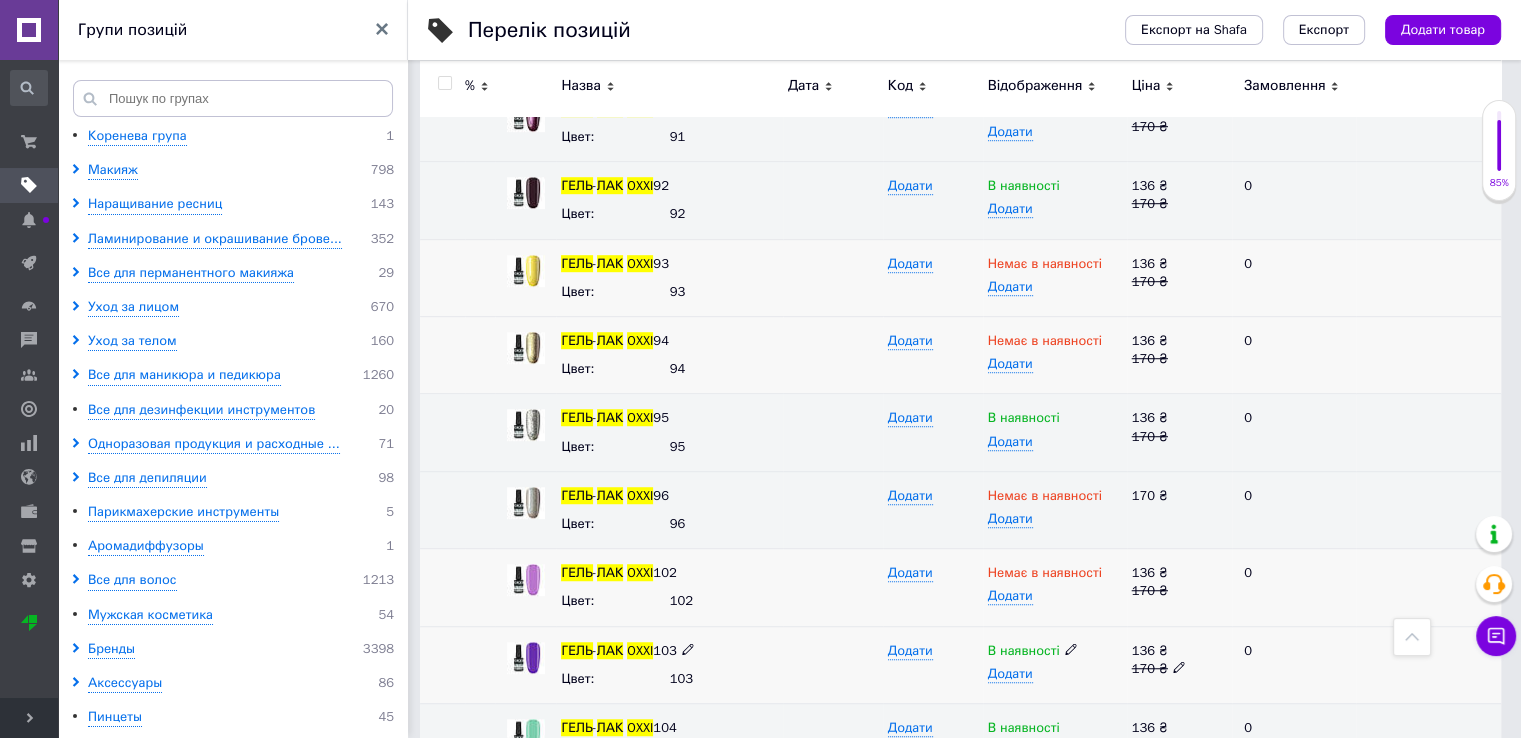 click 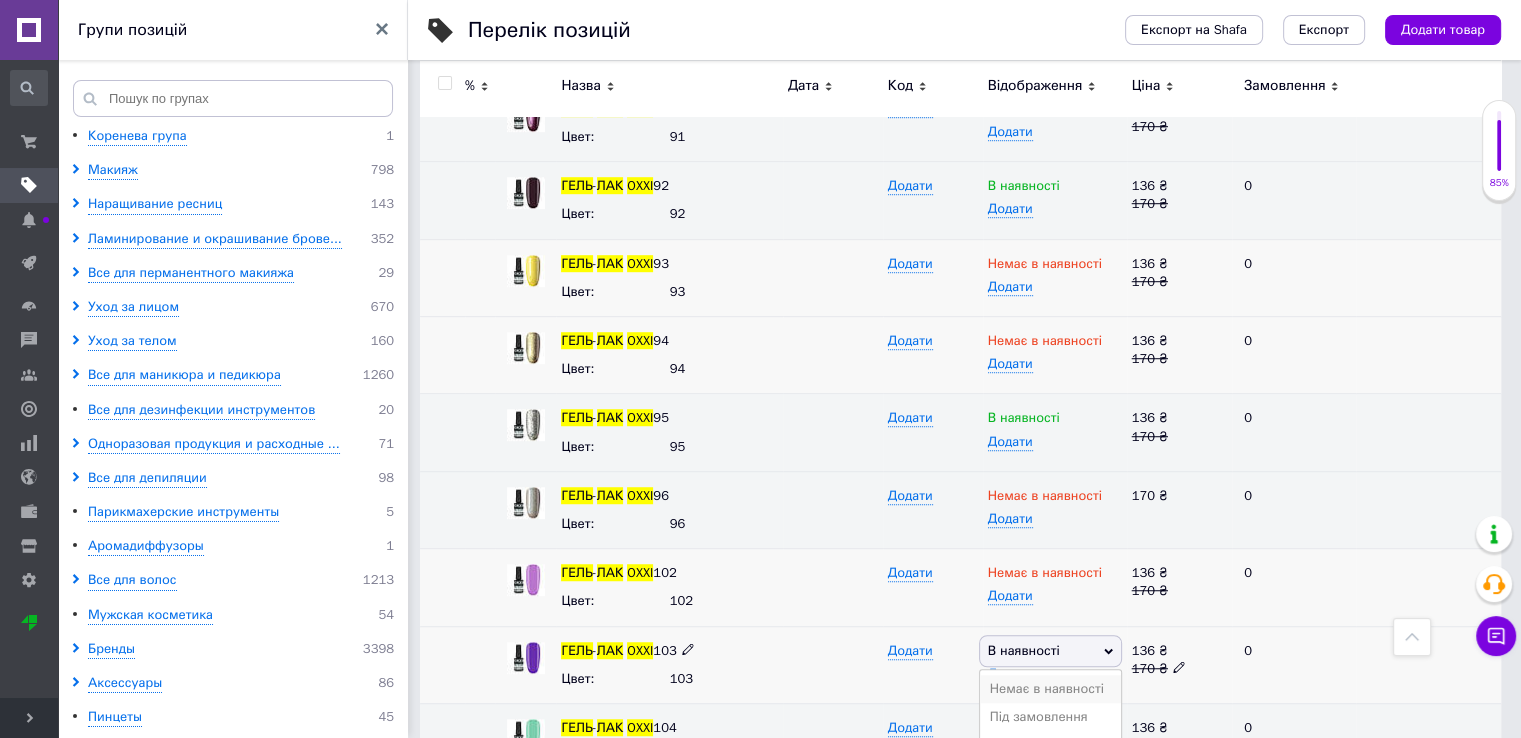 click on "Немає в наявності" at bounding box center [1050, 689] 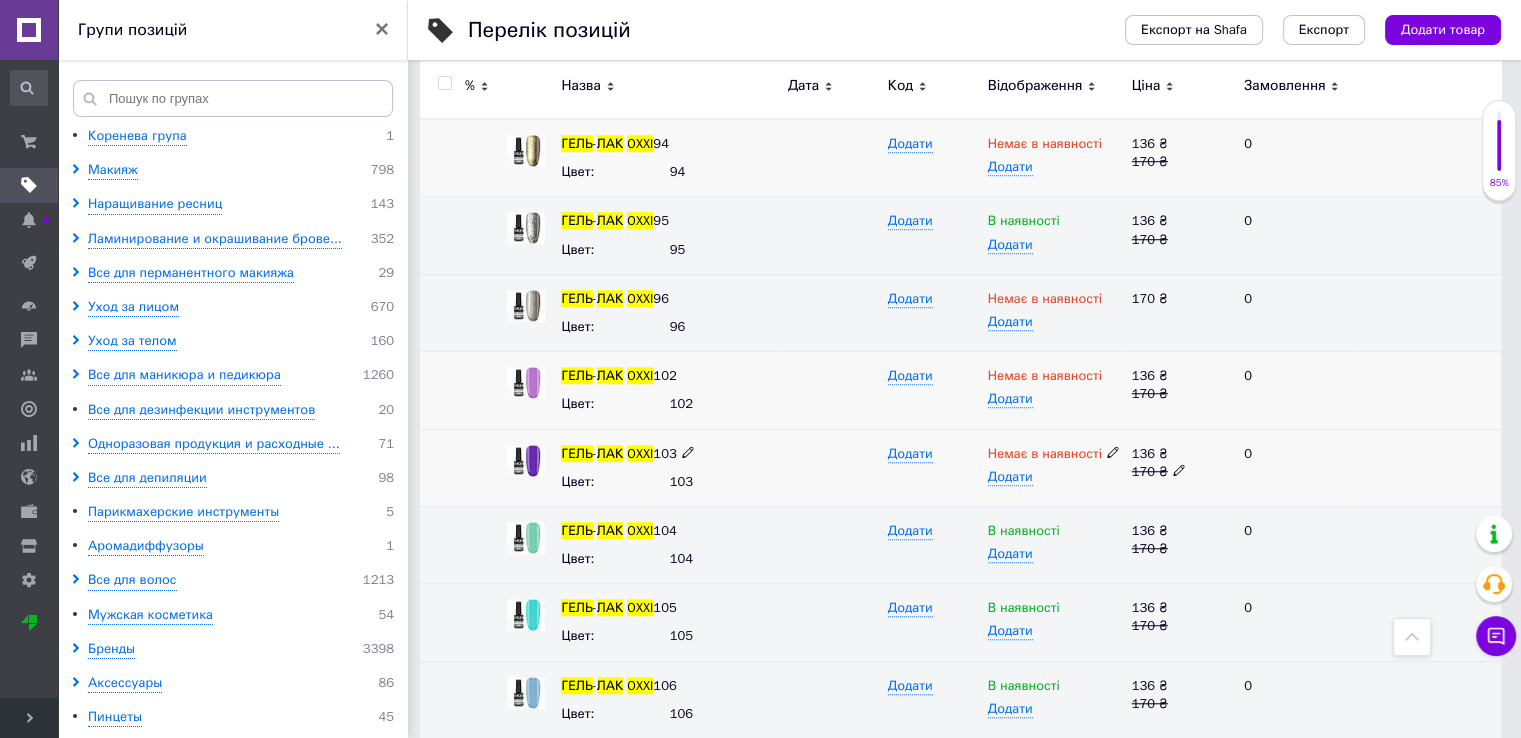 scroll, scrollTop: 9100, scrollLeft: 0, axis: vertical 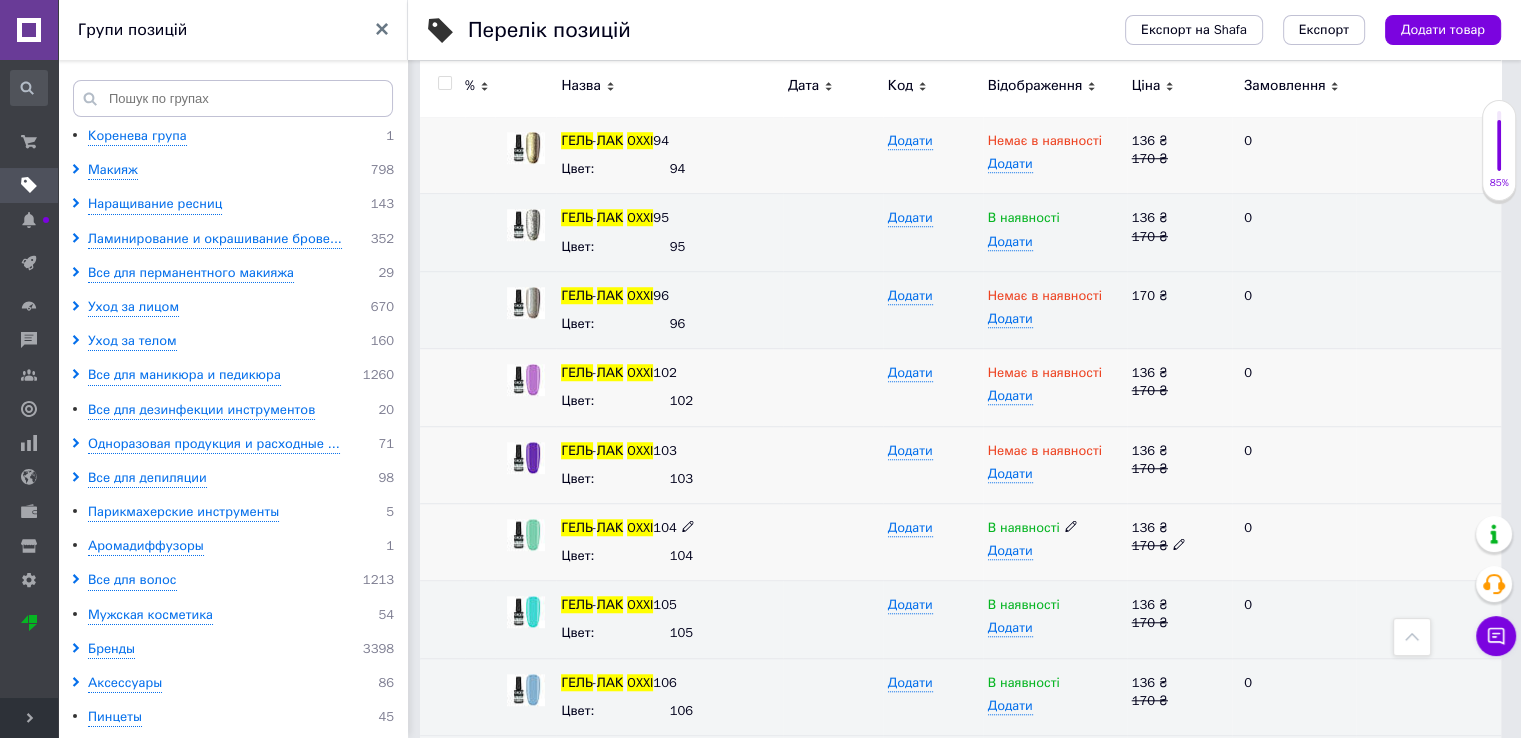 click 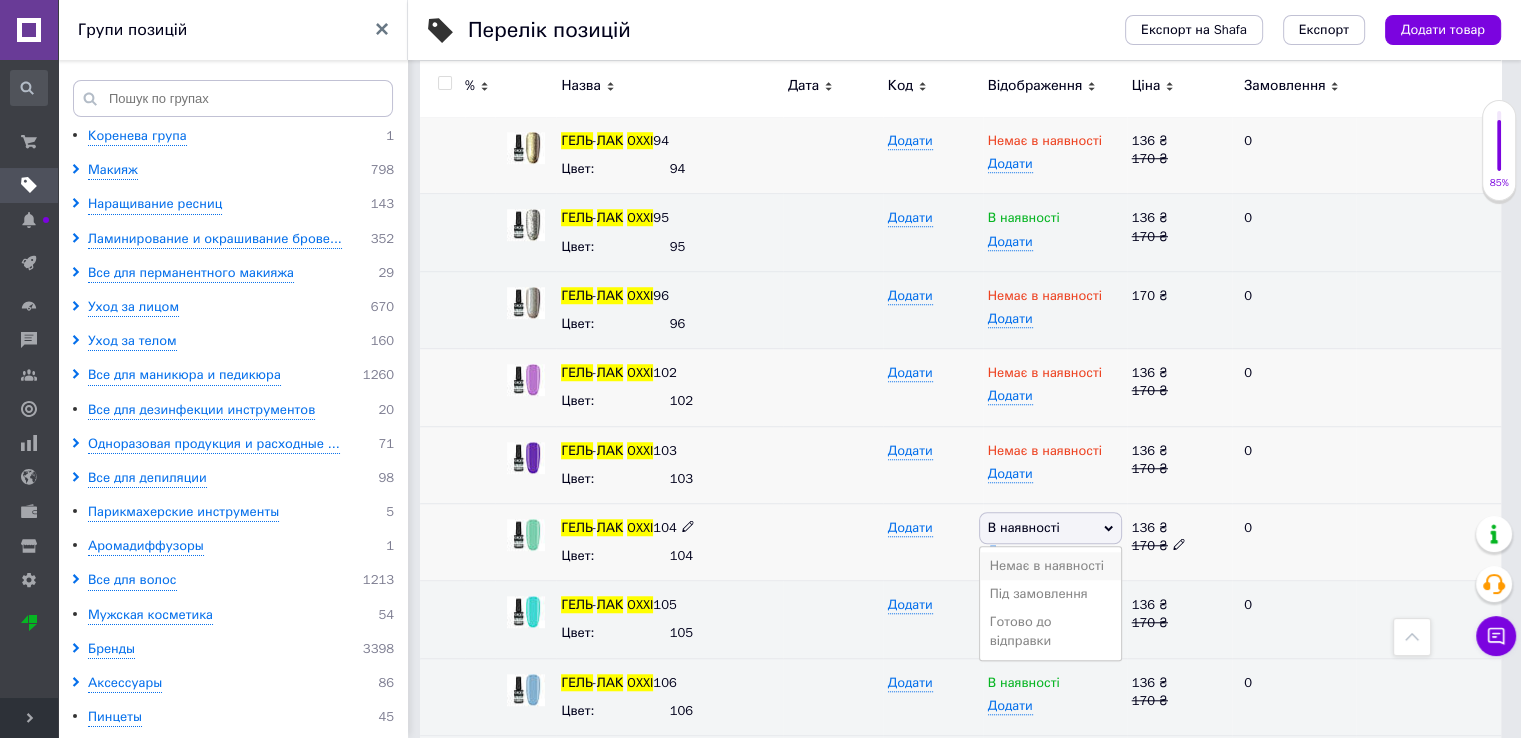 click on "Немає в наявності" at bounding box center (1050, 566) 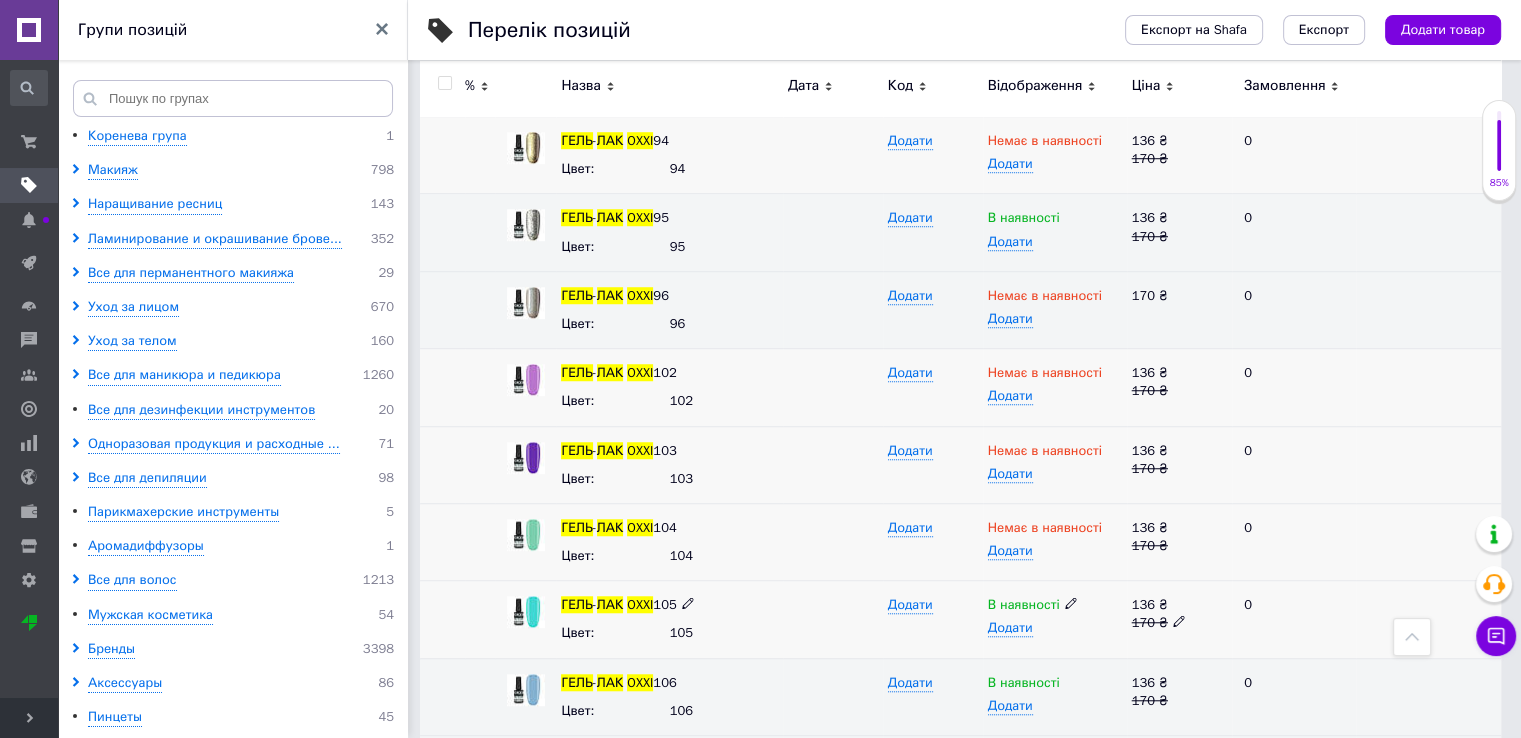 click 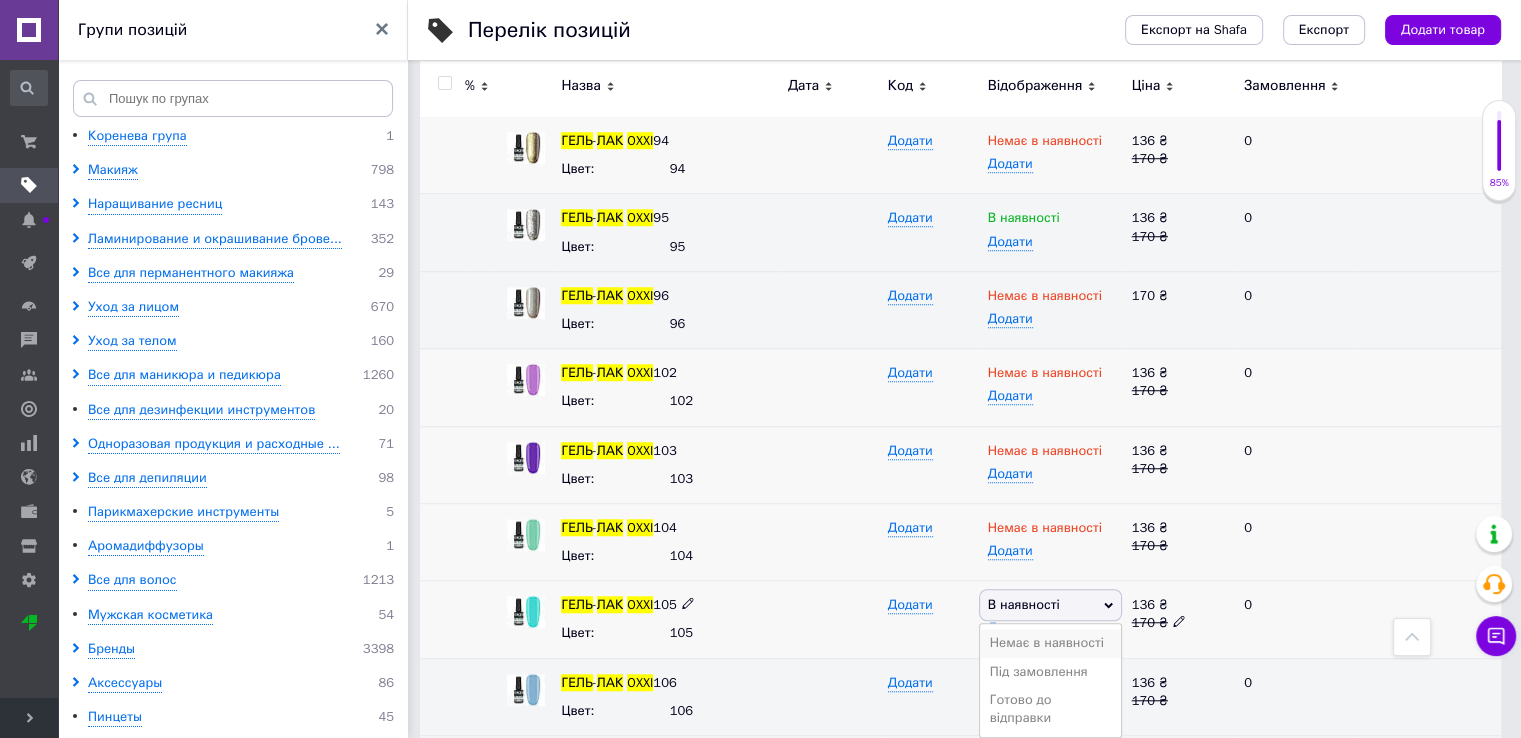 click on "Немає в наявності" at bounding box center (1050, 643) 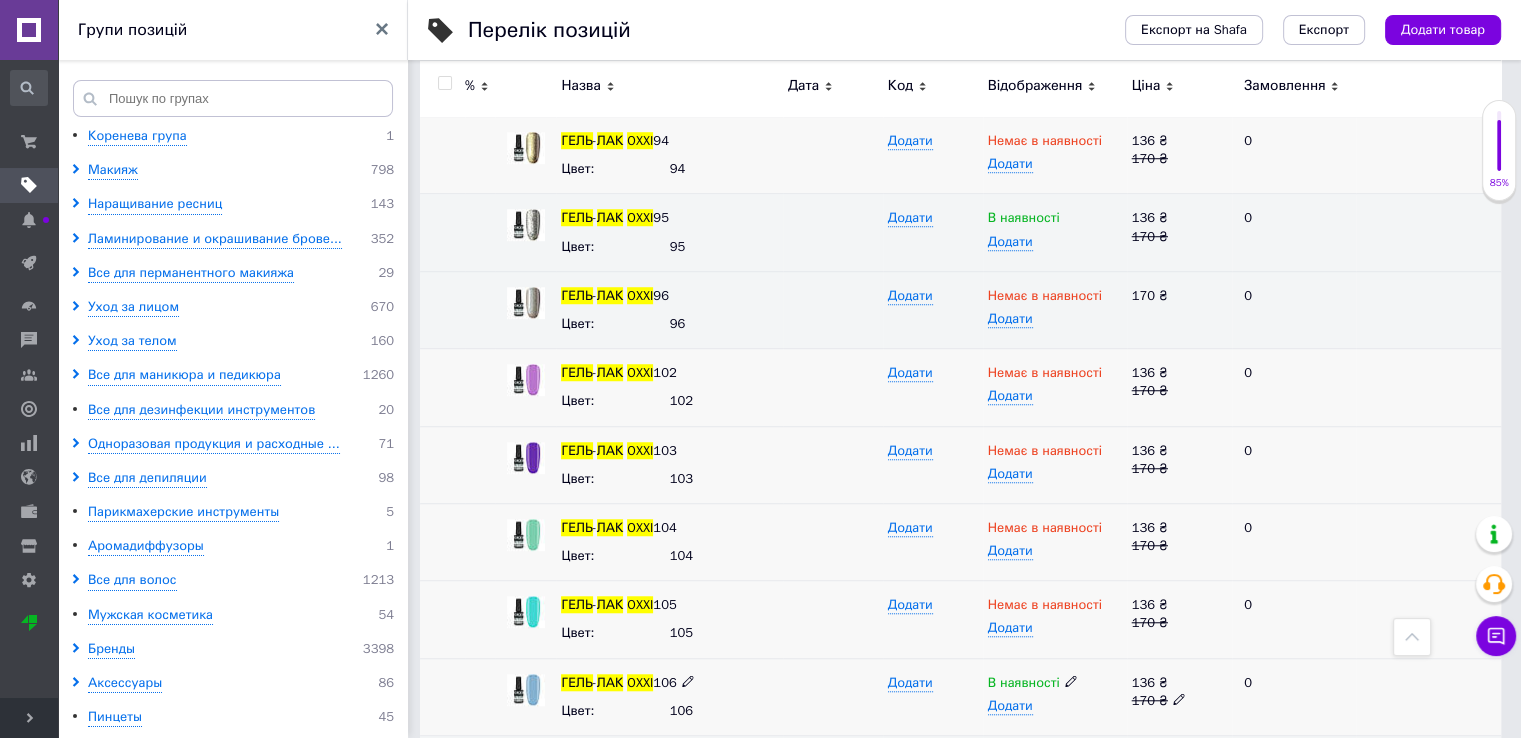 click 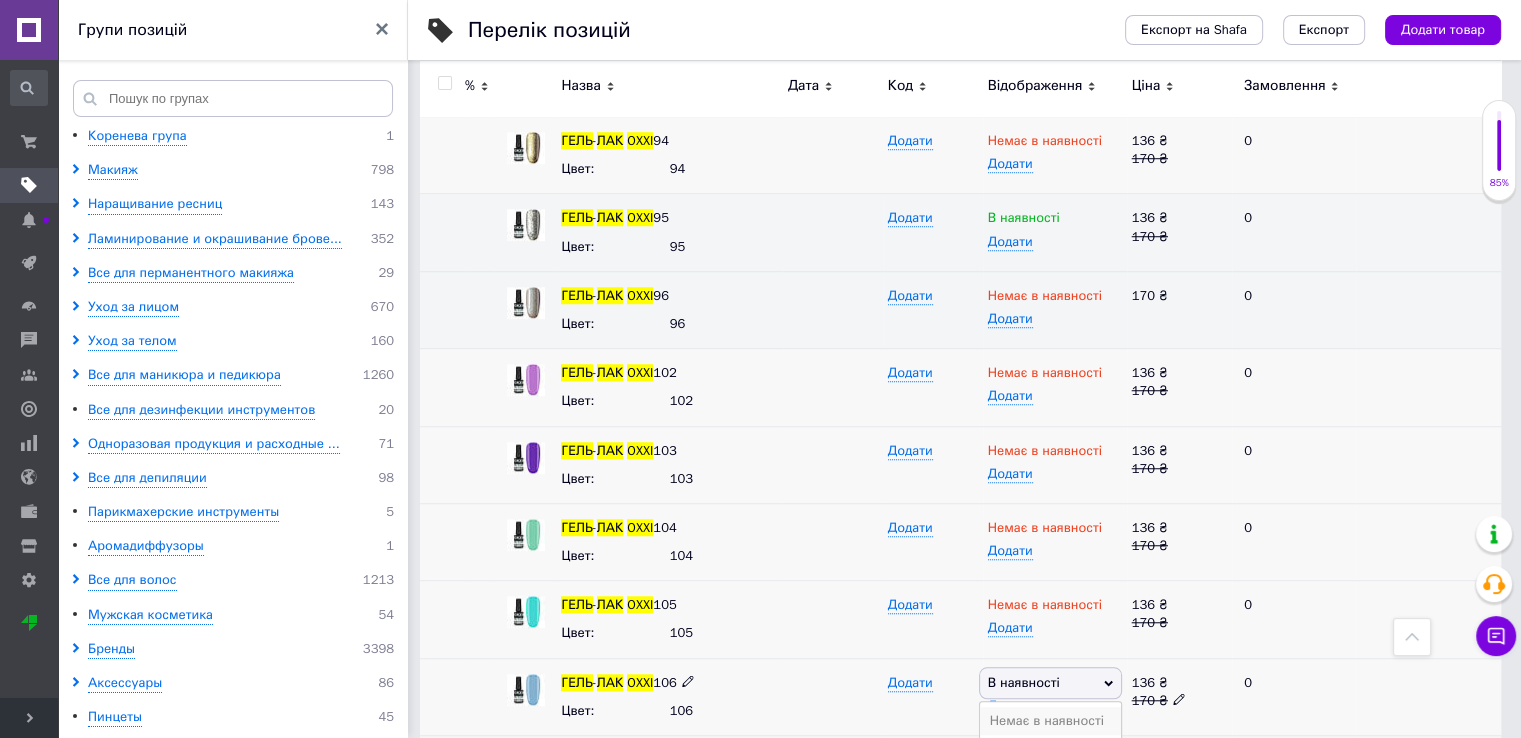 click on "Немає в наявності" at bounding box center (1050, 721) 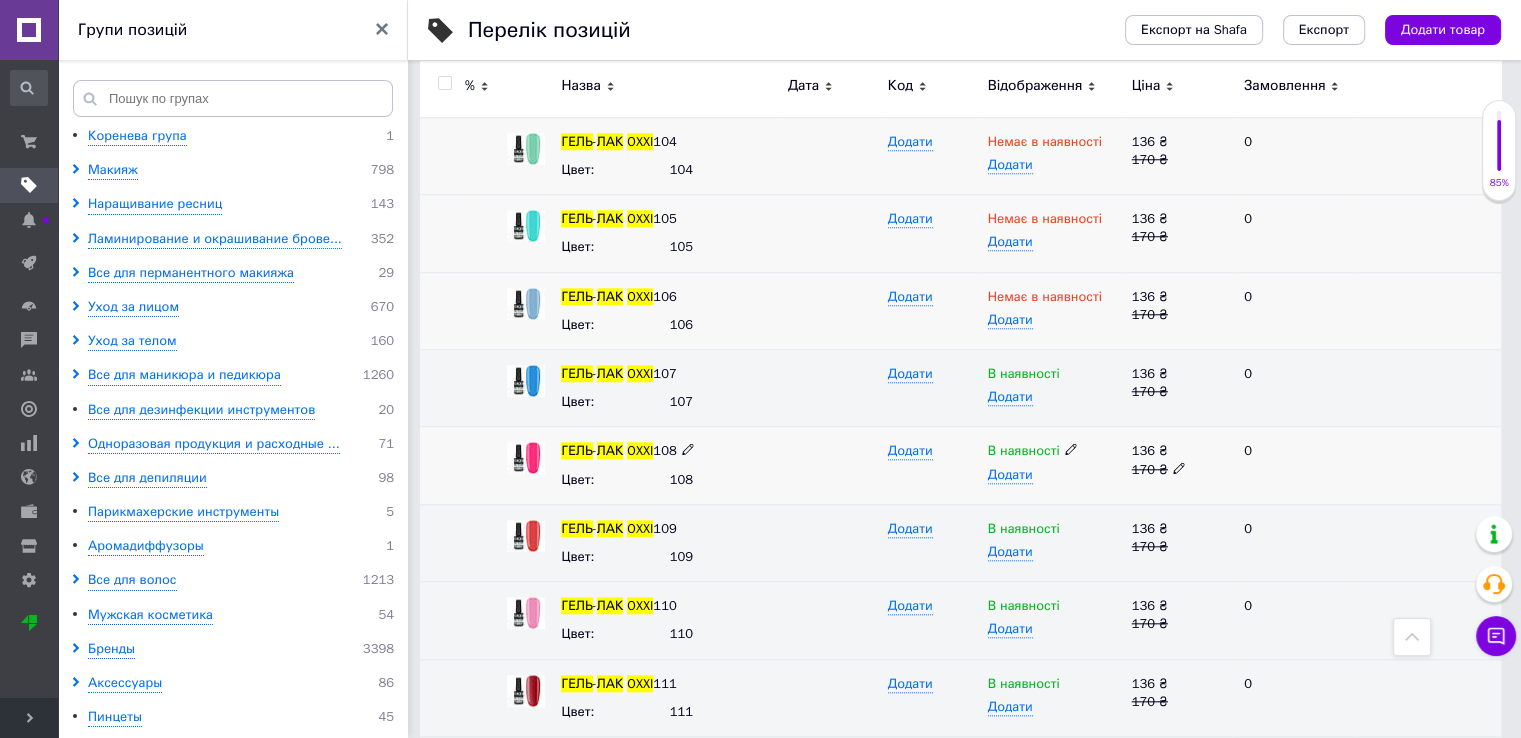 scroll, scrollTop: 9500, scrollLeft: 0, axis: vertical 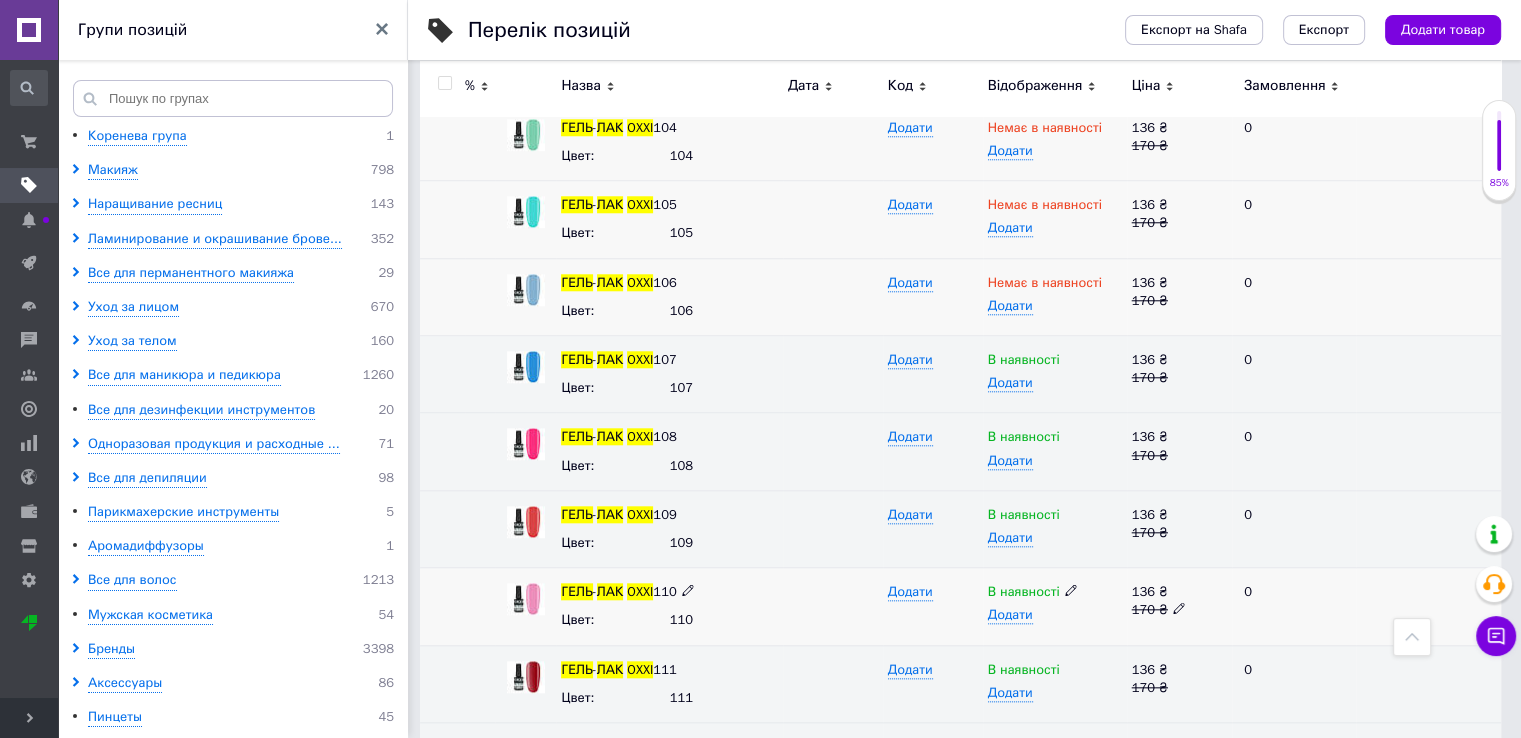 click 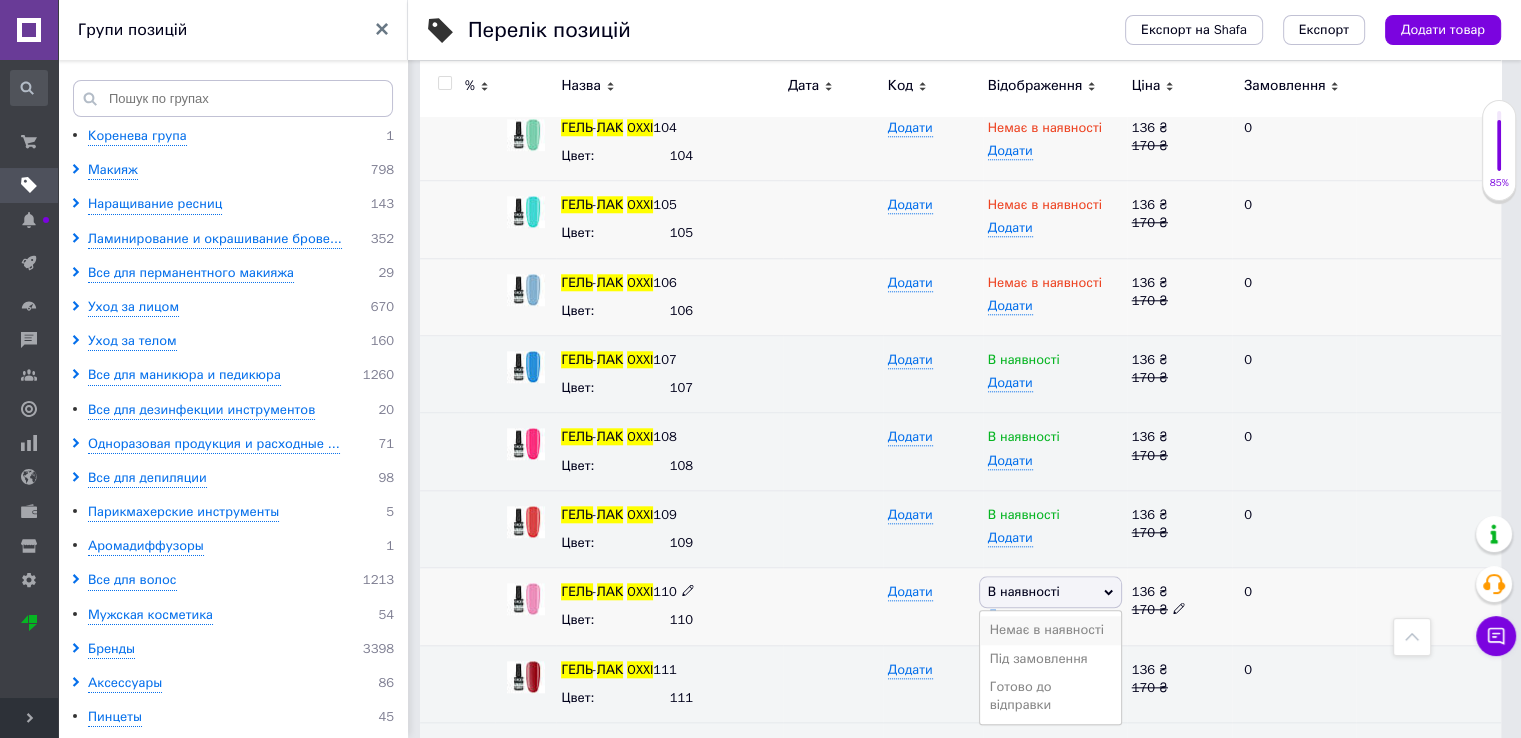 click on "Немає в наявності" at bounding box center [1050, 630] 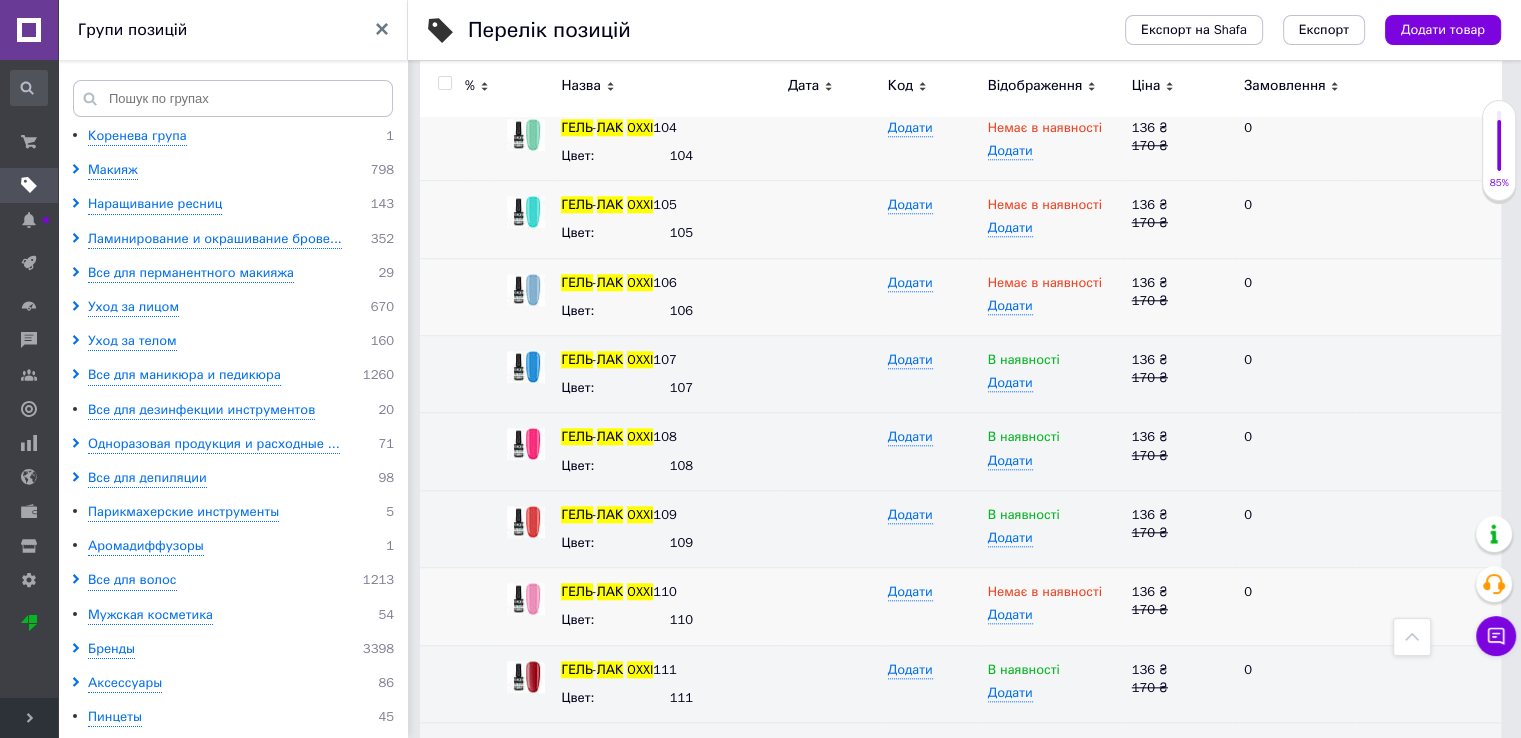 scroll, scrollTop: 9800, scrollLeft: 0, axis: vertical 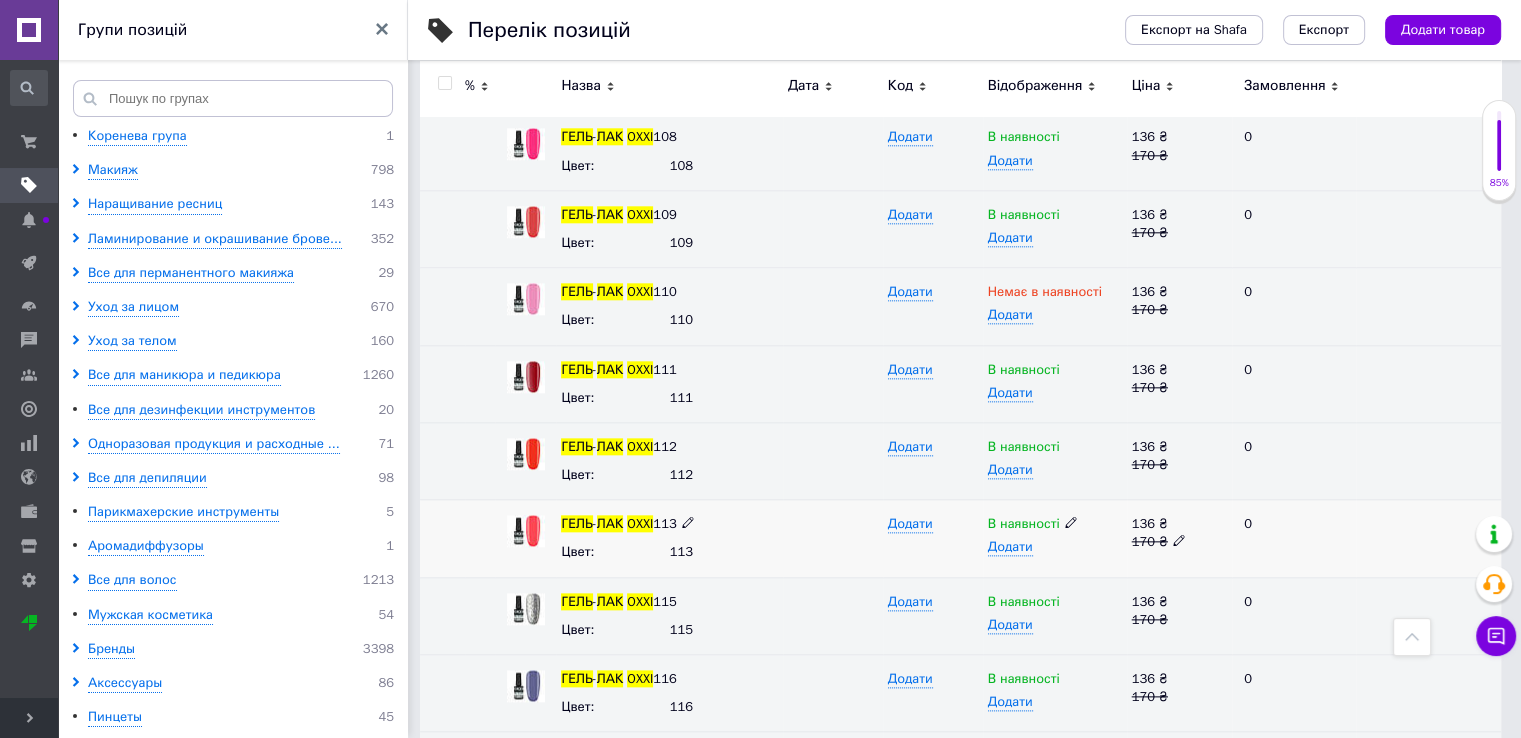 click 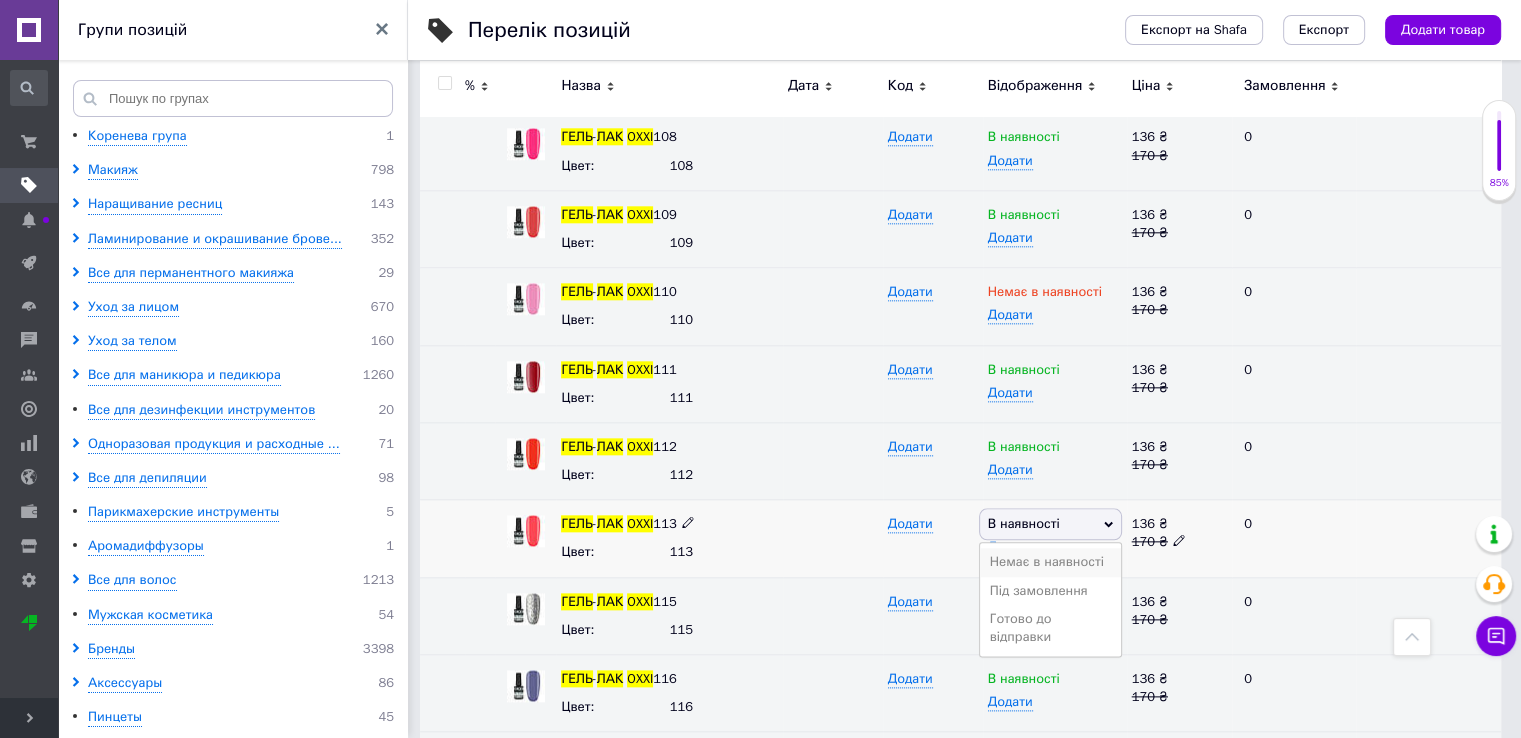 click on "Немає в наявності" at bounding box center (1050, 562) 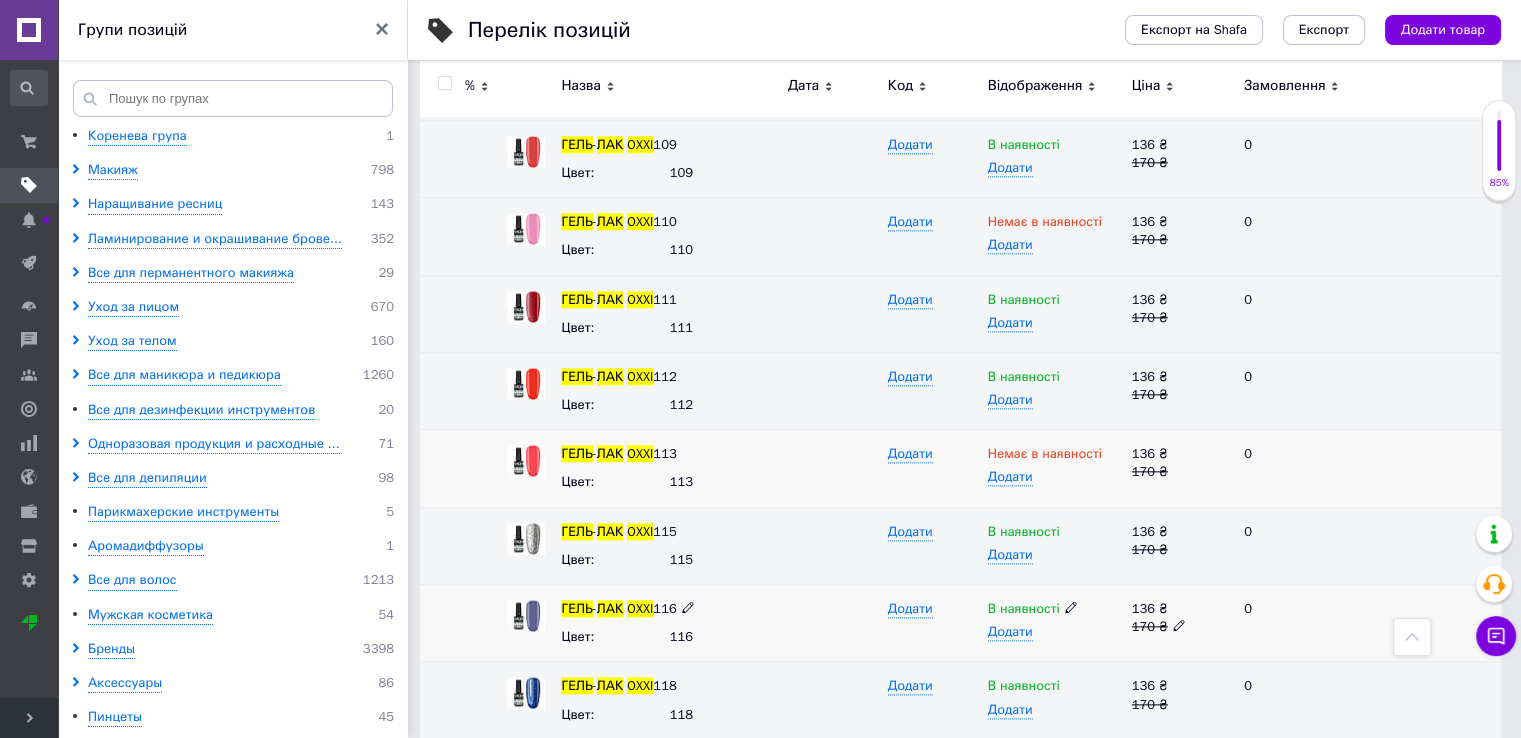 scroll, scrollTop: 9900, scrollLeft: 0, axis: vertical 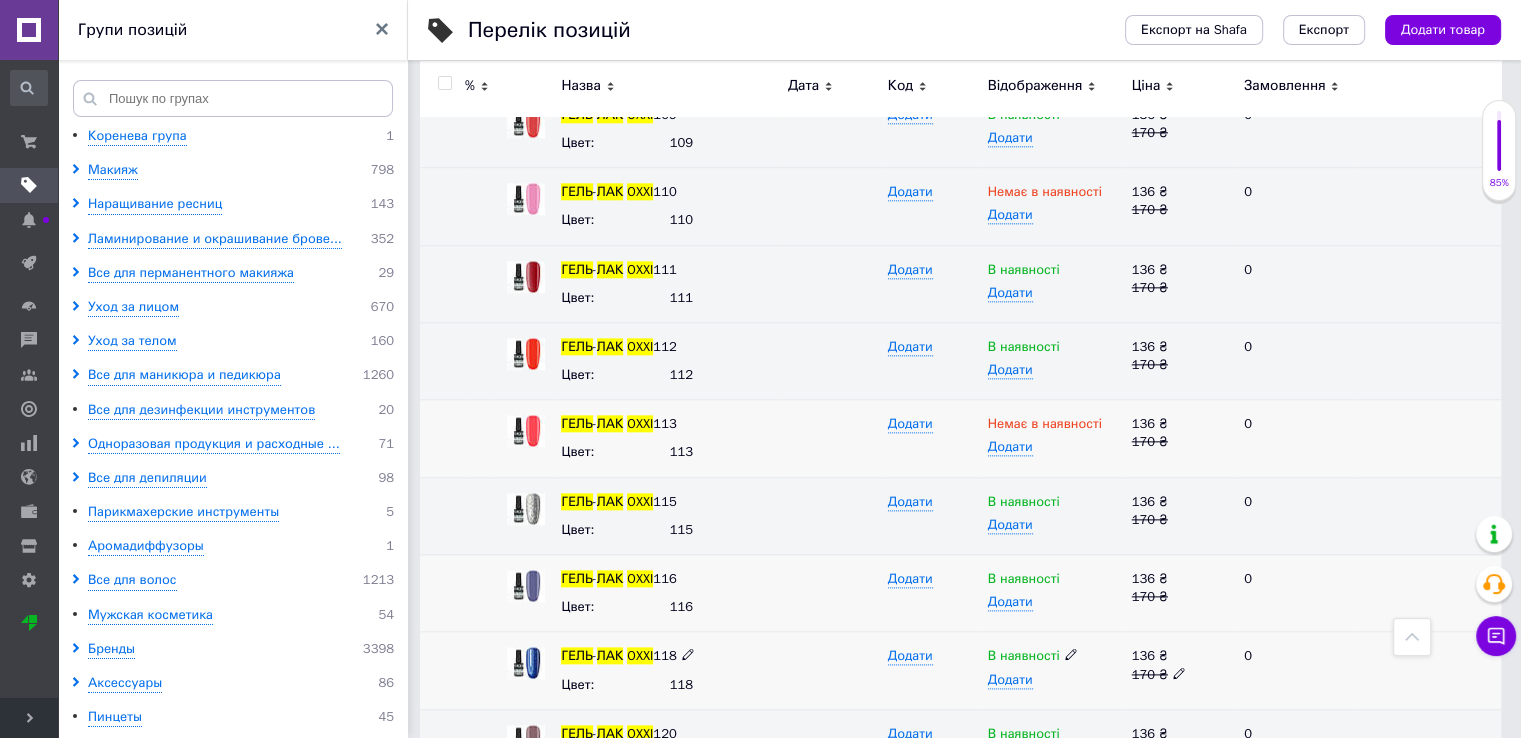 click 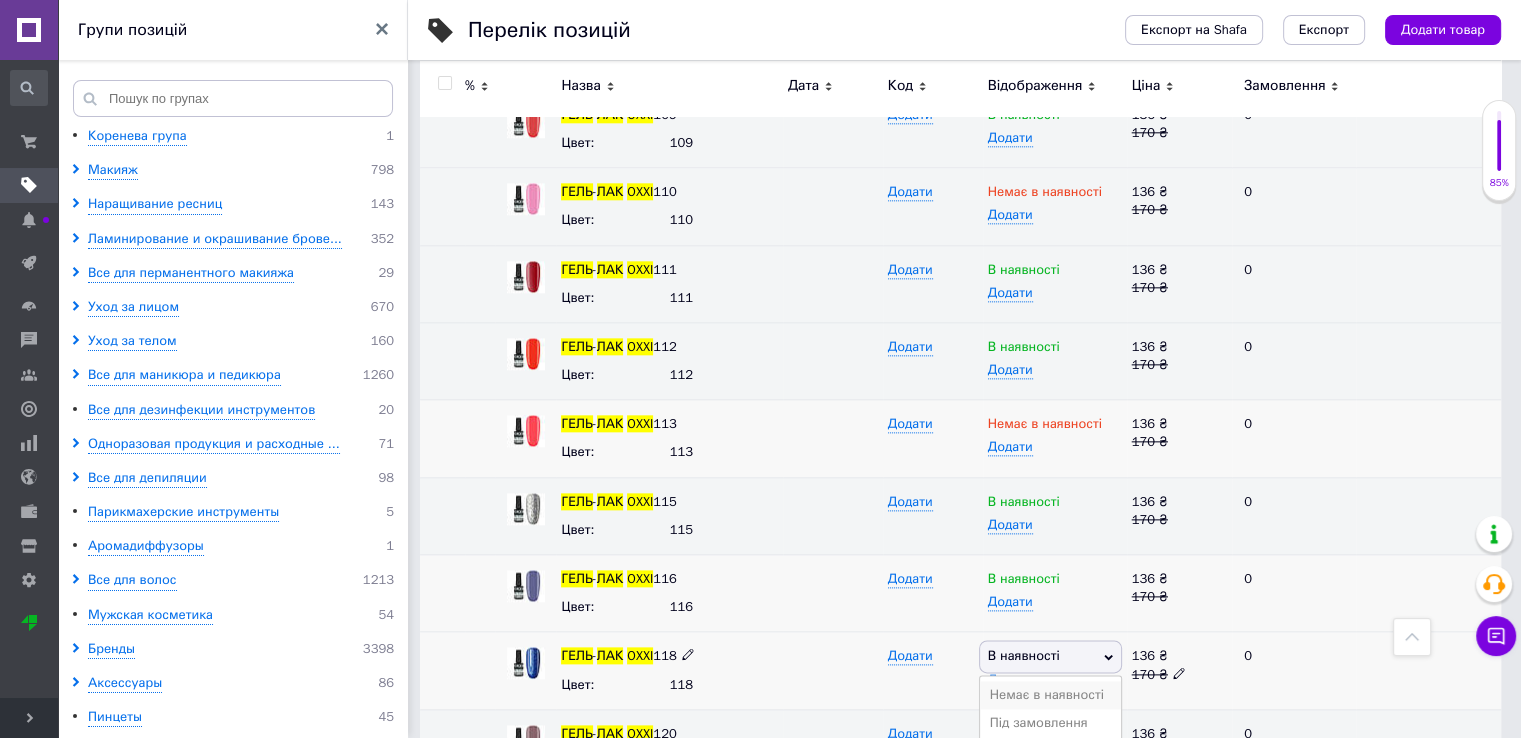 click on "Немає в наявності" at bounding box center (1050, 695) 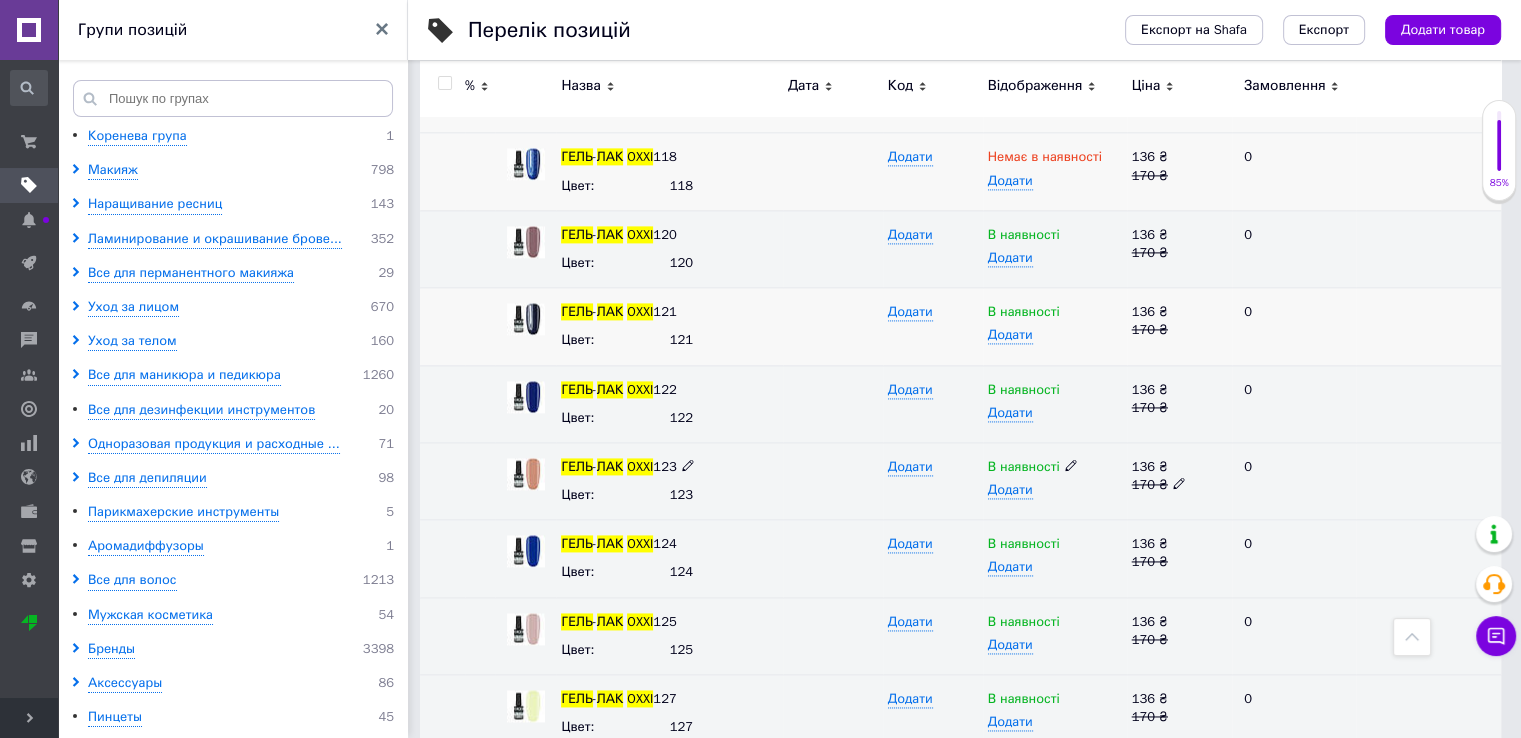 scroll, scrollTop: 10400, scrollLeft: 0, axis: vertical 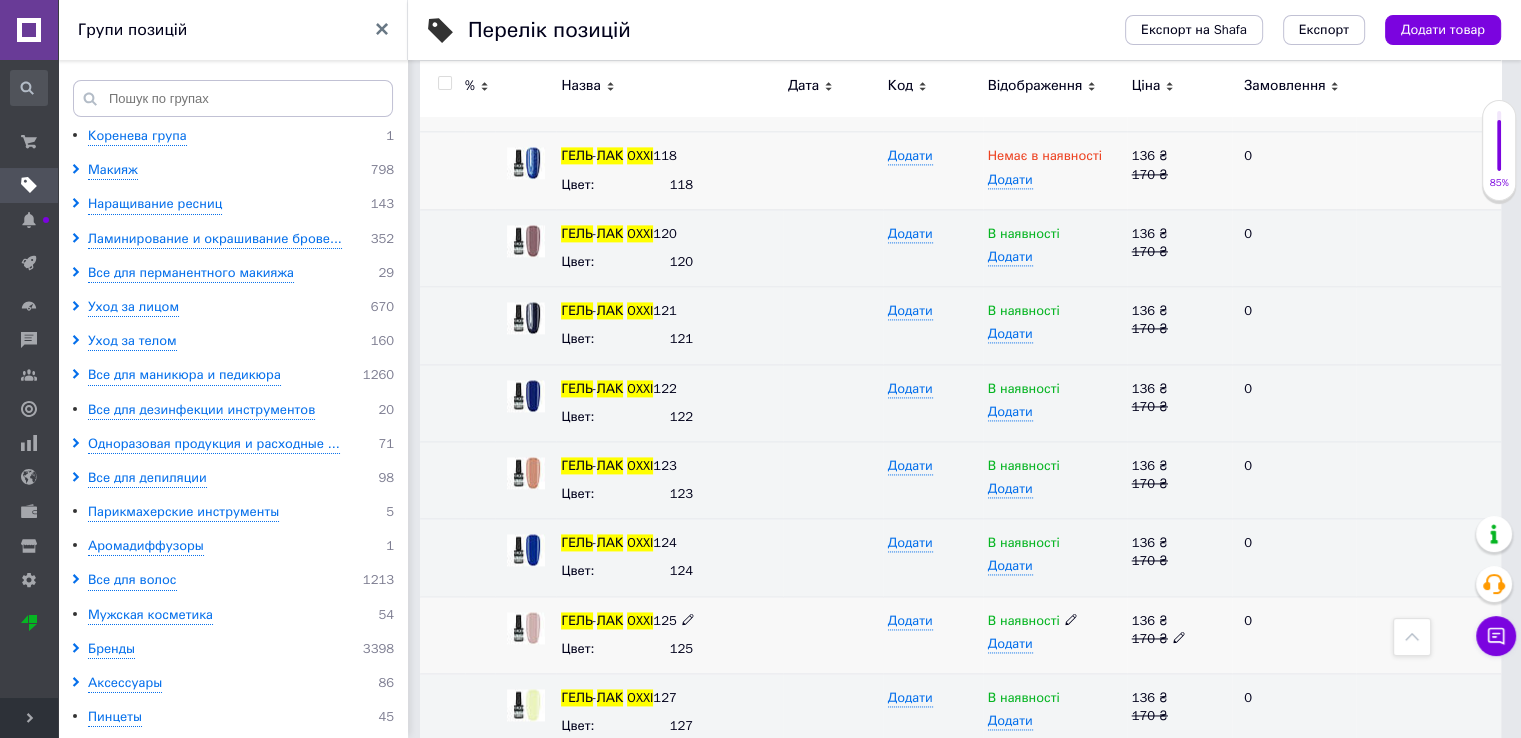 click 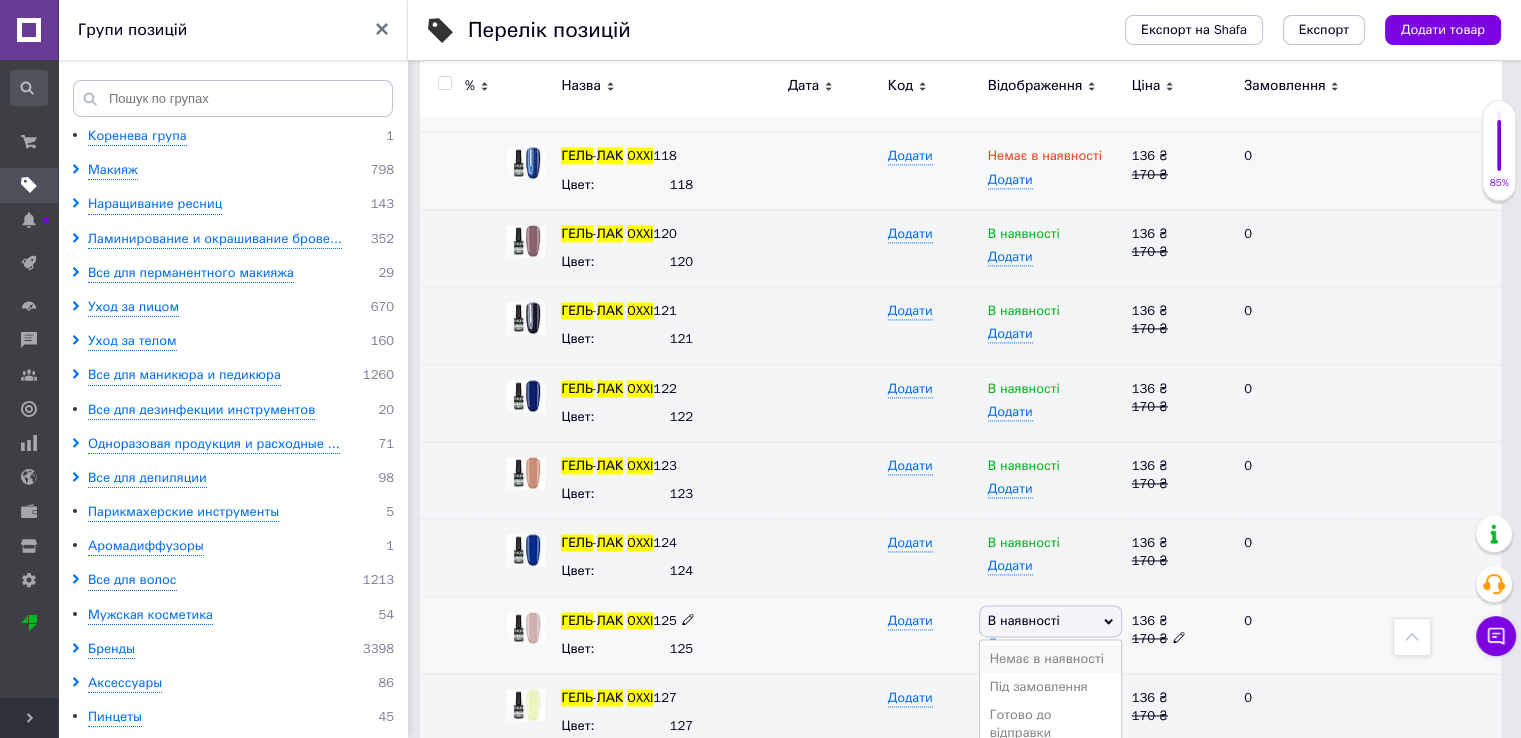 click on "Немає в наявності" at bounding box center (1050, 659) 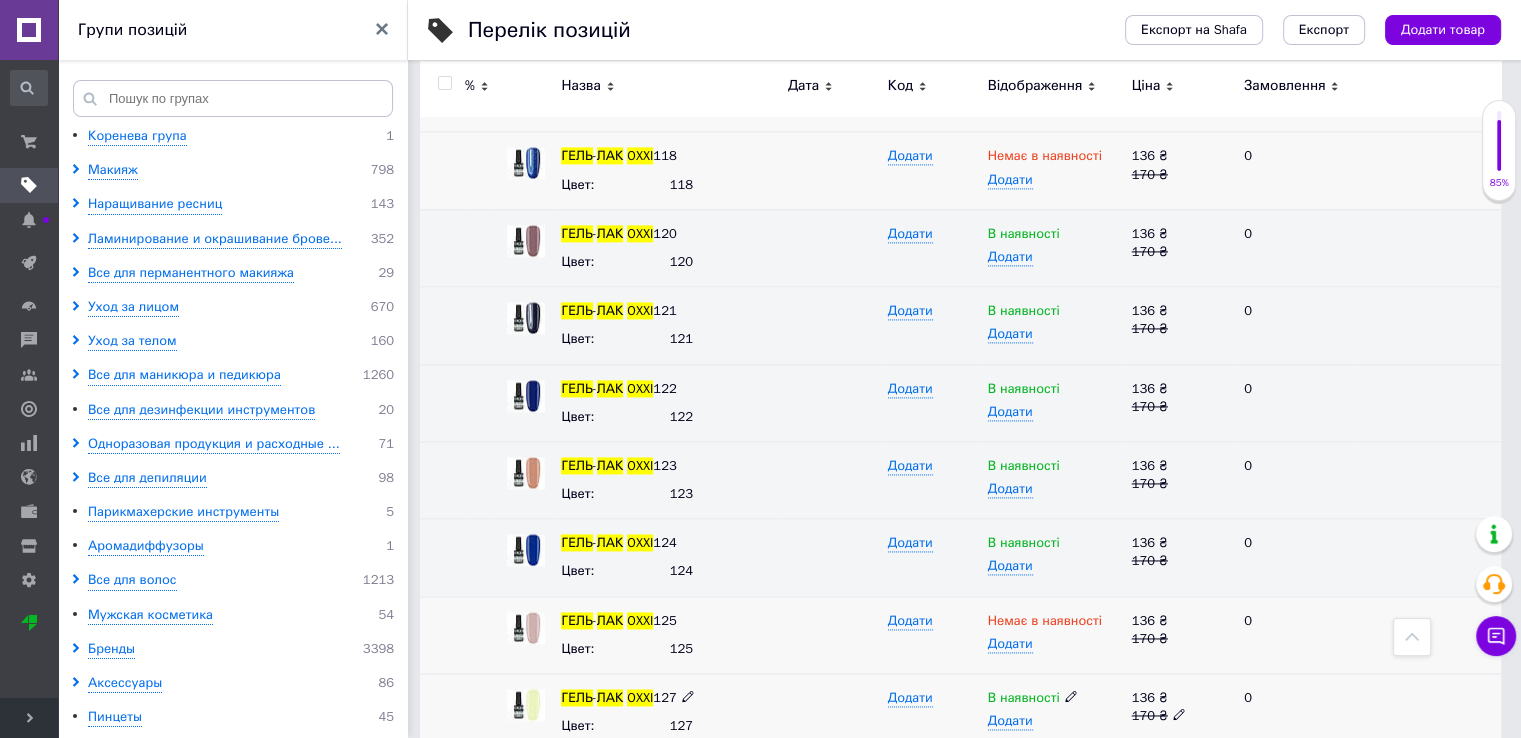 click 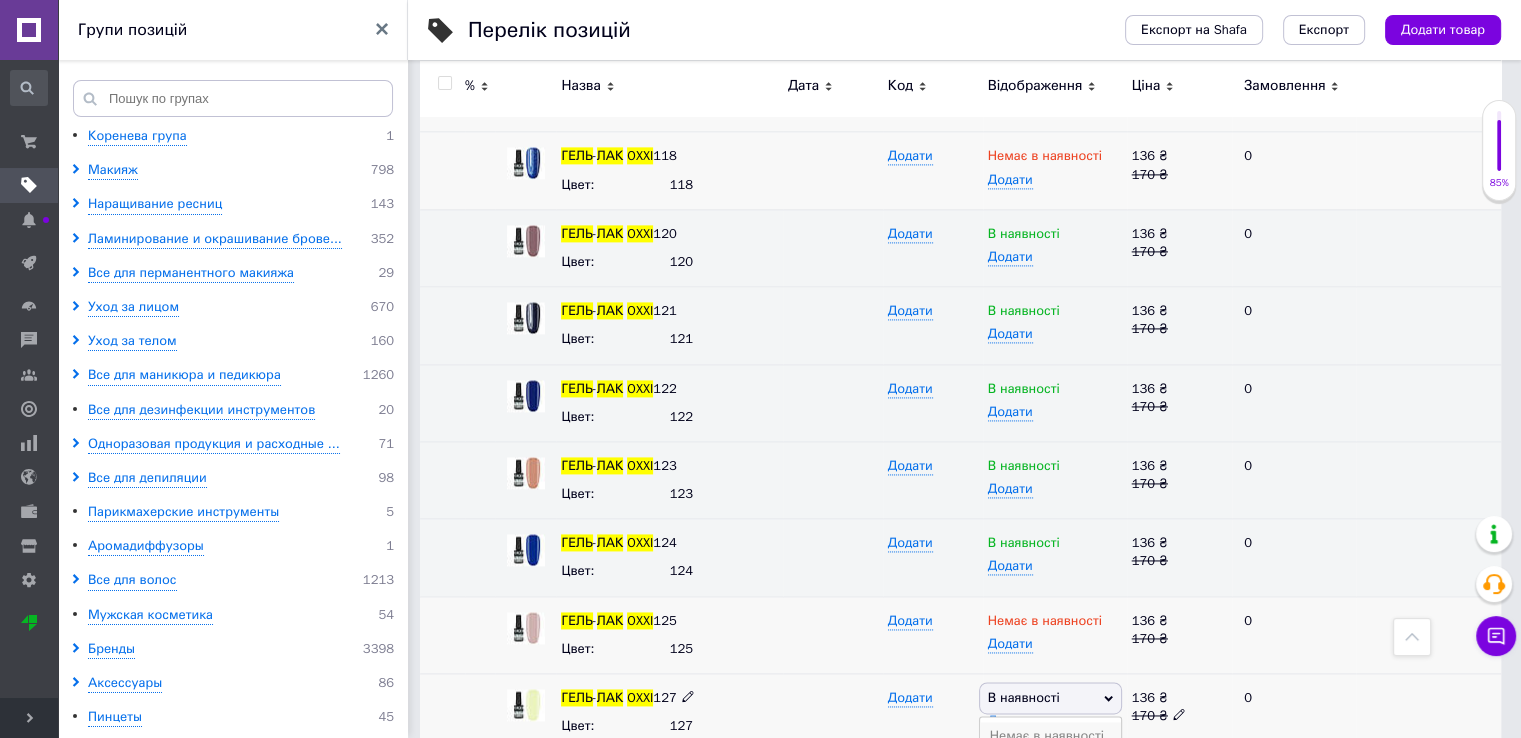 click on "Немає в наявності" at bounding box center [1050, 736] 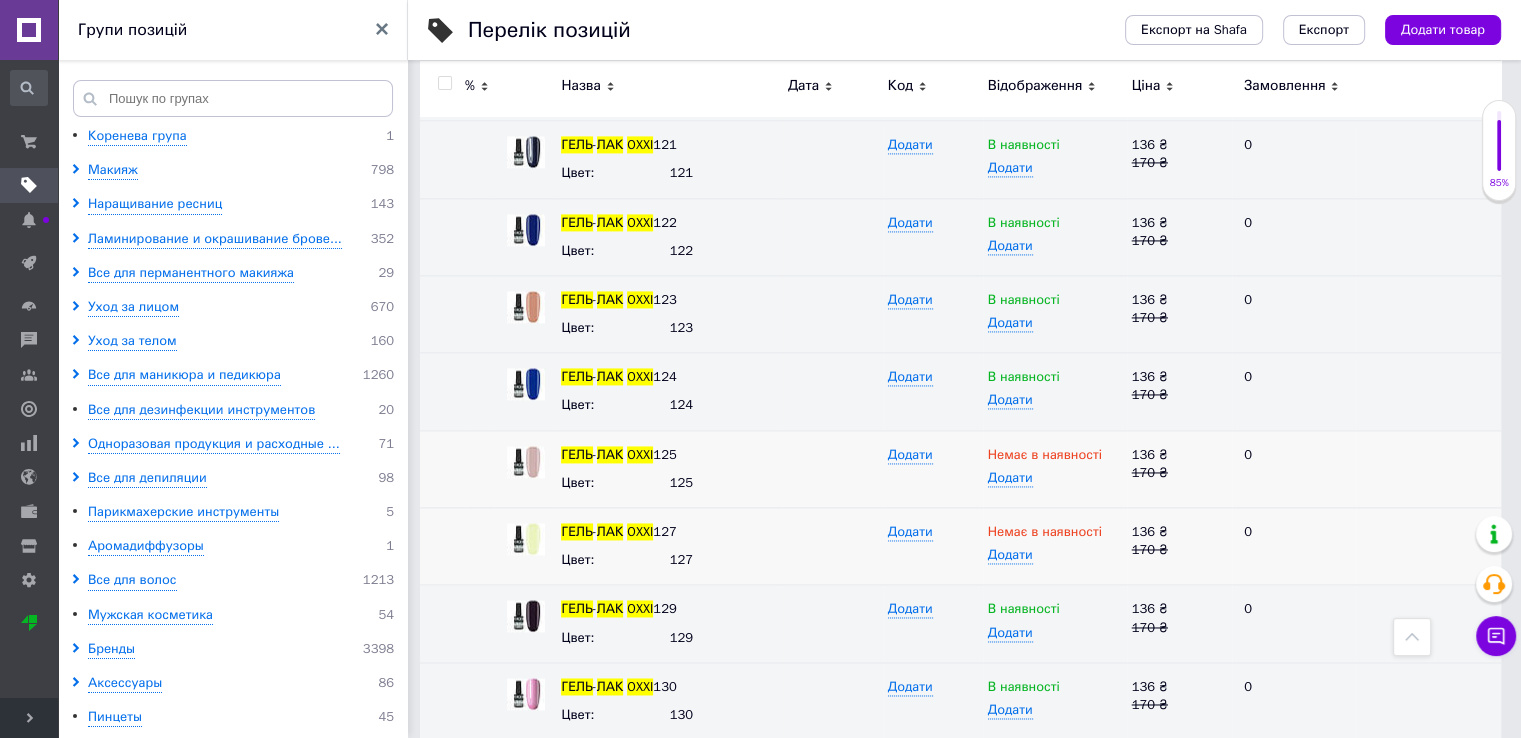 scroll, scrollTop: 10600, scrollLeft: 0, axis: vertical 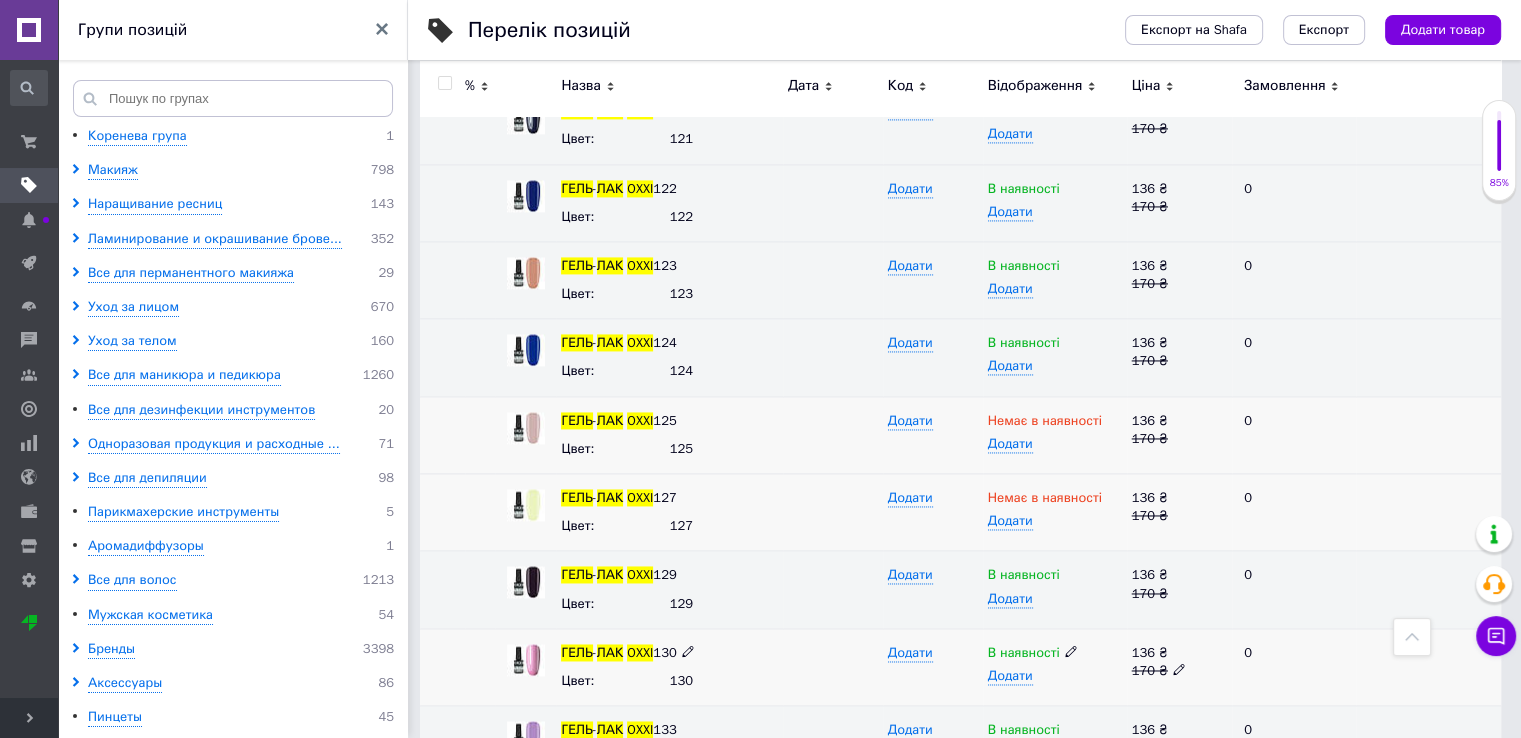 click 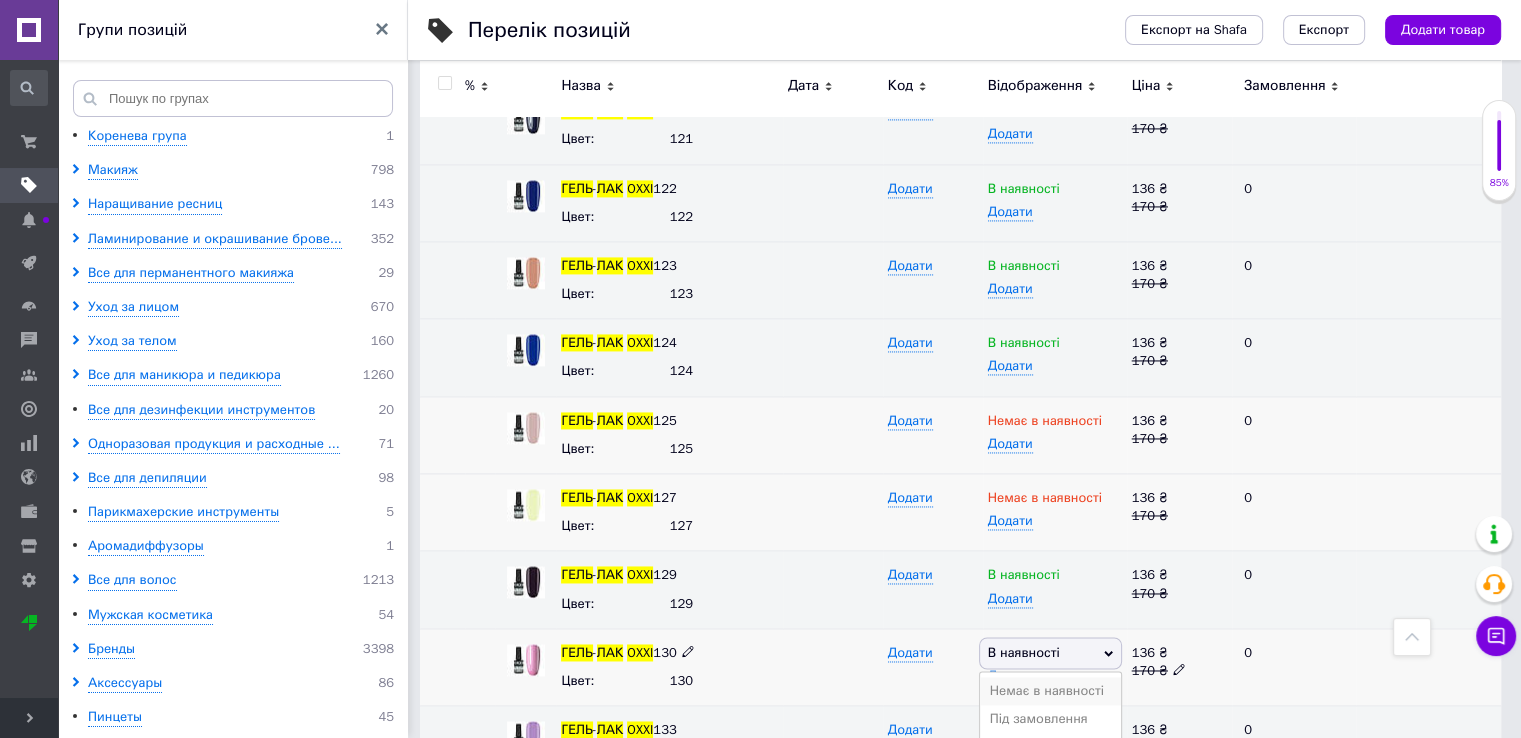 click on "Немає в наявності" at bounding box center [1050, 691] 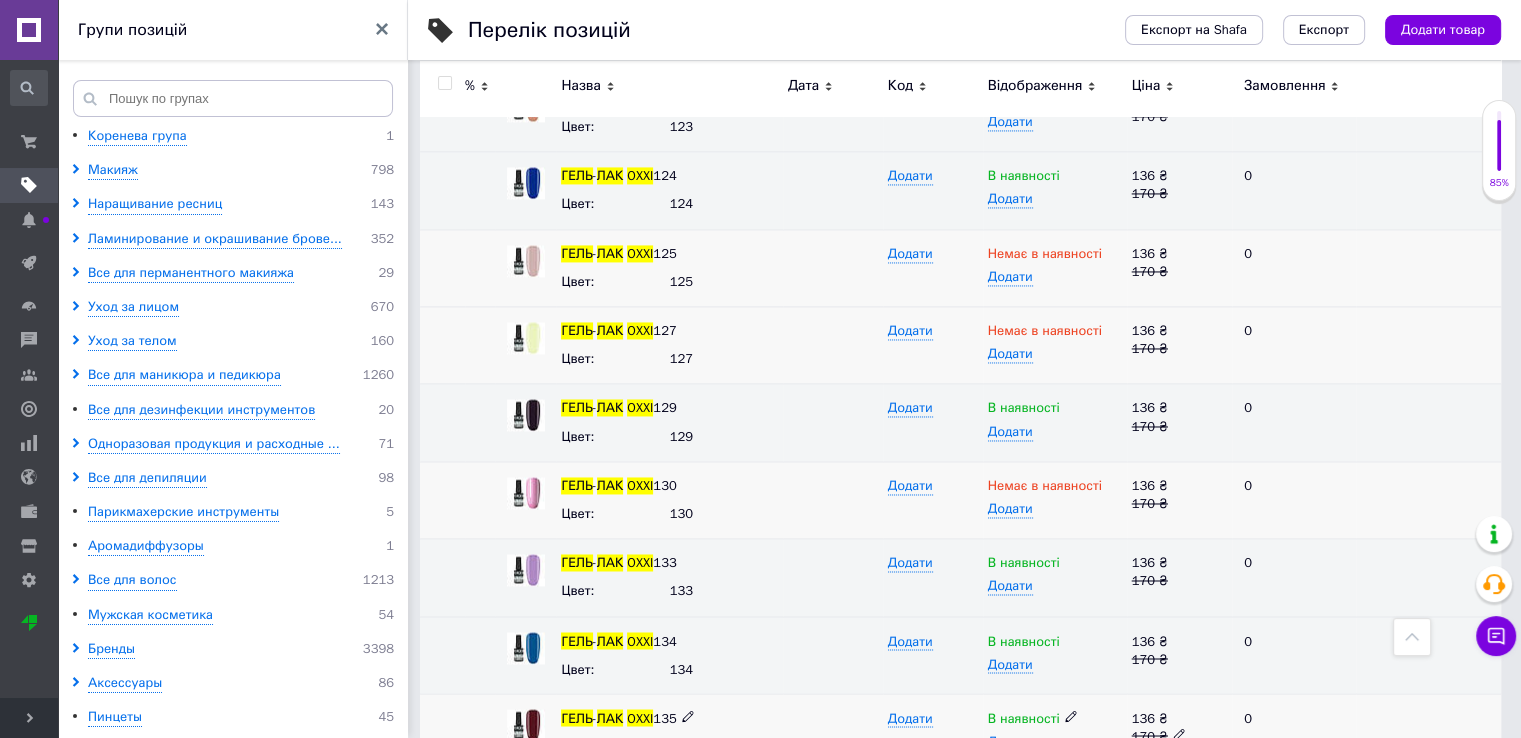 scroll, scrollTop: 10800, scrollLeft: 0, axis: vertical 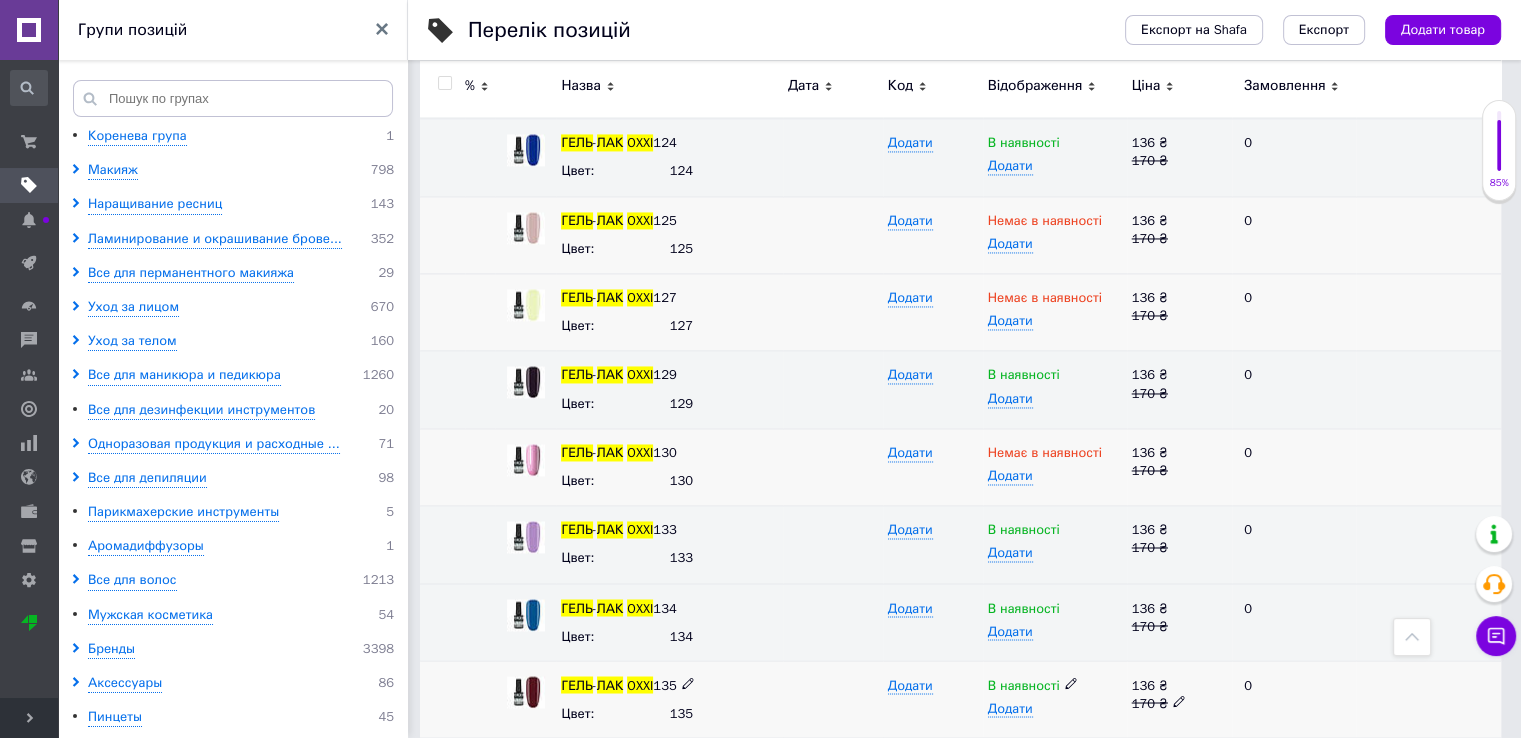 click 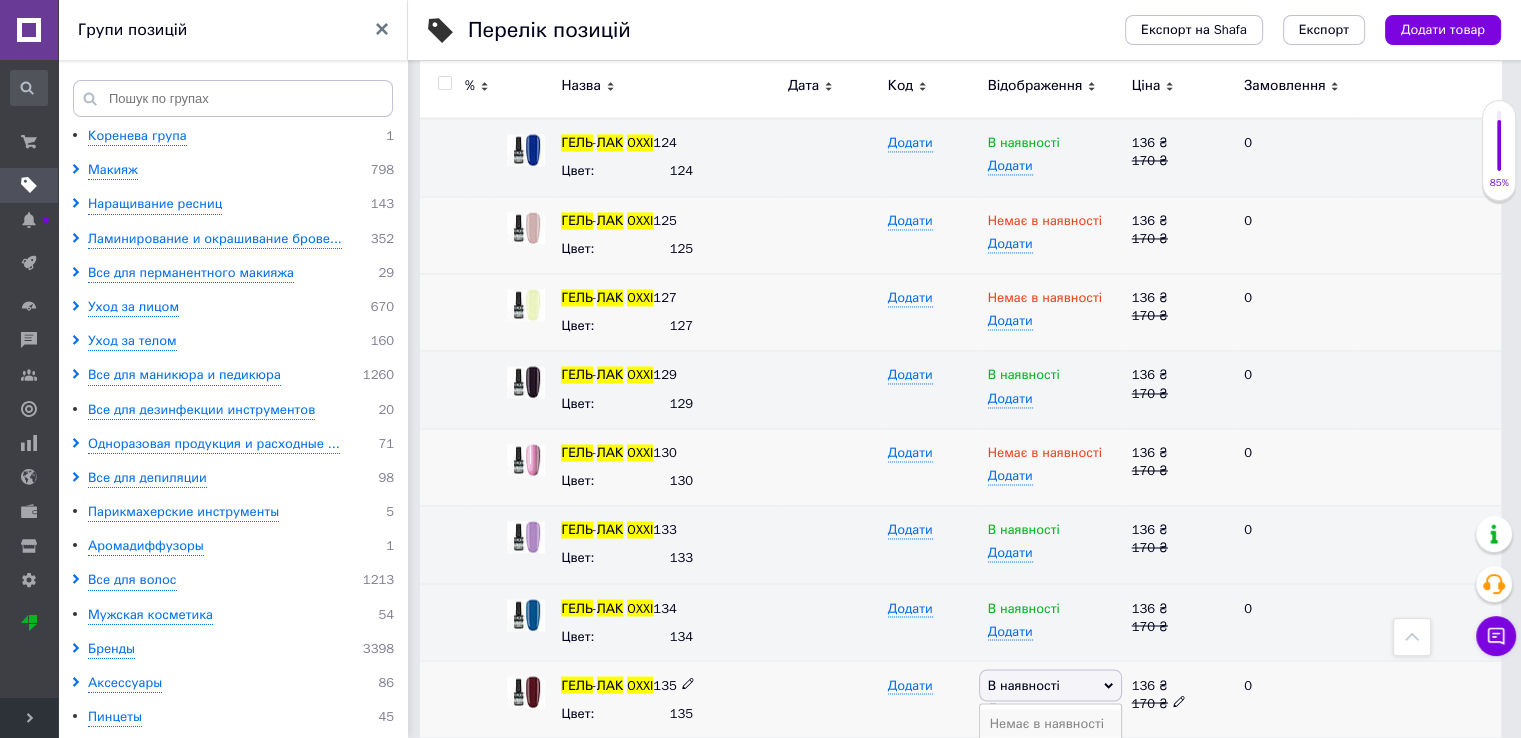 click on "Немає в наявності" at bounding box center (1050, 723) 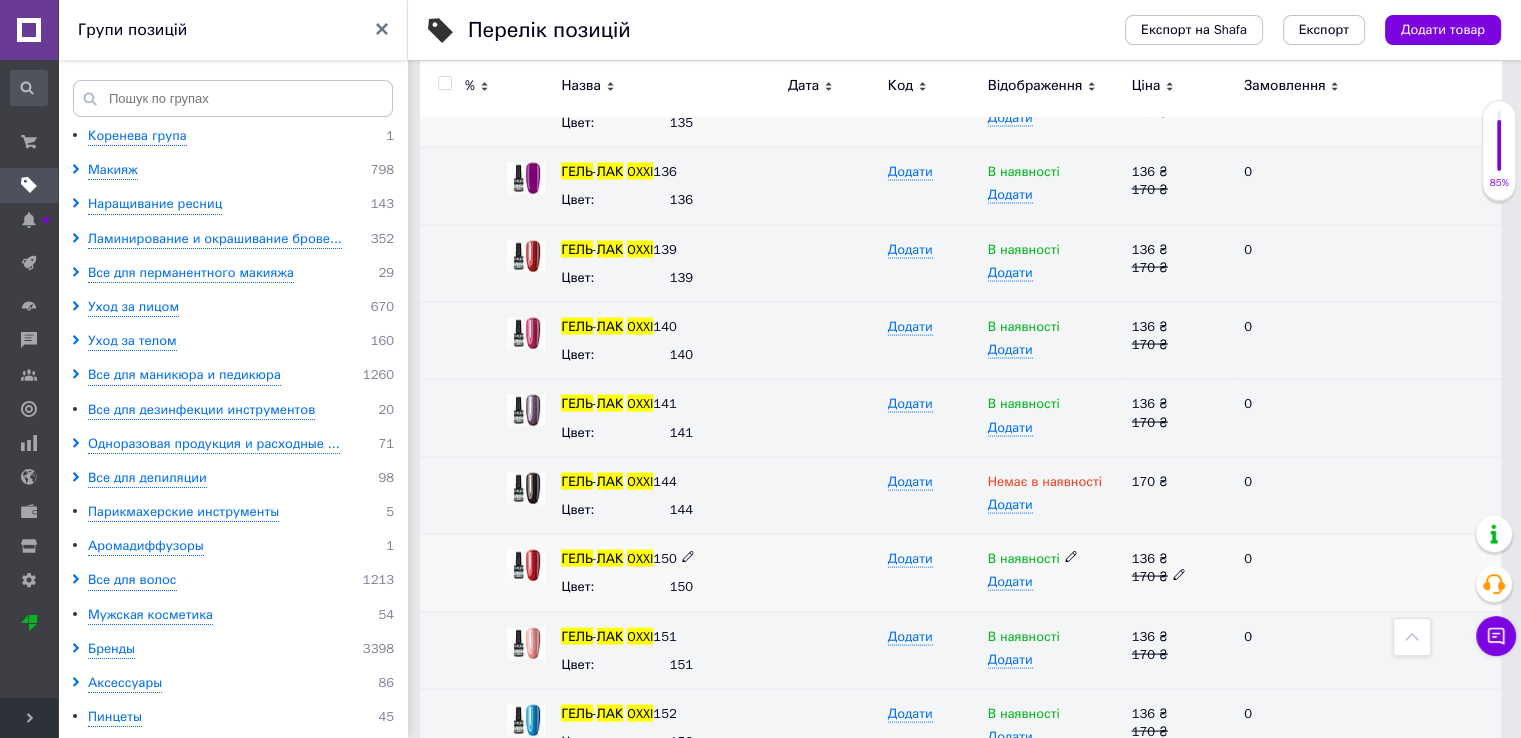 scroll, scrollTop: 11400, scrollLeft: 0, axis: vertical 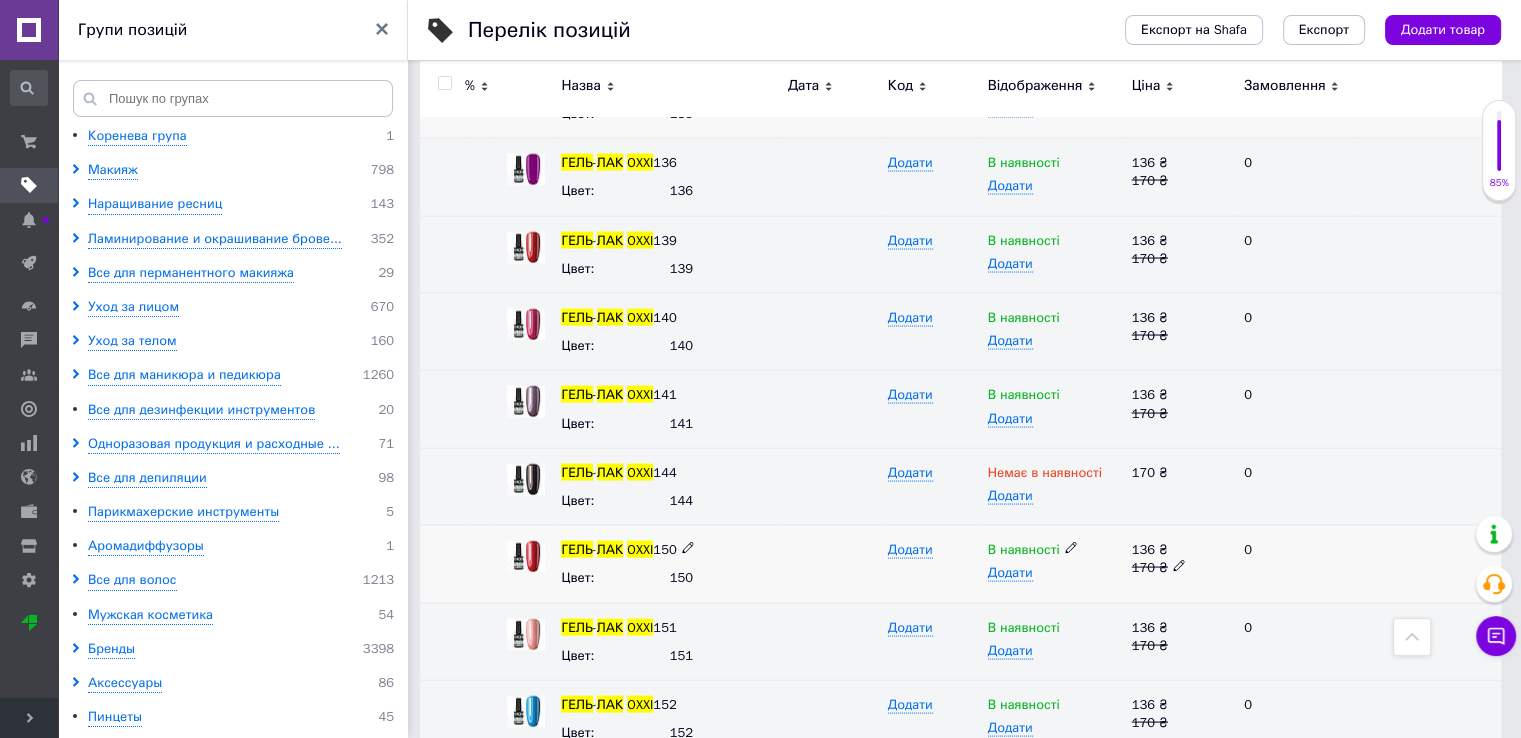 click 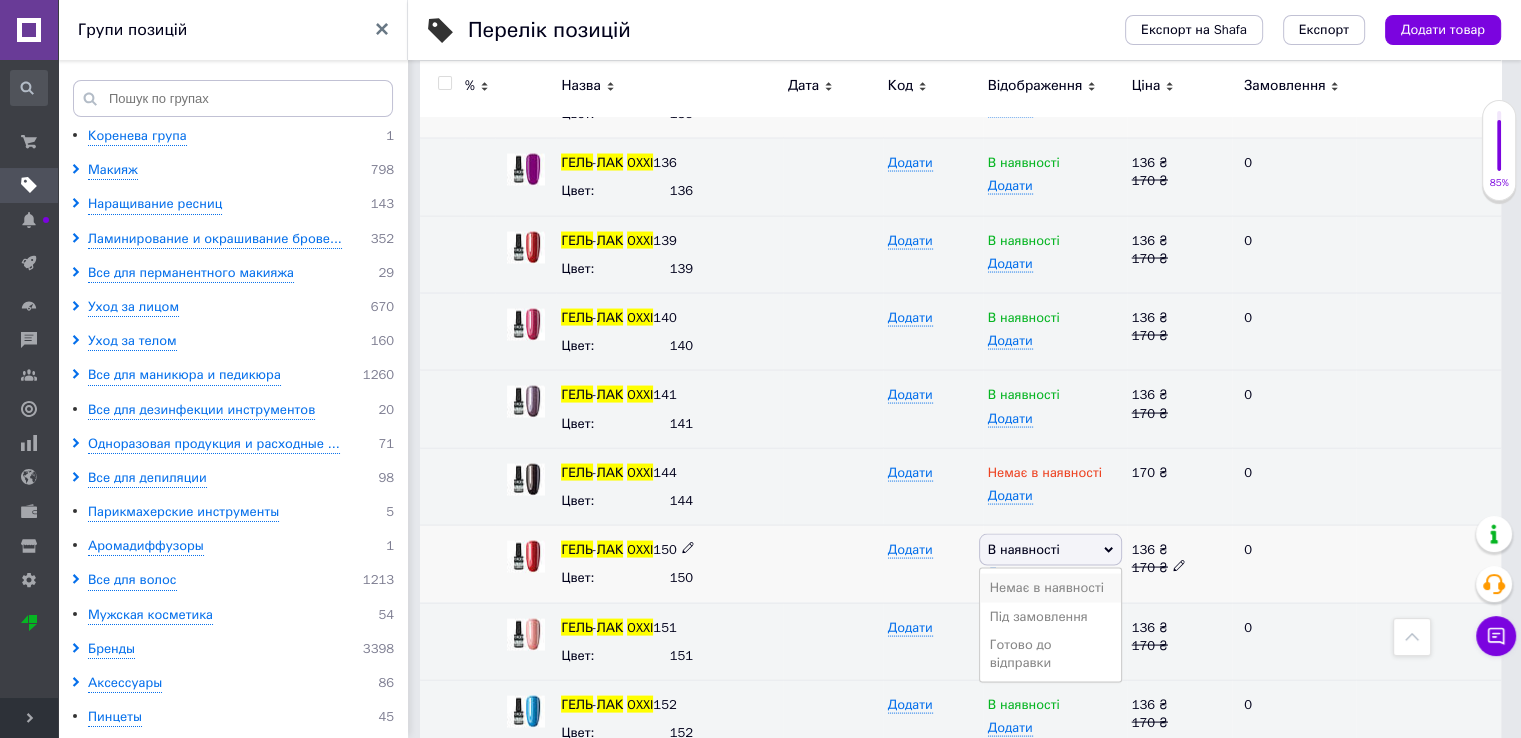 click on "Немає в наявності" at bounding box center [1050, 587] 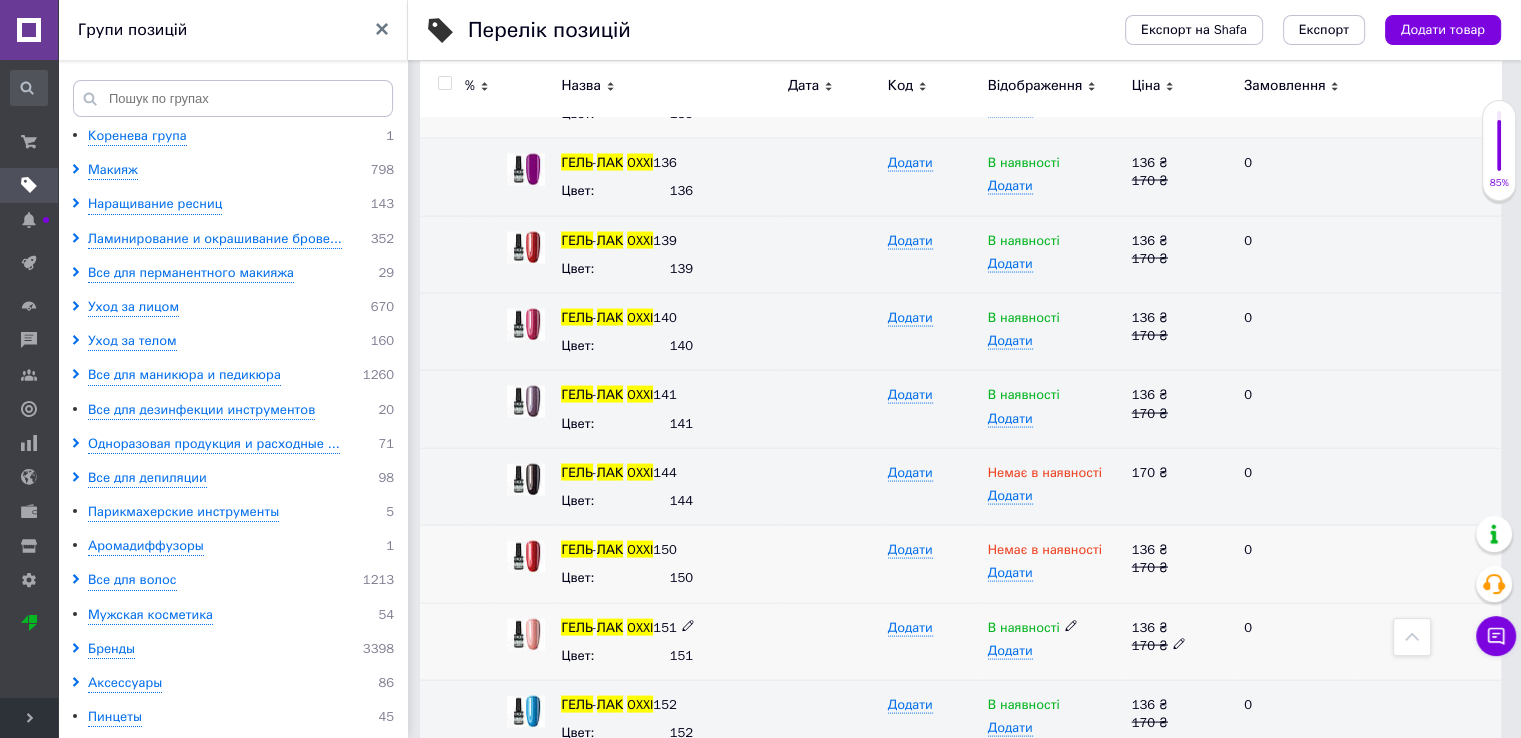 click 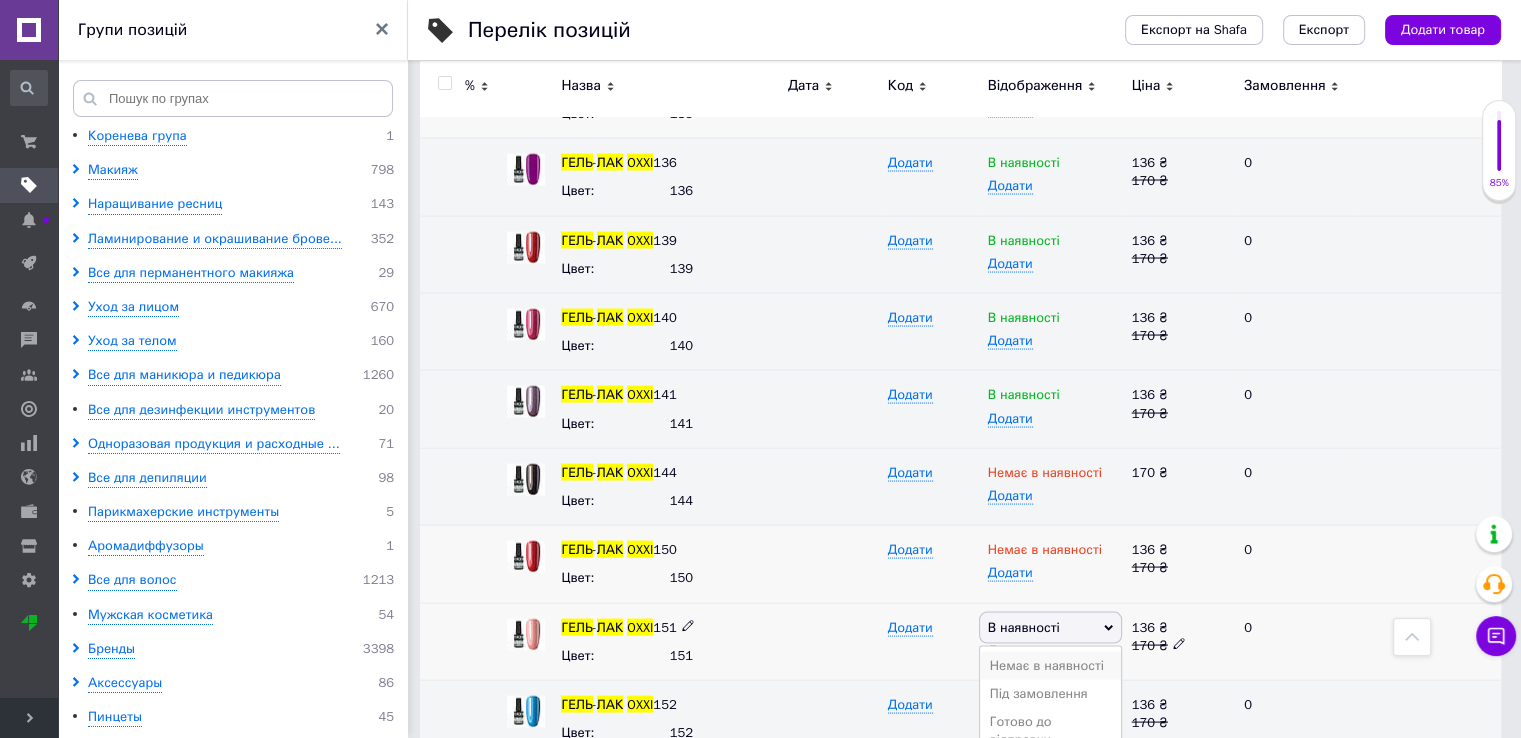 click on "Немає в наявності" at bounding box center (1050, 665) 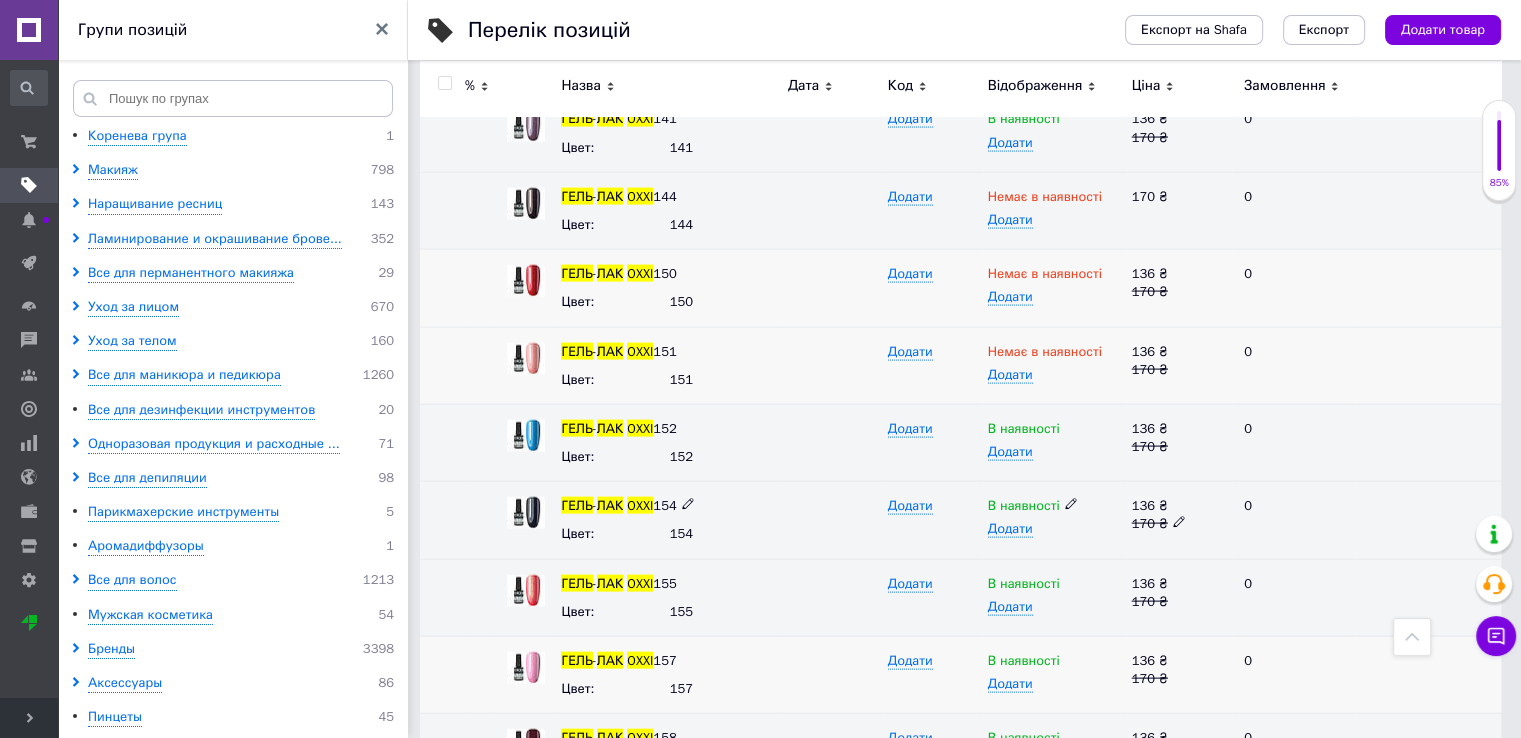 scroll, scrollTop: 11700, scrollLeft: 0, axis: vertical 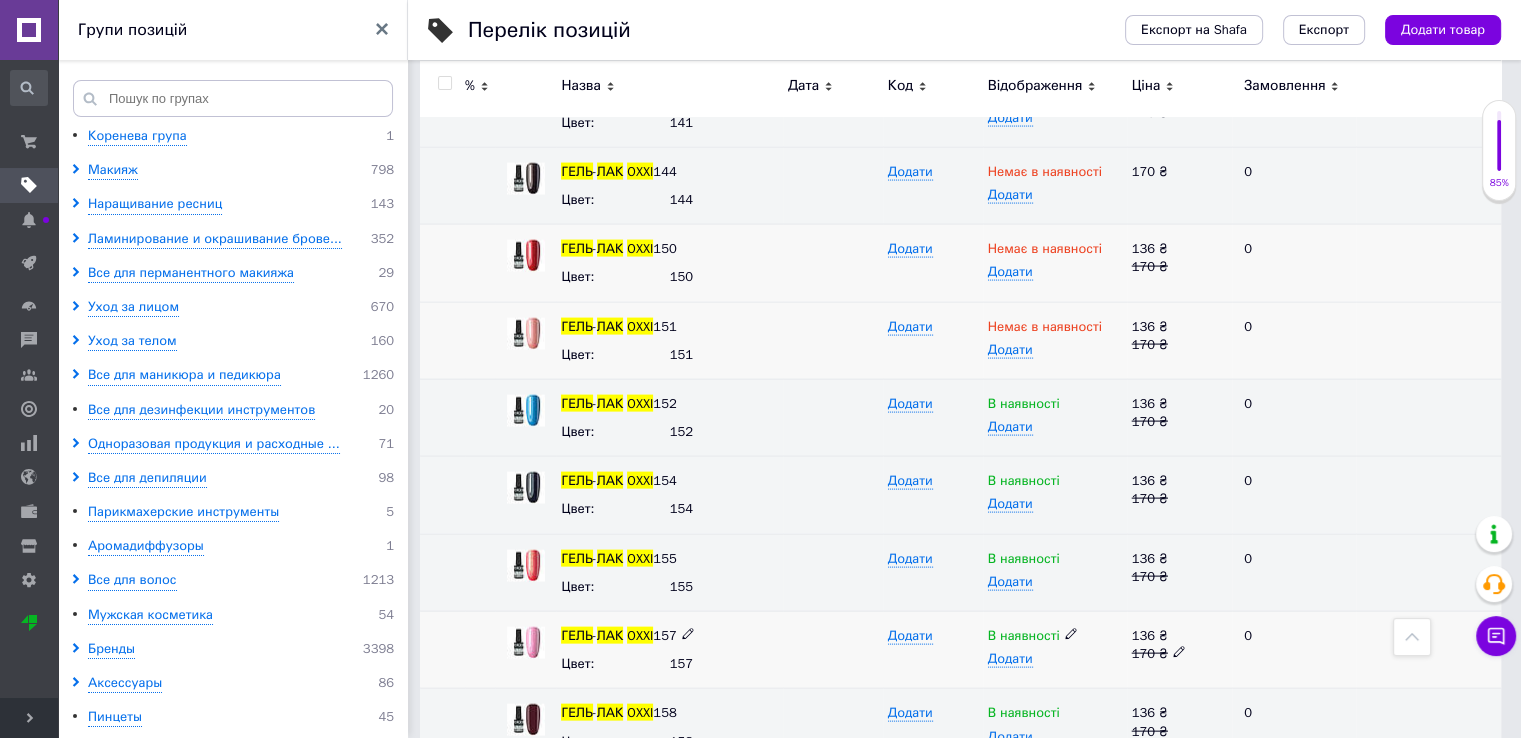 click 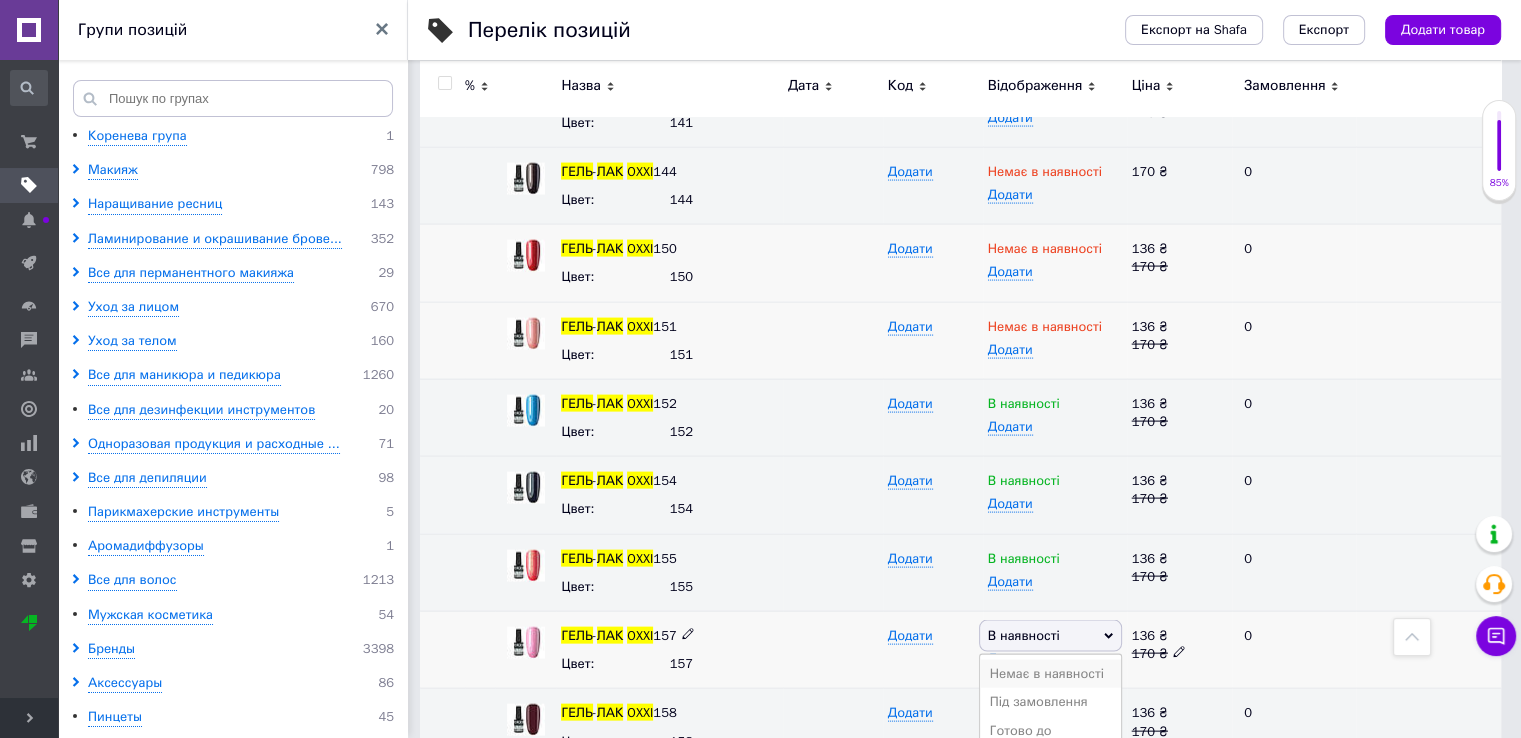 click on "Немає в наявності" at bounding box center [1050, 674] 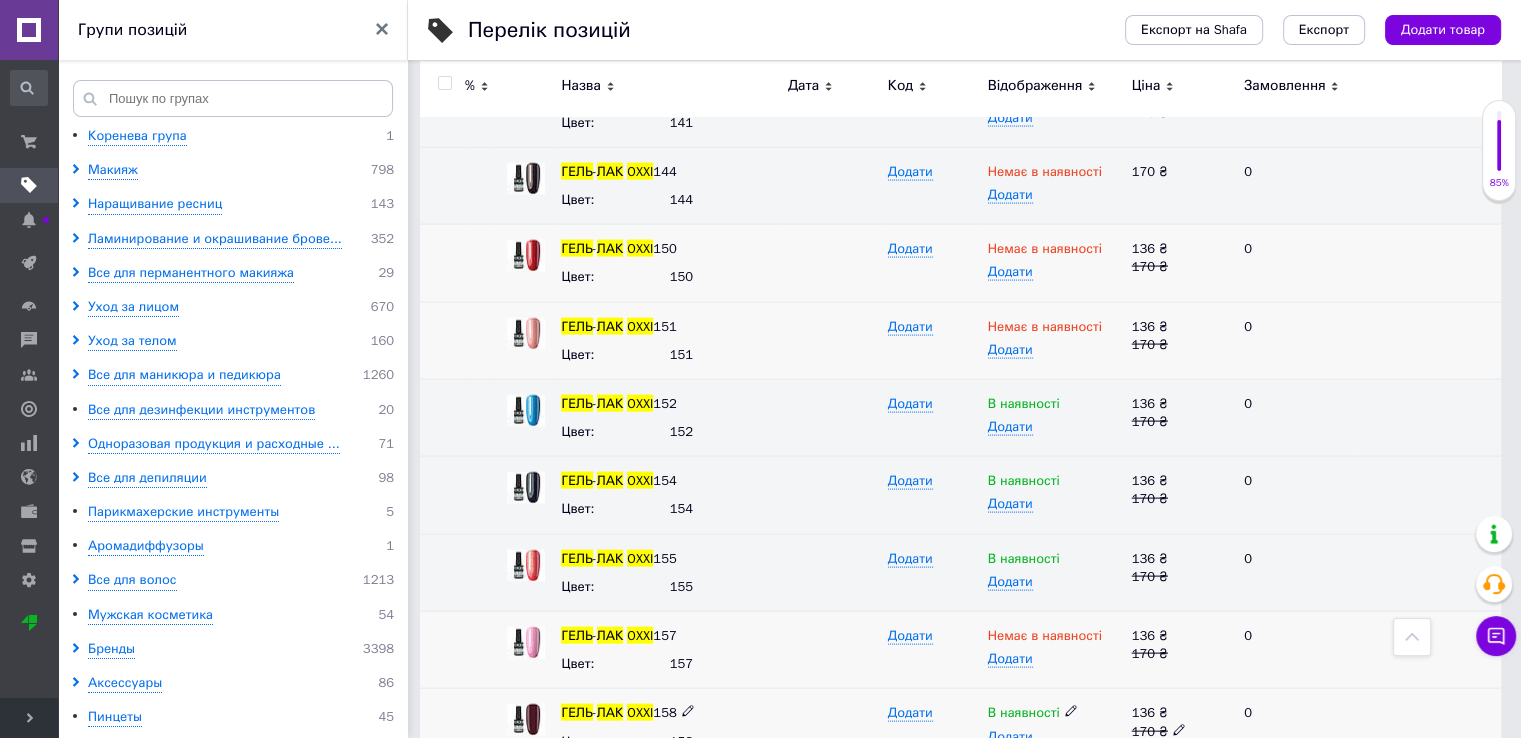 click 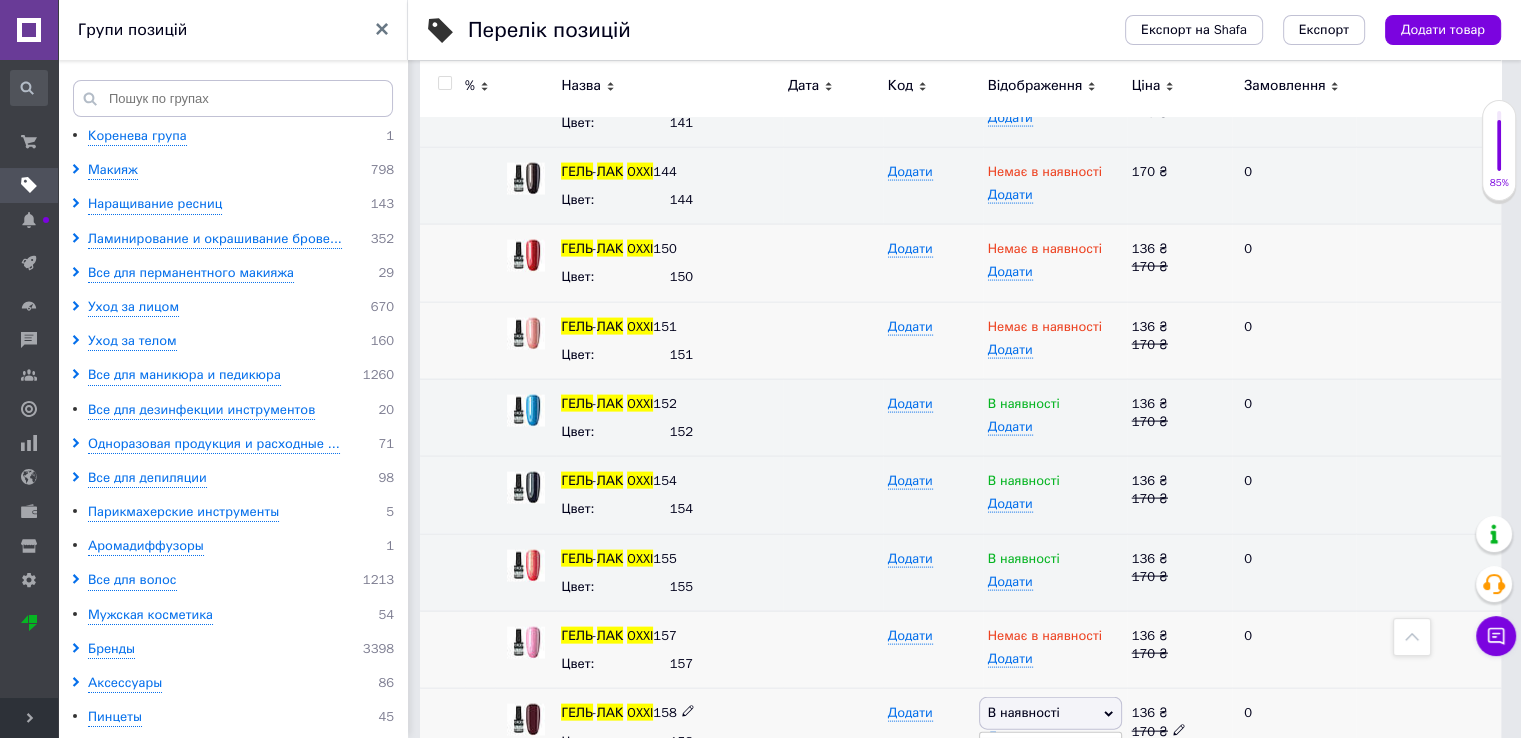 click on "Немає в наявності" at bounding box center (1050, 752) 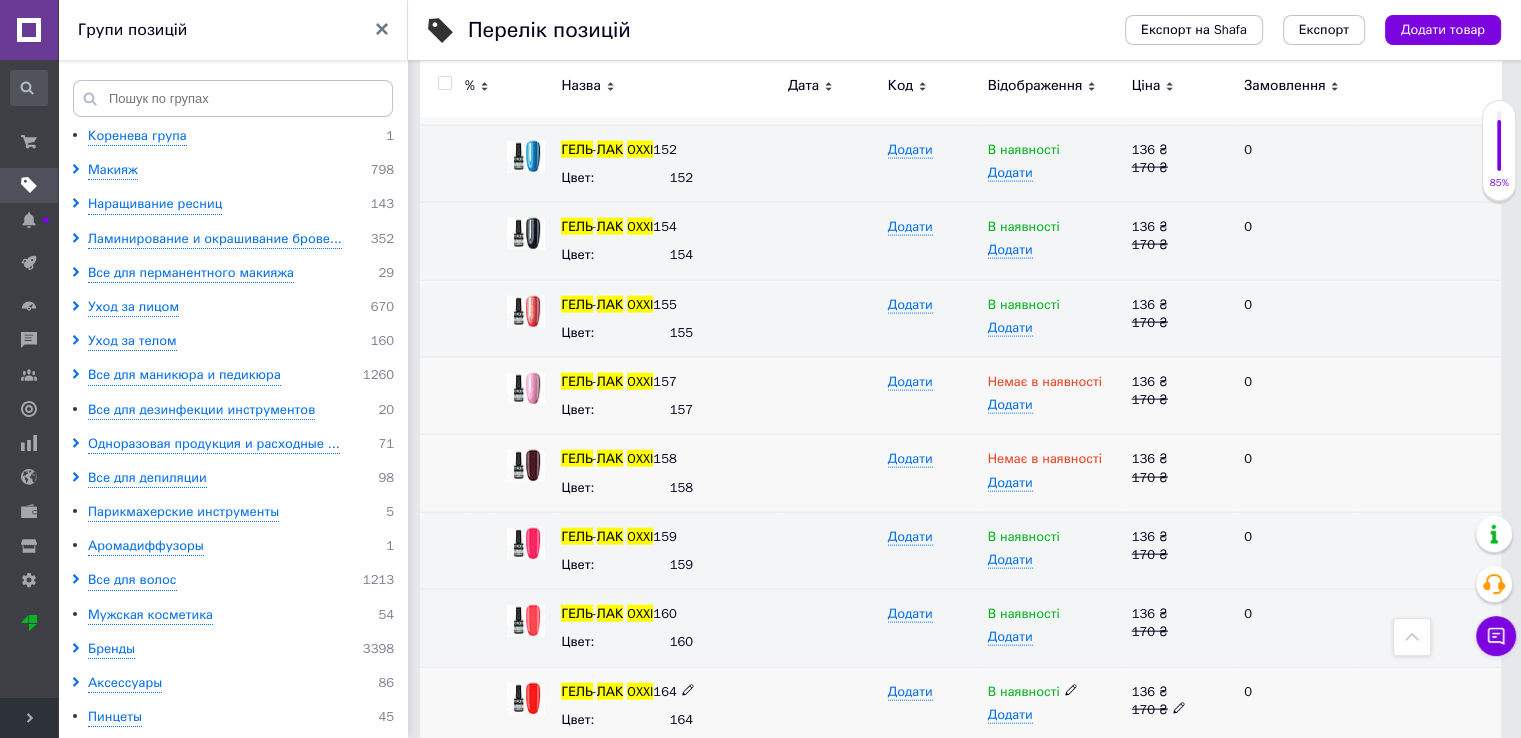 scroll, scrollTop: 12000, scrollLeft: 0, axis: vertical 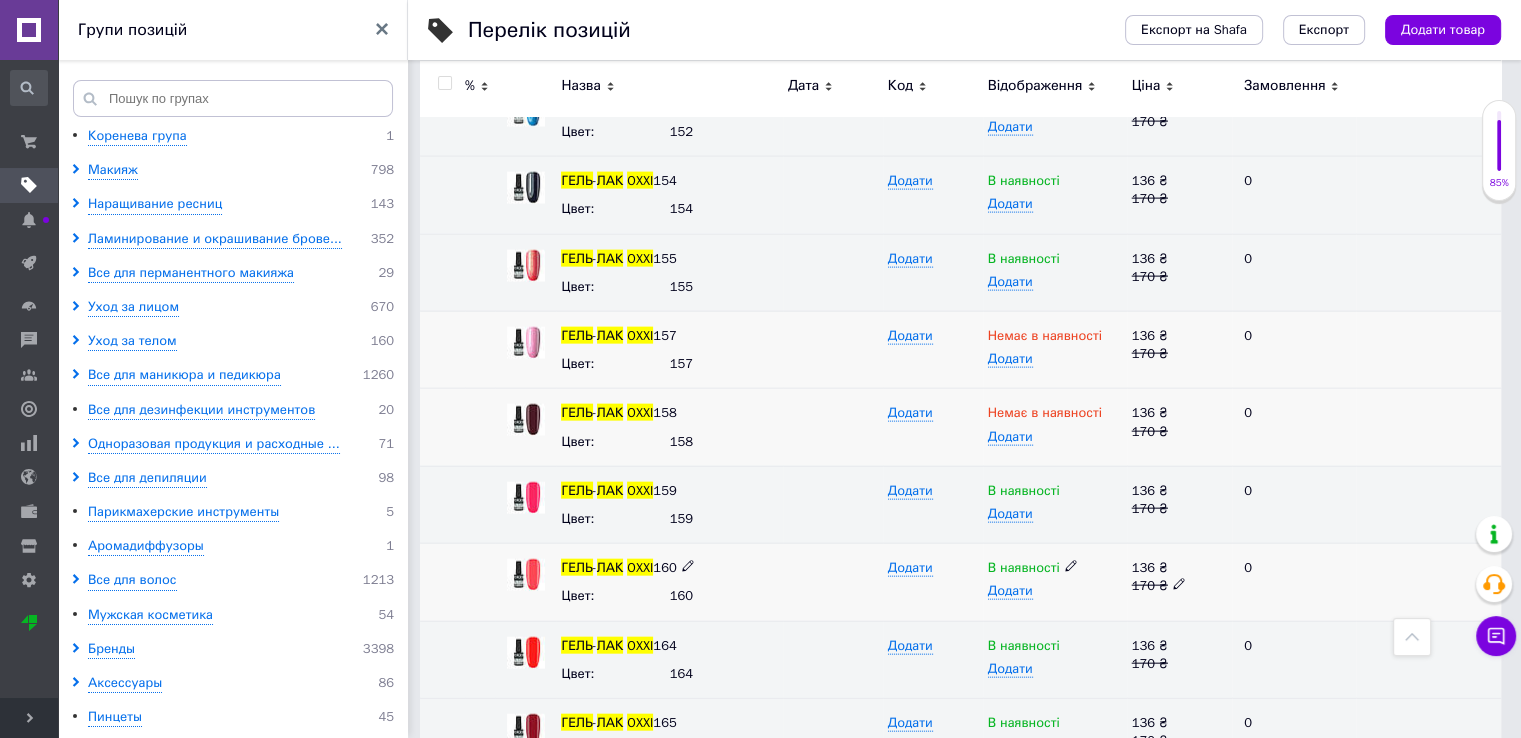click 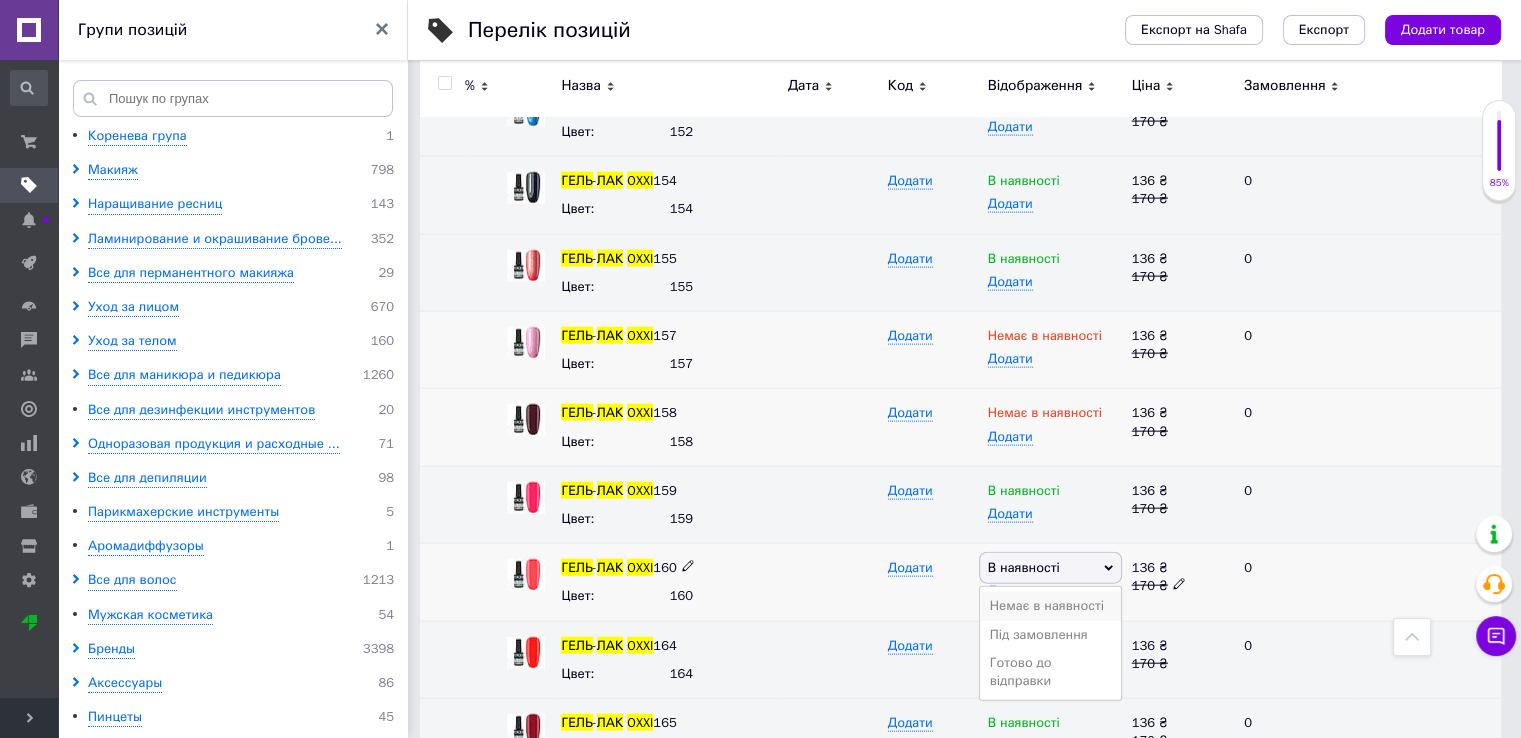 click on "Немає в наявності" at bounding box center (1050, 606) 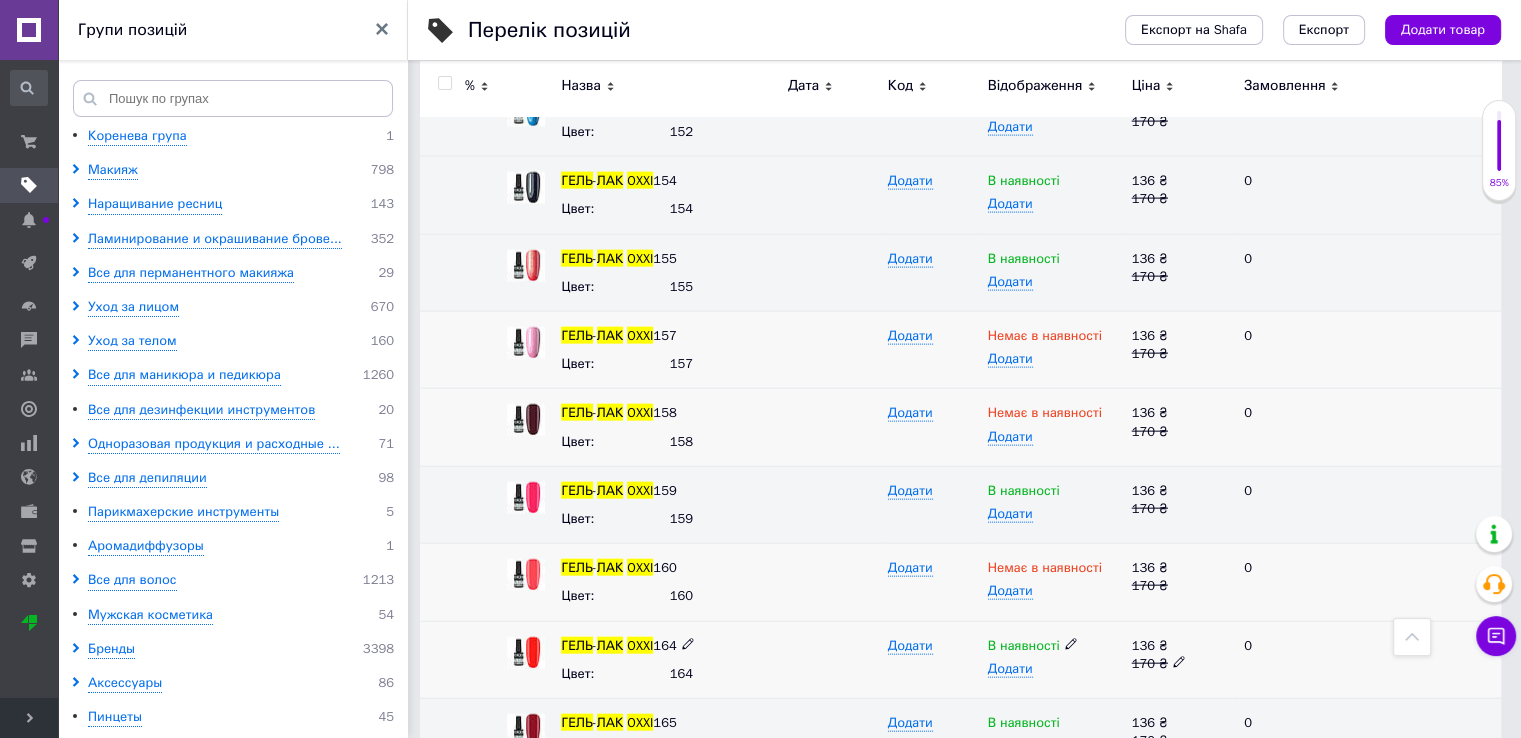 click on "В наявності" at bounding box center [1055, 646] 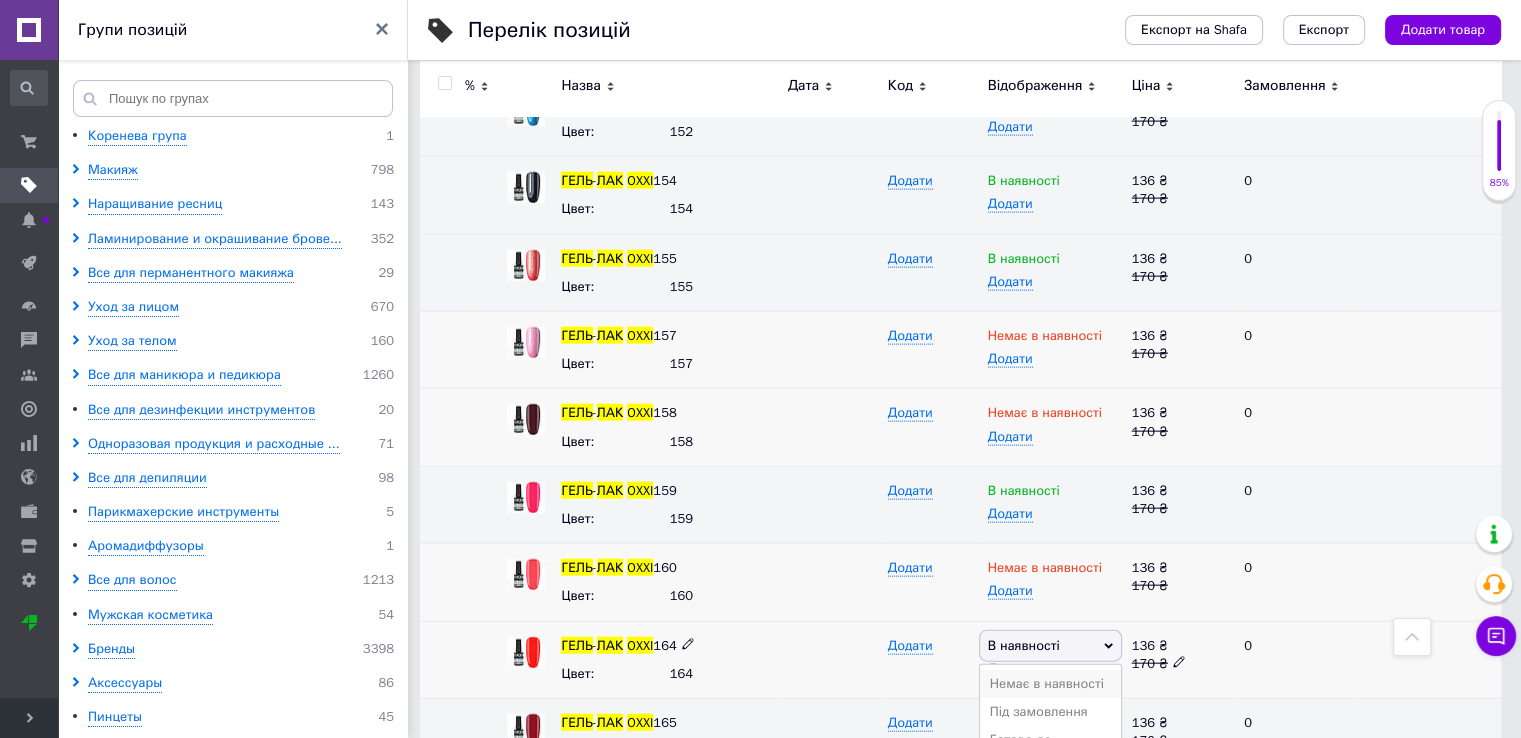 click on "Немає в наявності" at bounding box center (1050, 684) 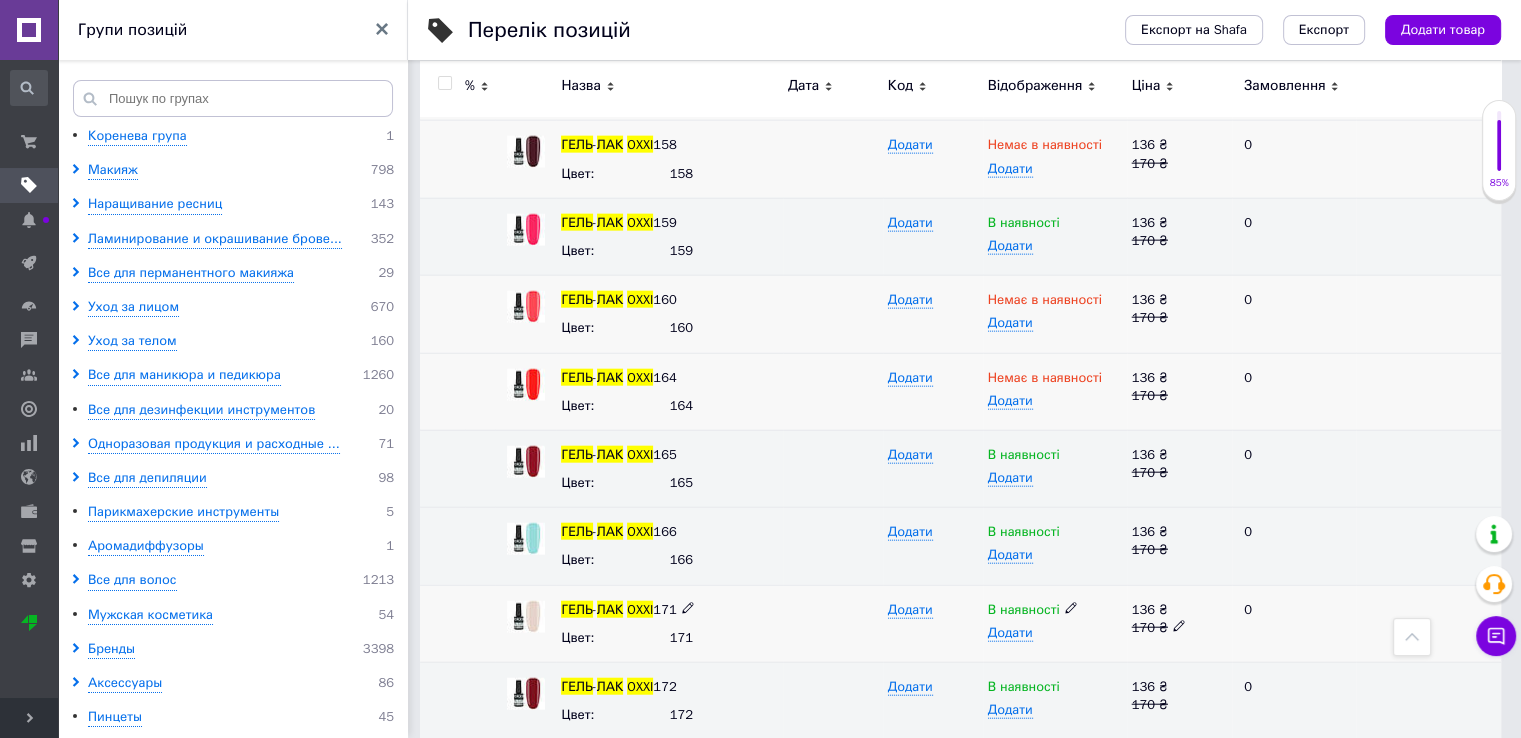 scroll, scrollTop: 12300, scrollLeft: 0, axis: vertical 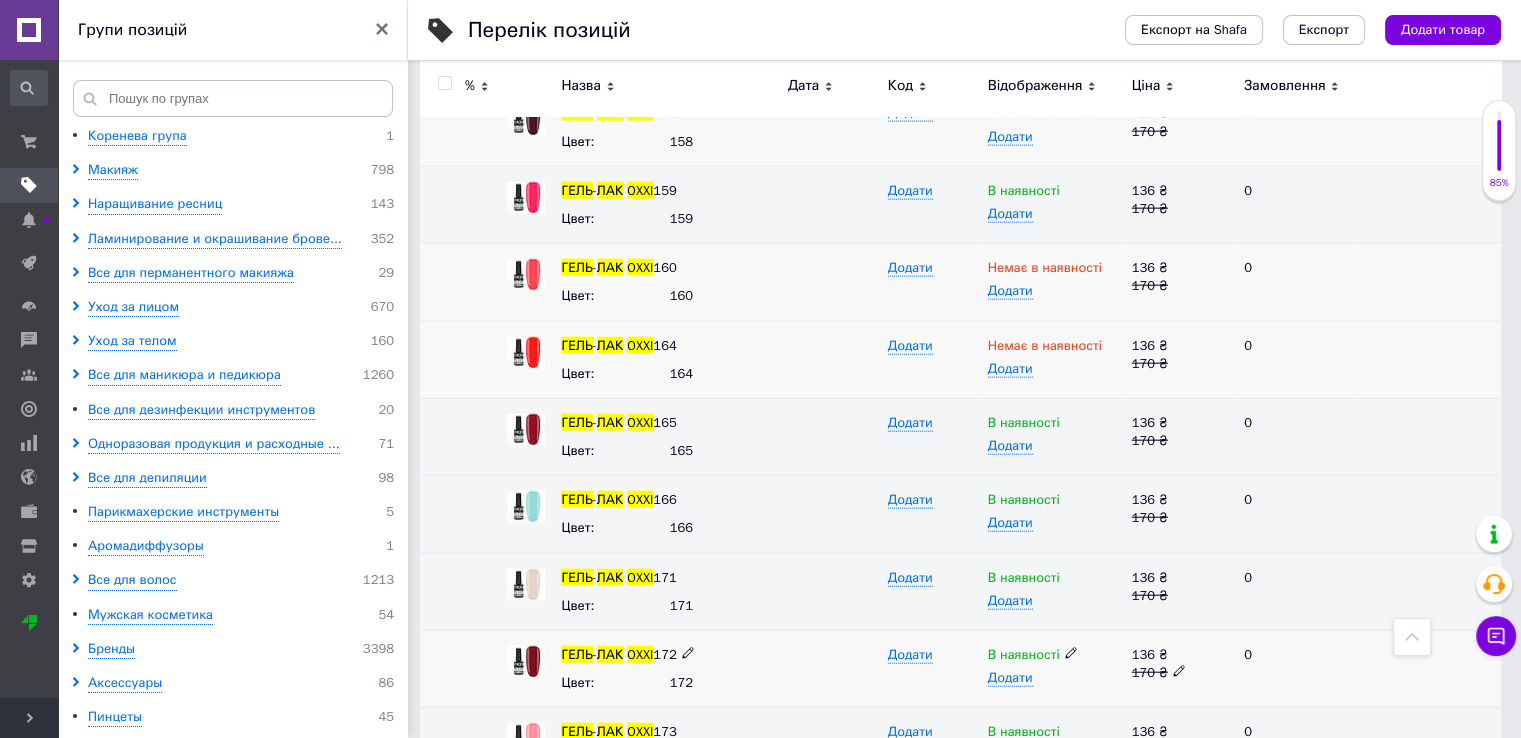click 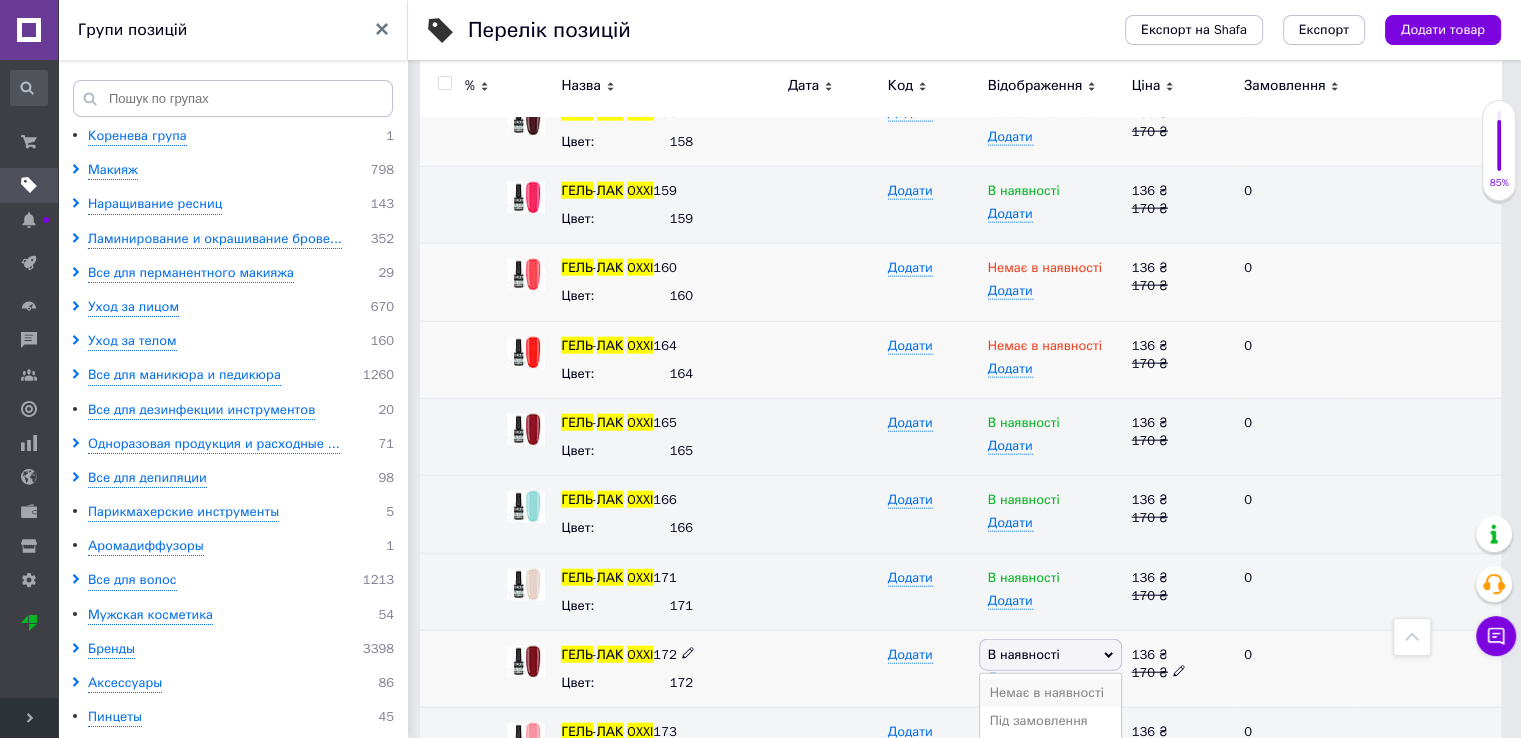 click on "Немає в наявності" at bounding box center (1050, 693) 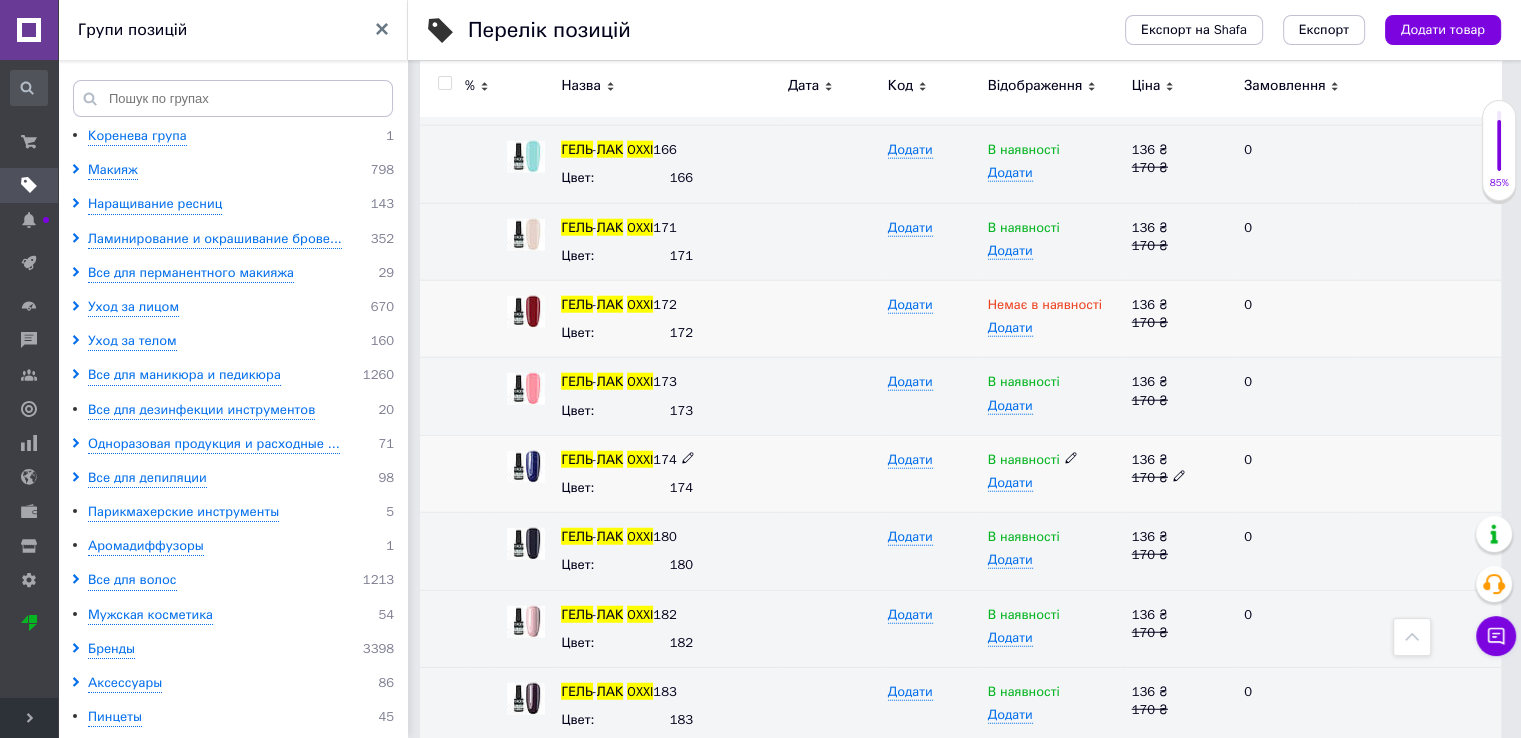 scroll, scrollTop: 12700, scrollLeft: 0, axis: vertical 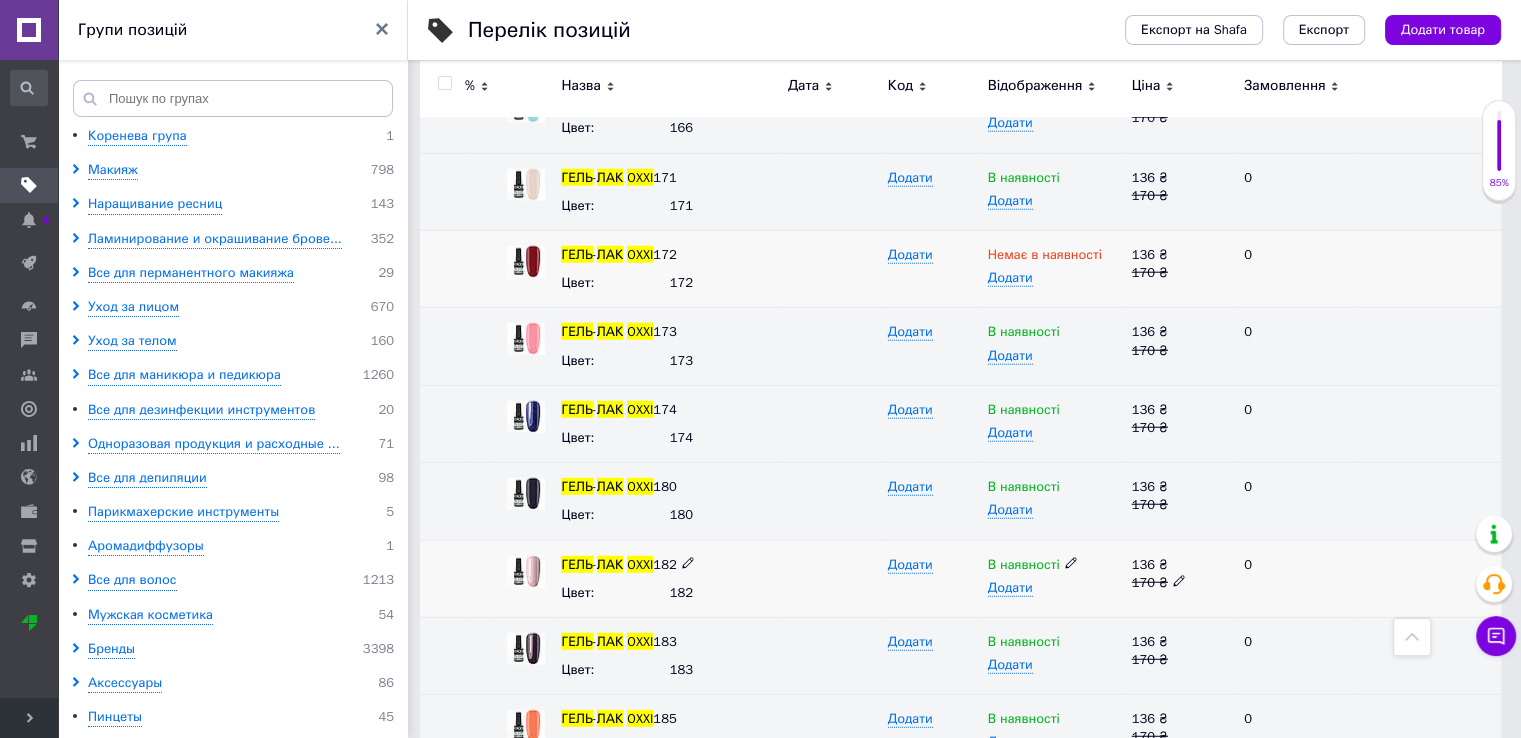 click 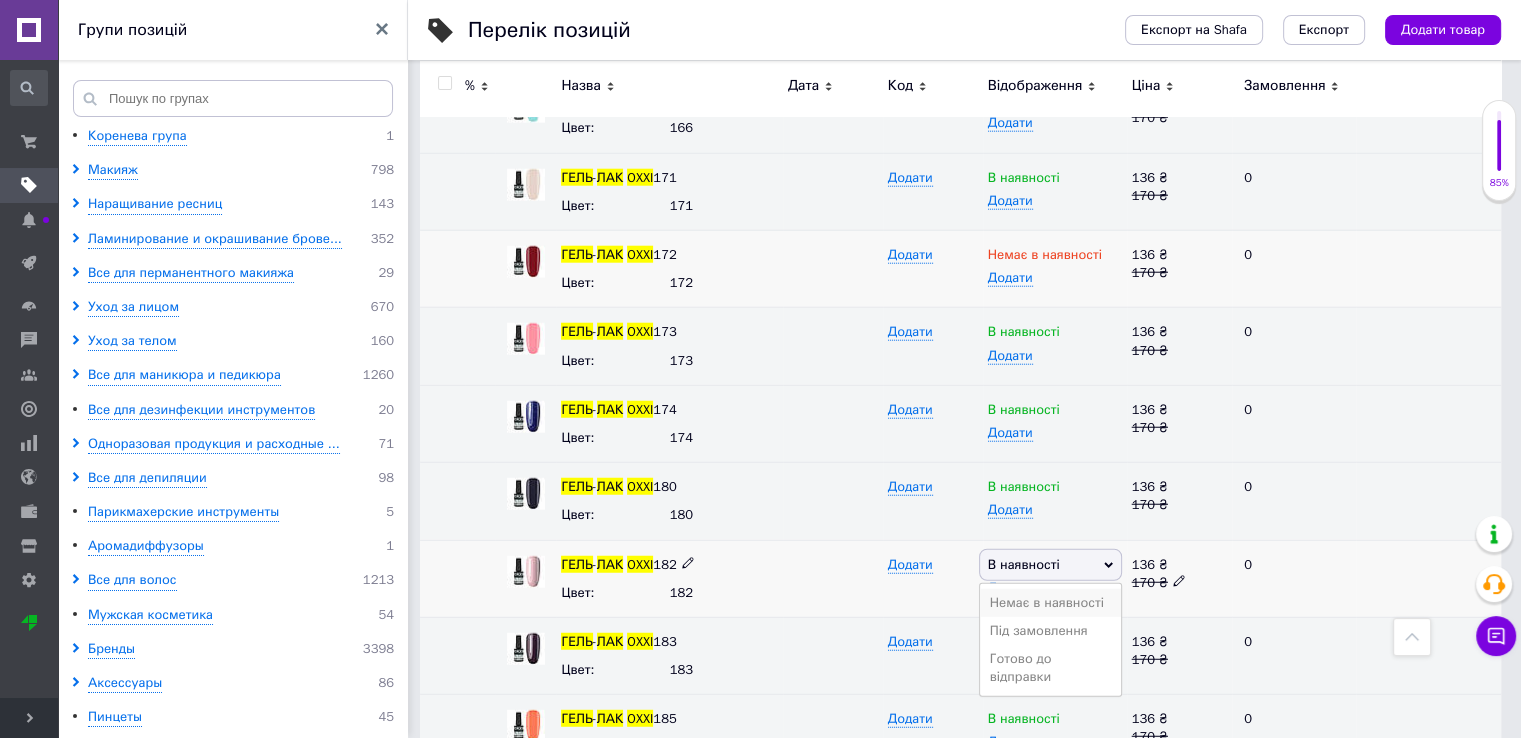 click on "Немає в наявності" at bounding box center [1050, 603] 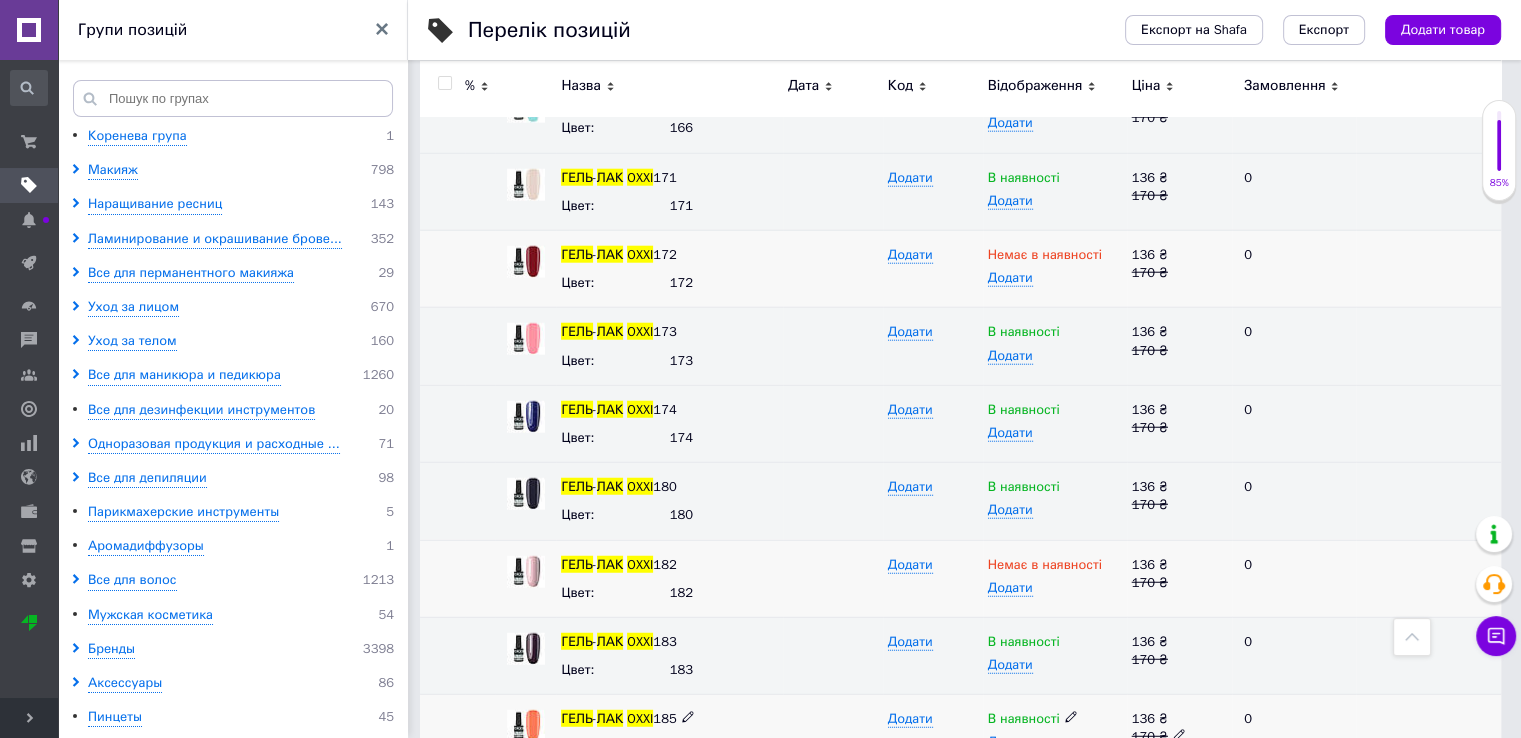 click 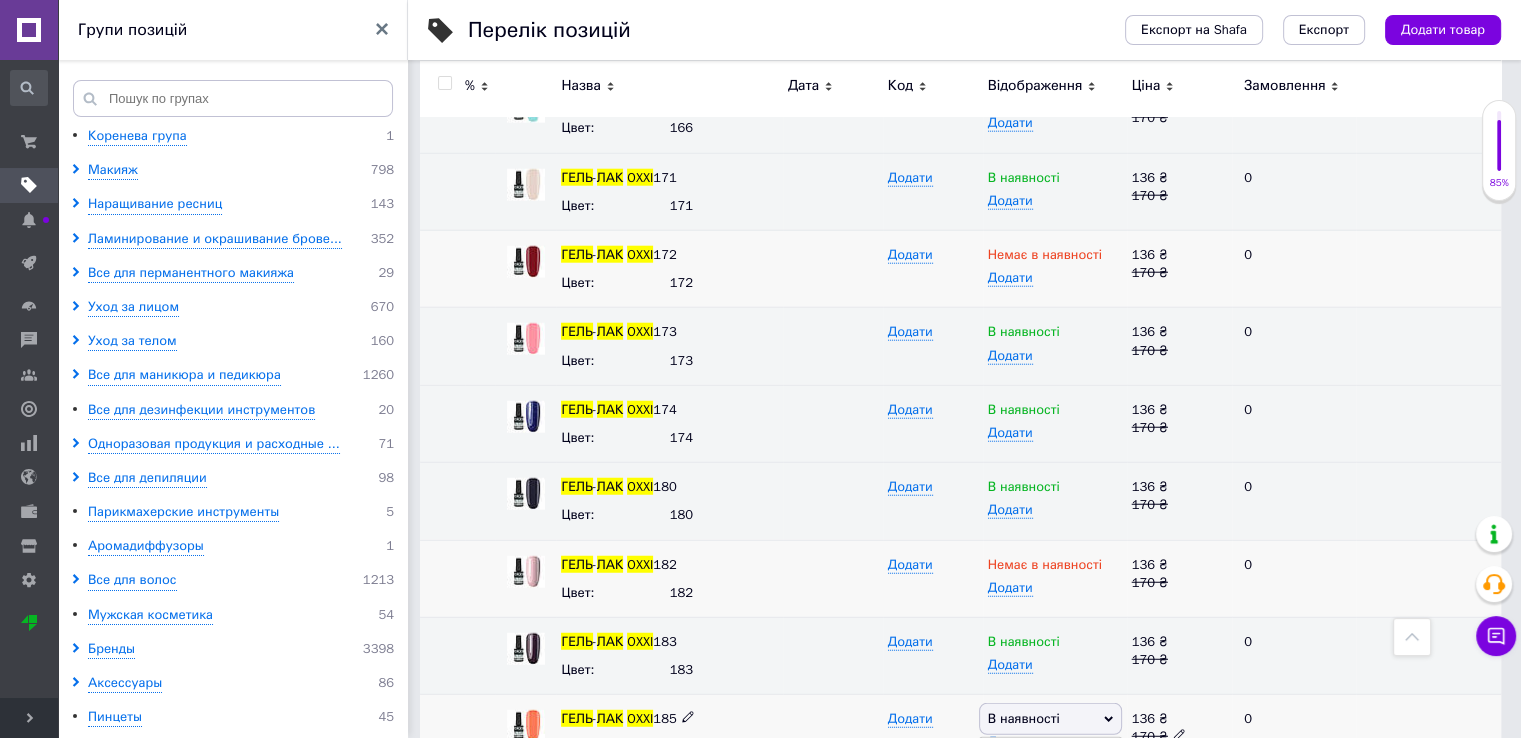 click on "Немає в наявності" at bounding box center [1050, 757] 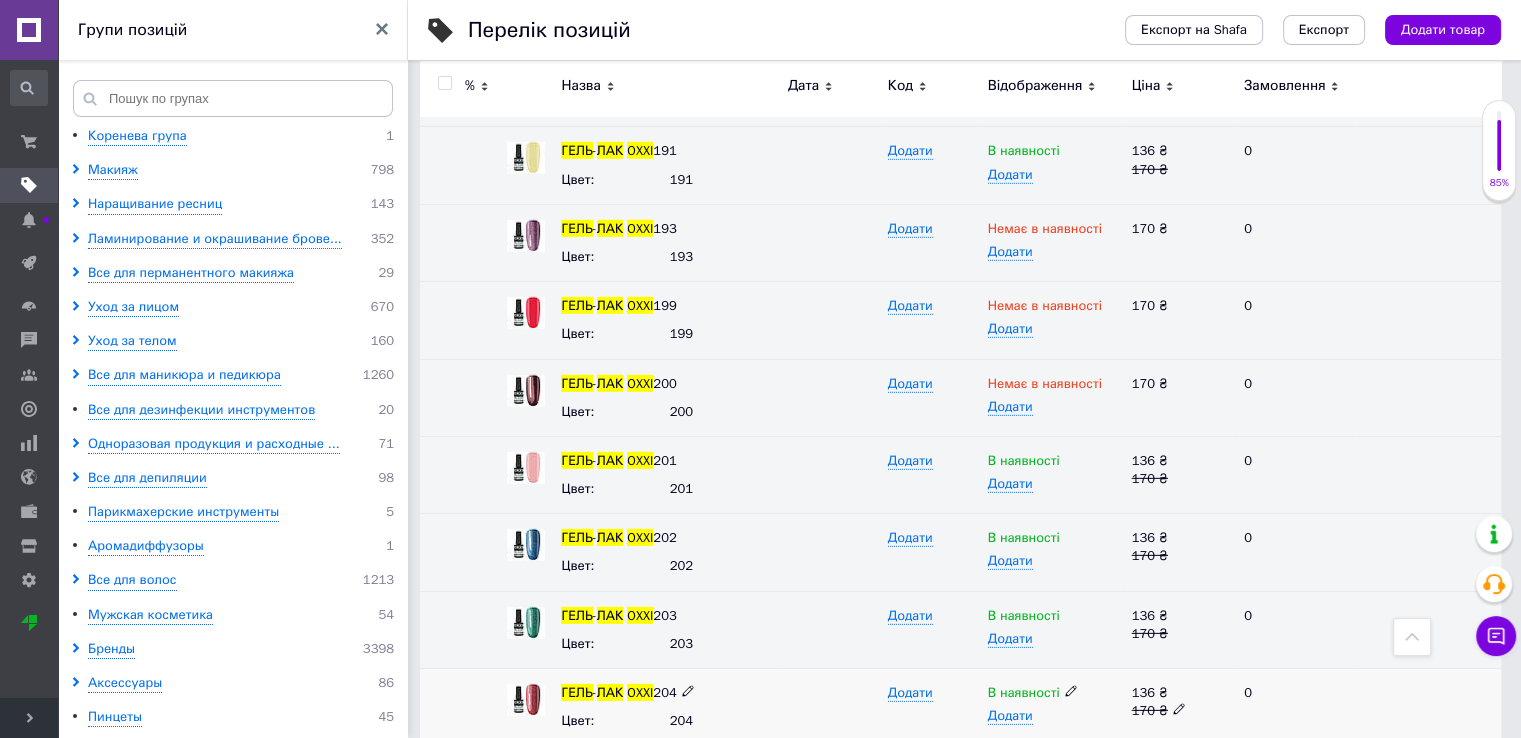 scroll, scrollTop: 13600, scrollLeft: 0, axis: vertical 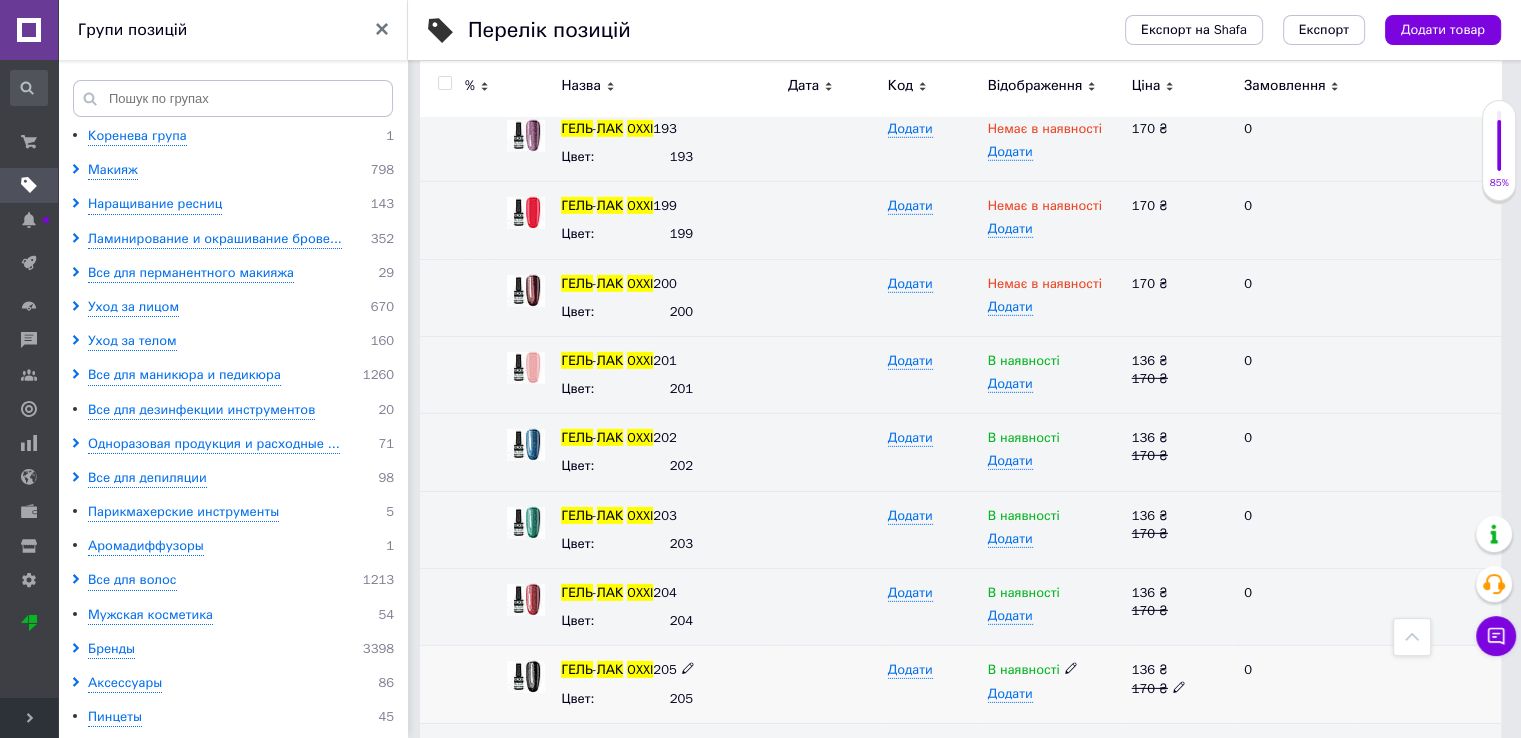 click 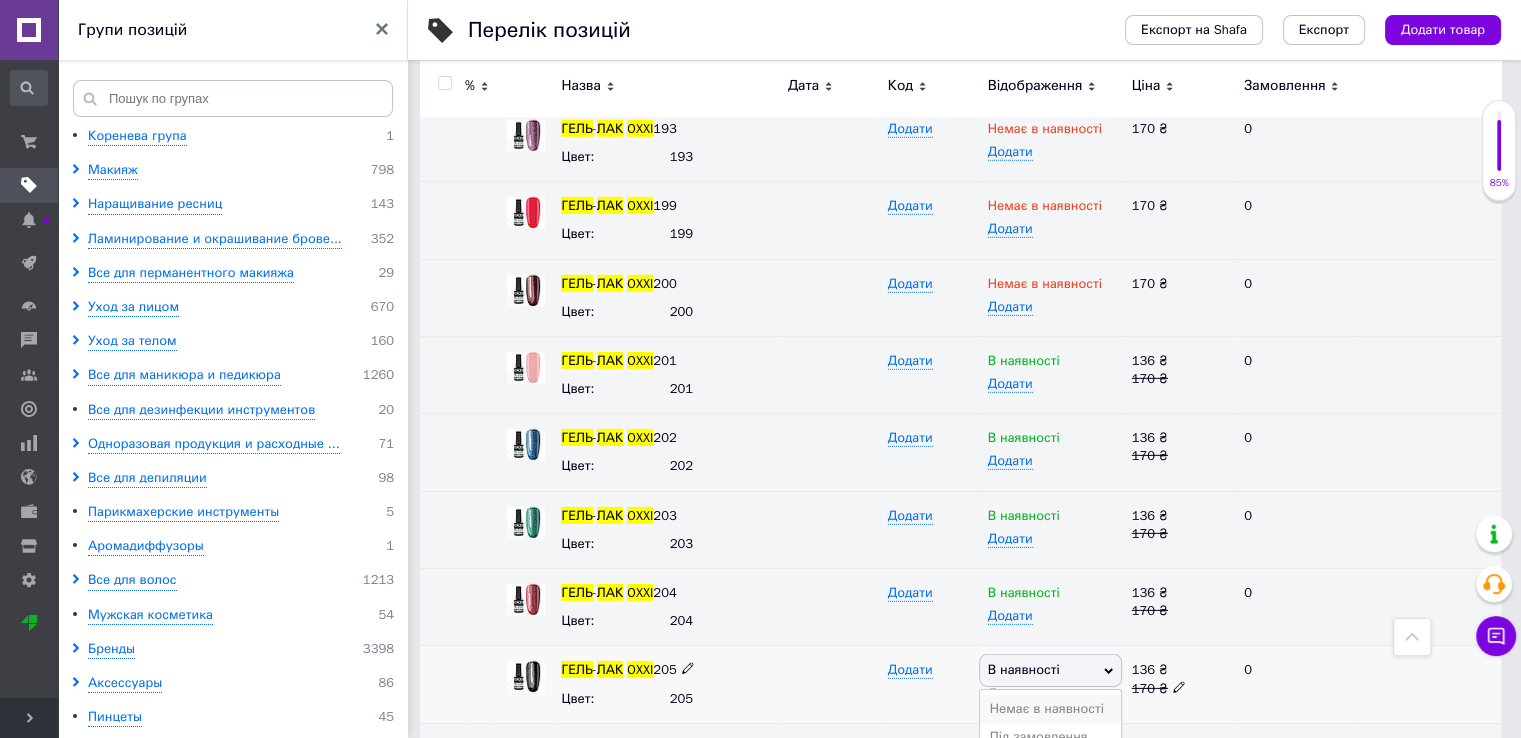click on "Немає в наявності" at bounding box center [1050, 709] 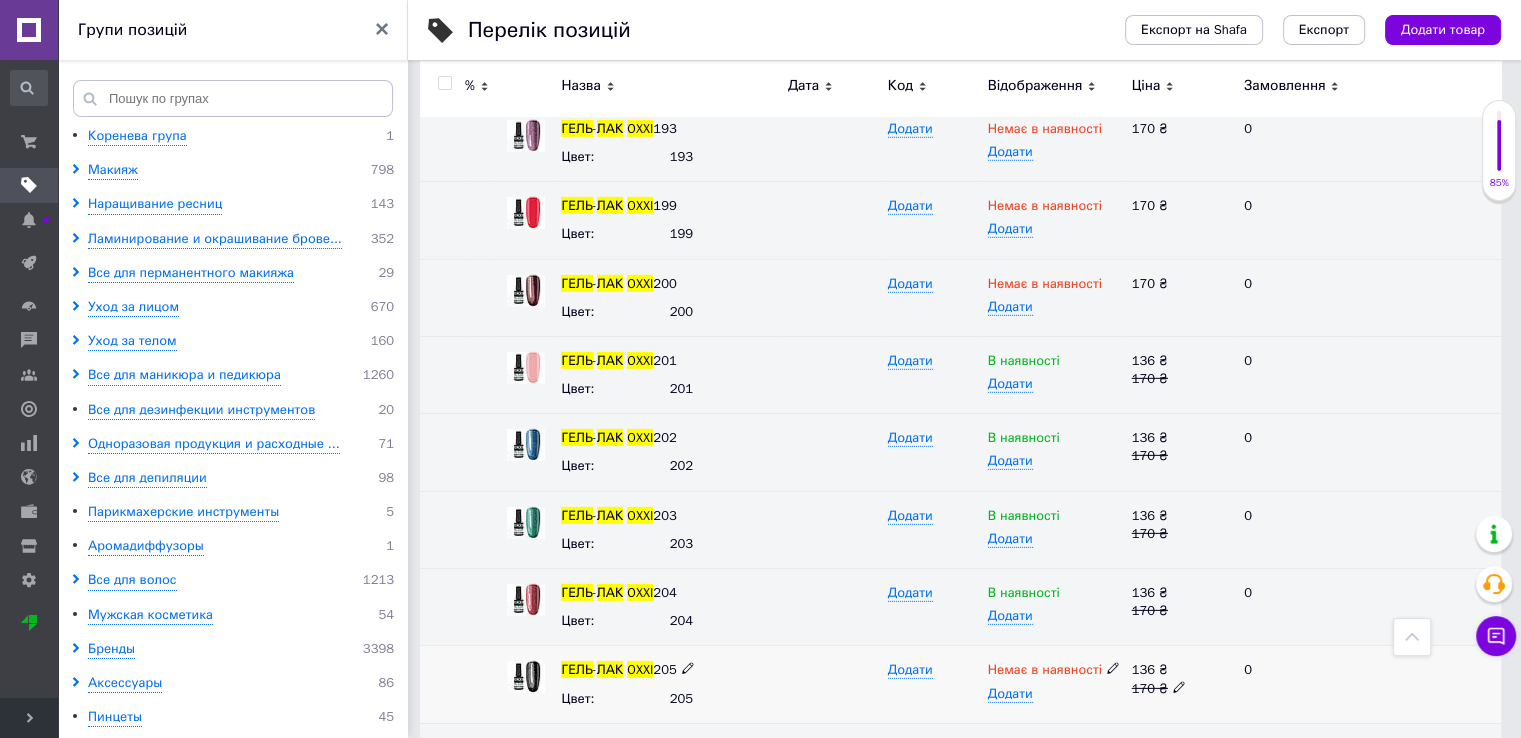 scroll, scrollTop: 13700, scrollLeft: 0, axis: vertical 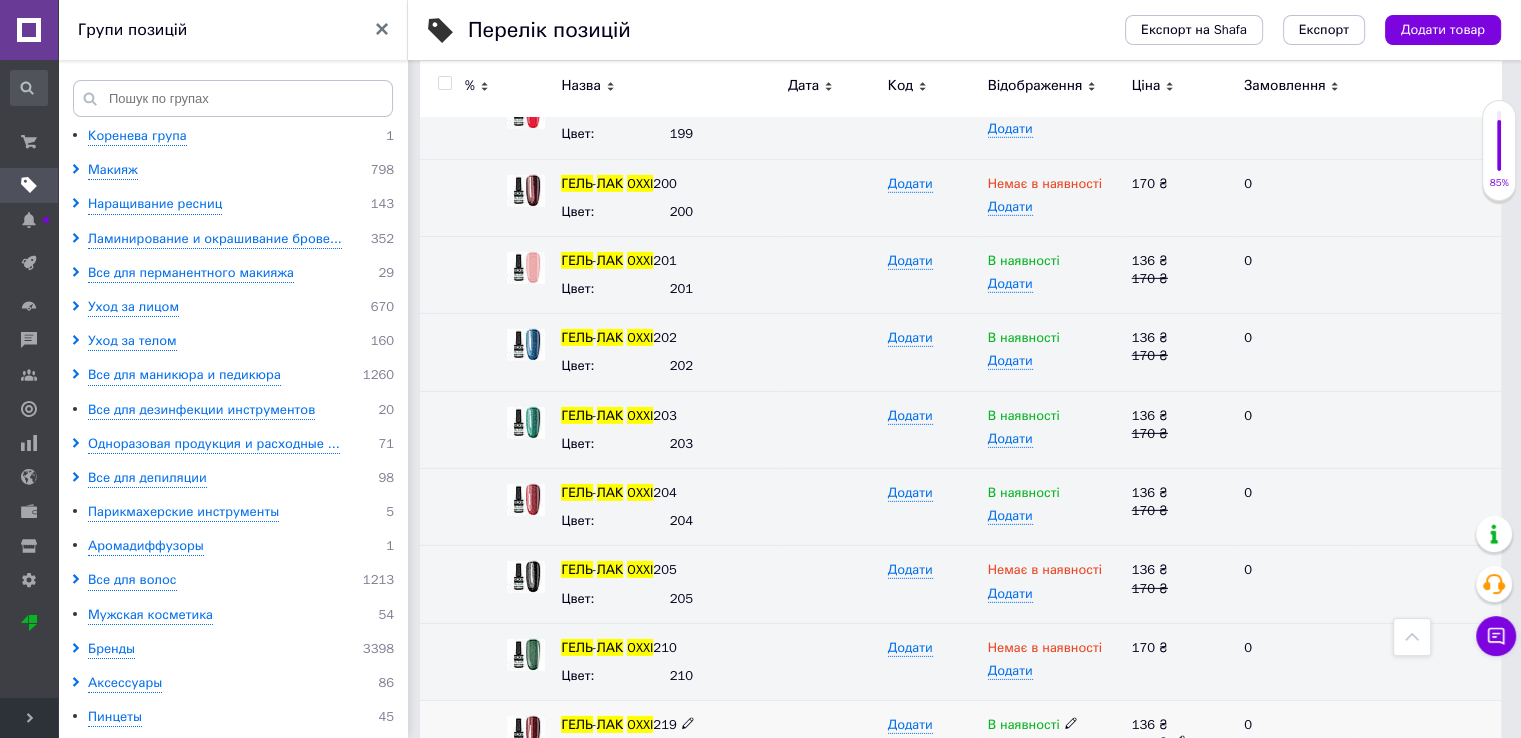 click 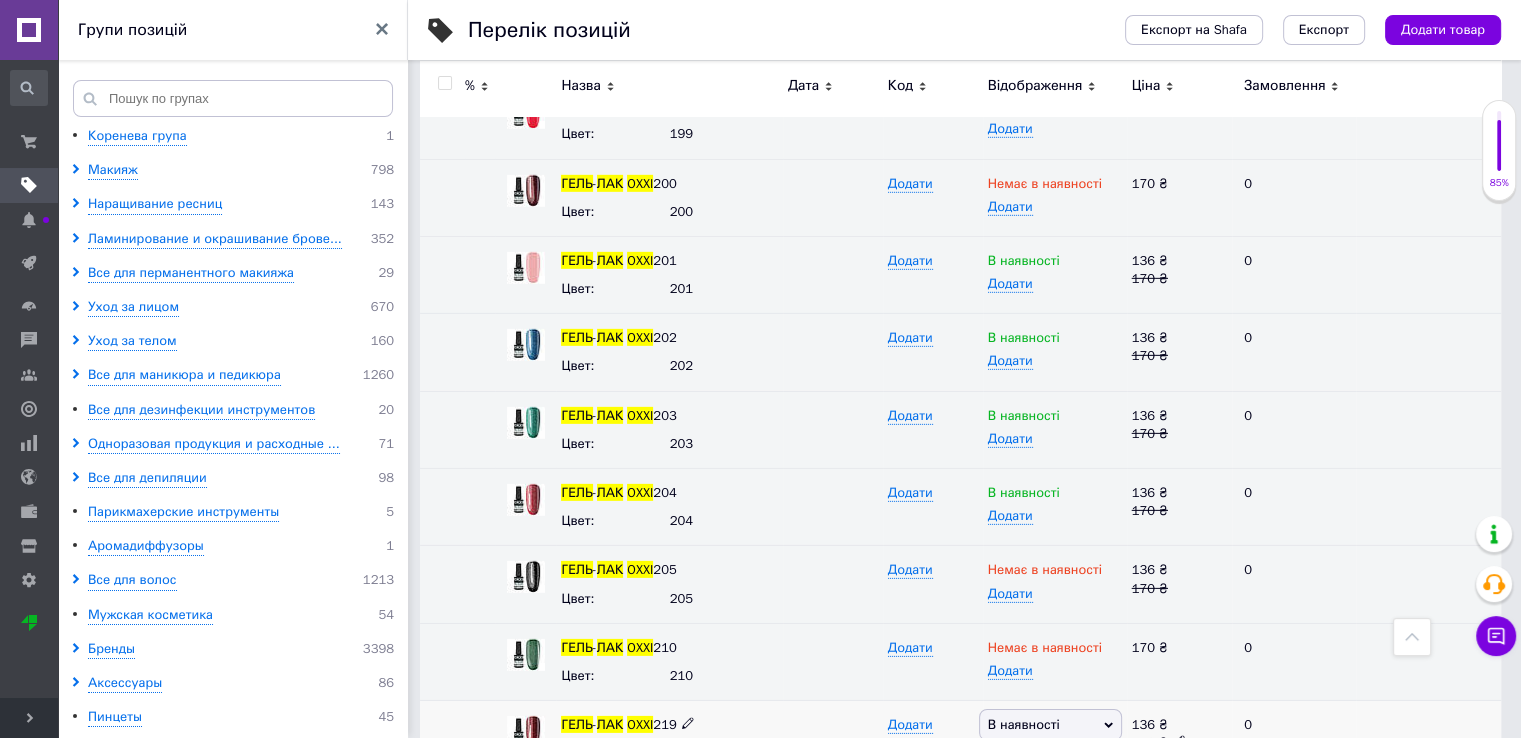 click on "Немає в наявності" at bounding box center [1050, 763] 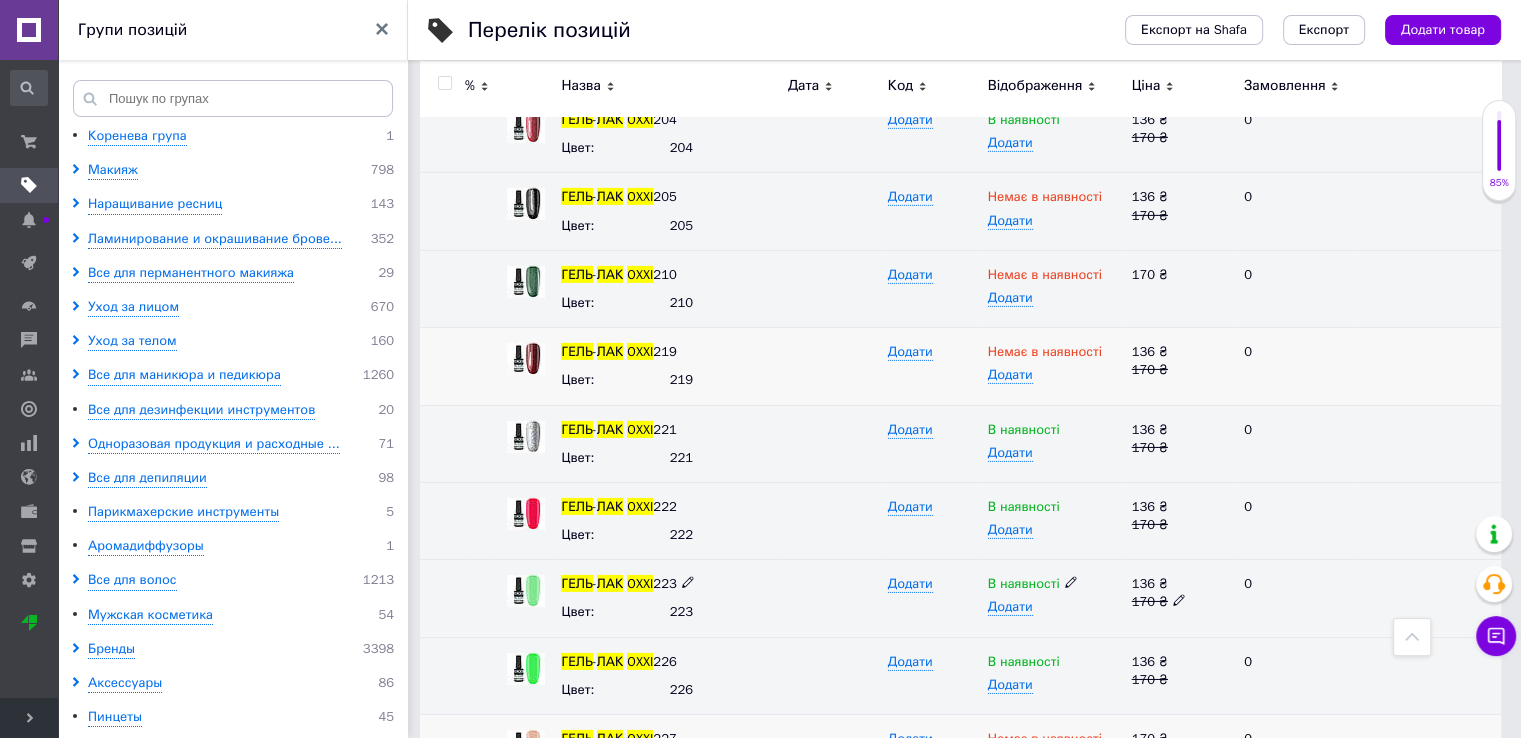 scroll, scrollTop: 14100, scrollLeft: 0, axis: vertical 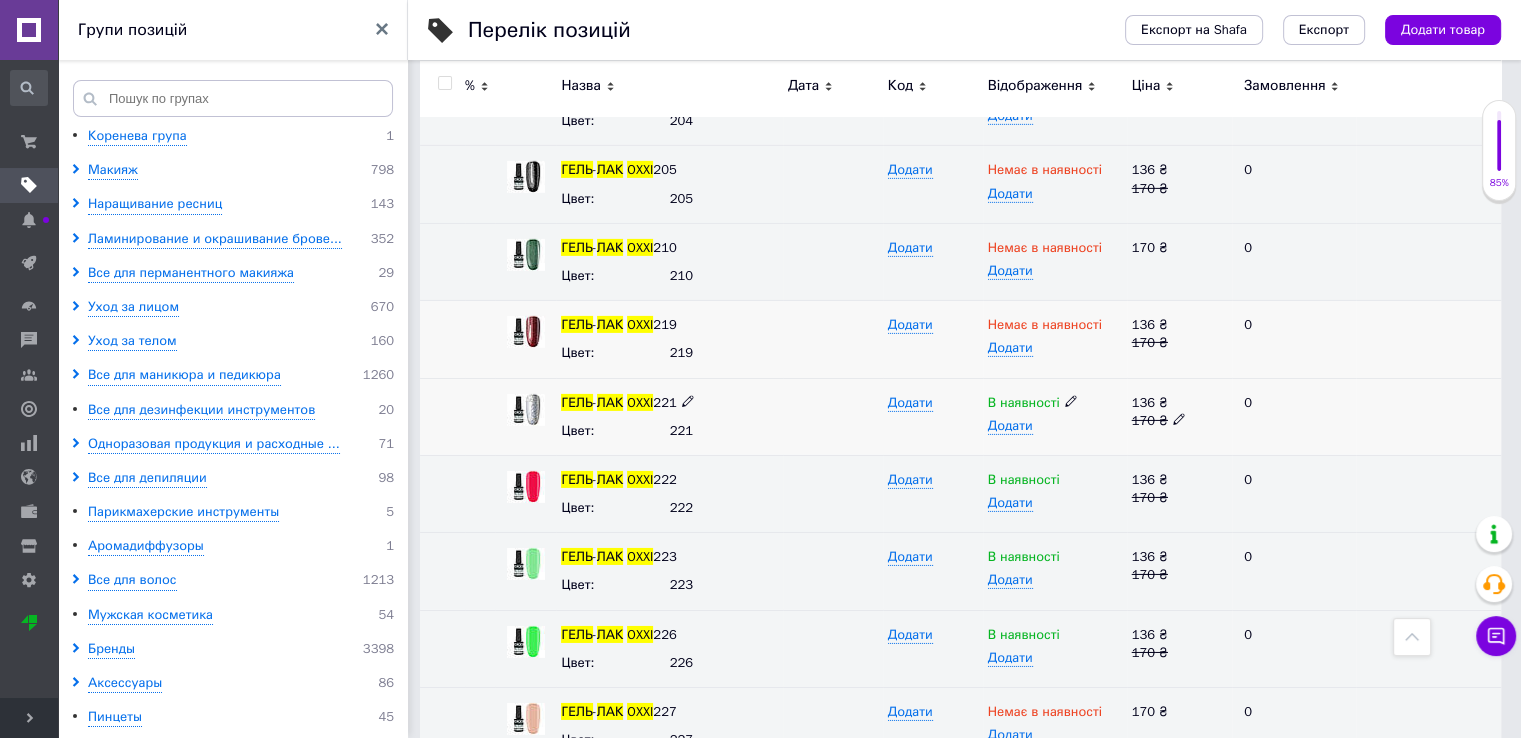 click 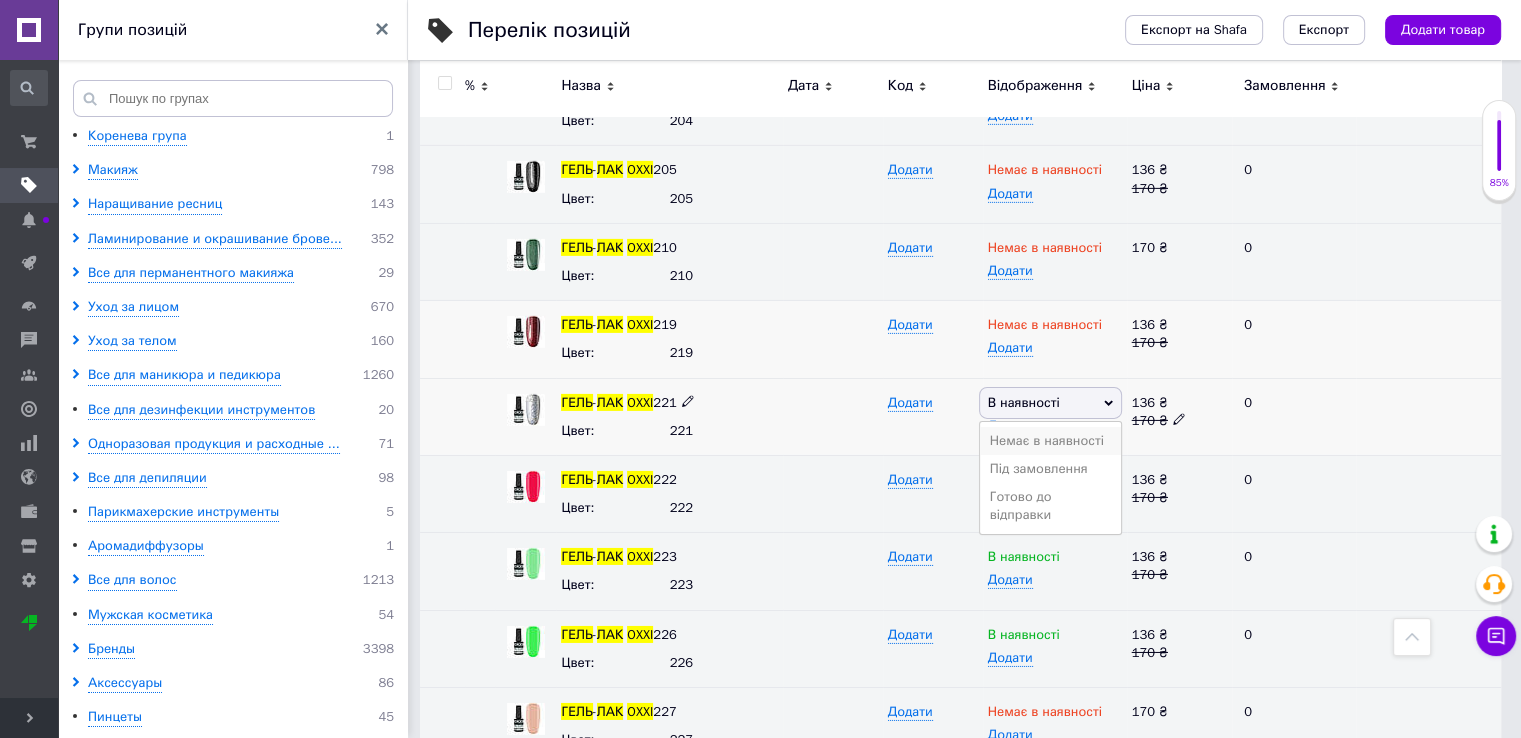 click on "Немає в наявності" at bounding box center [1050, 441] 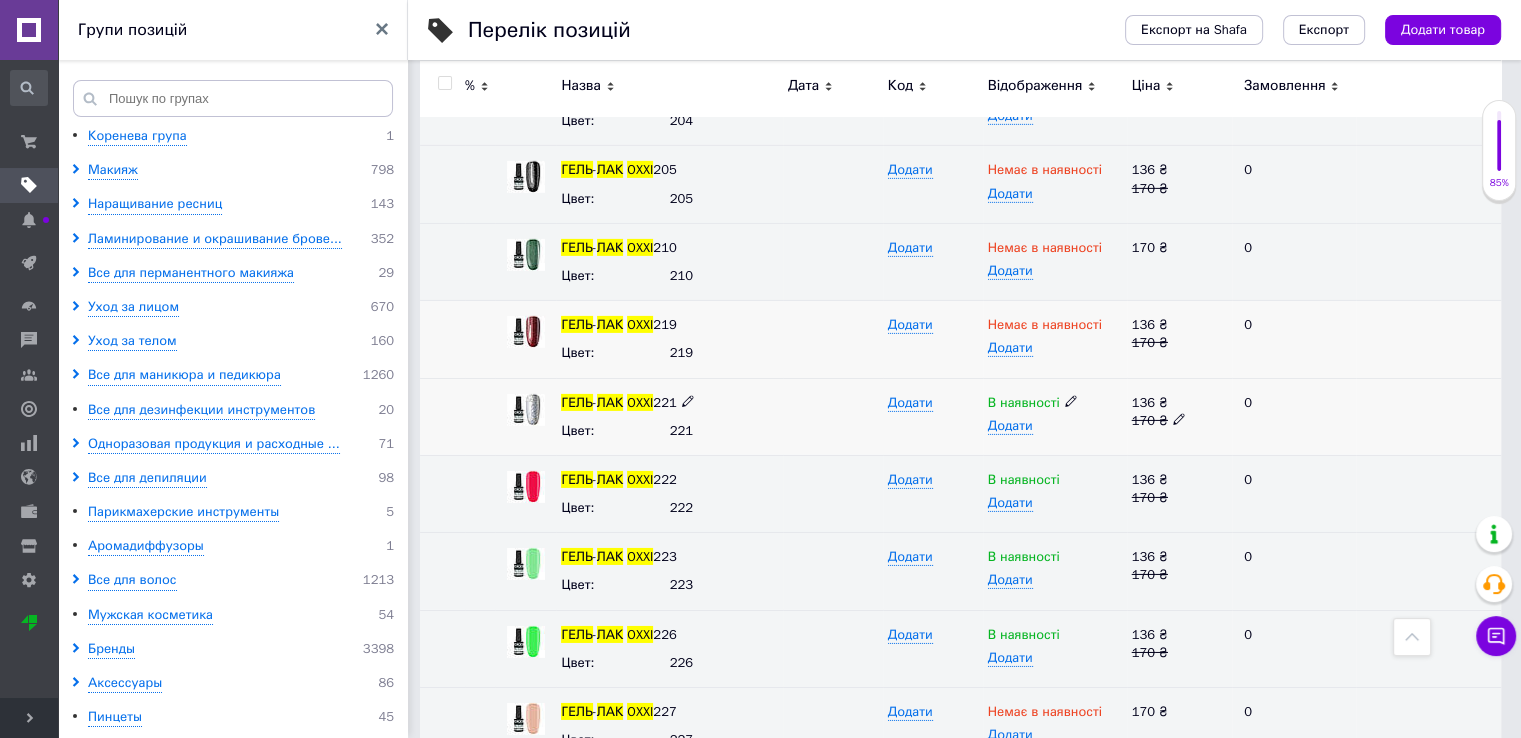 click 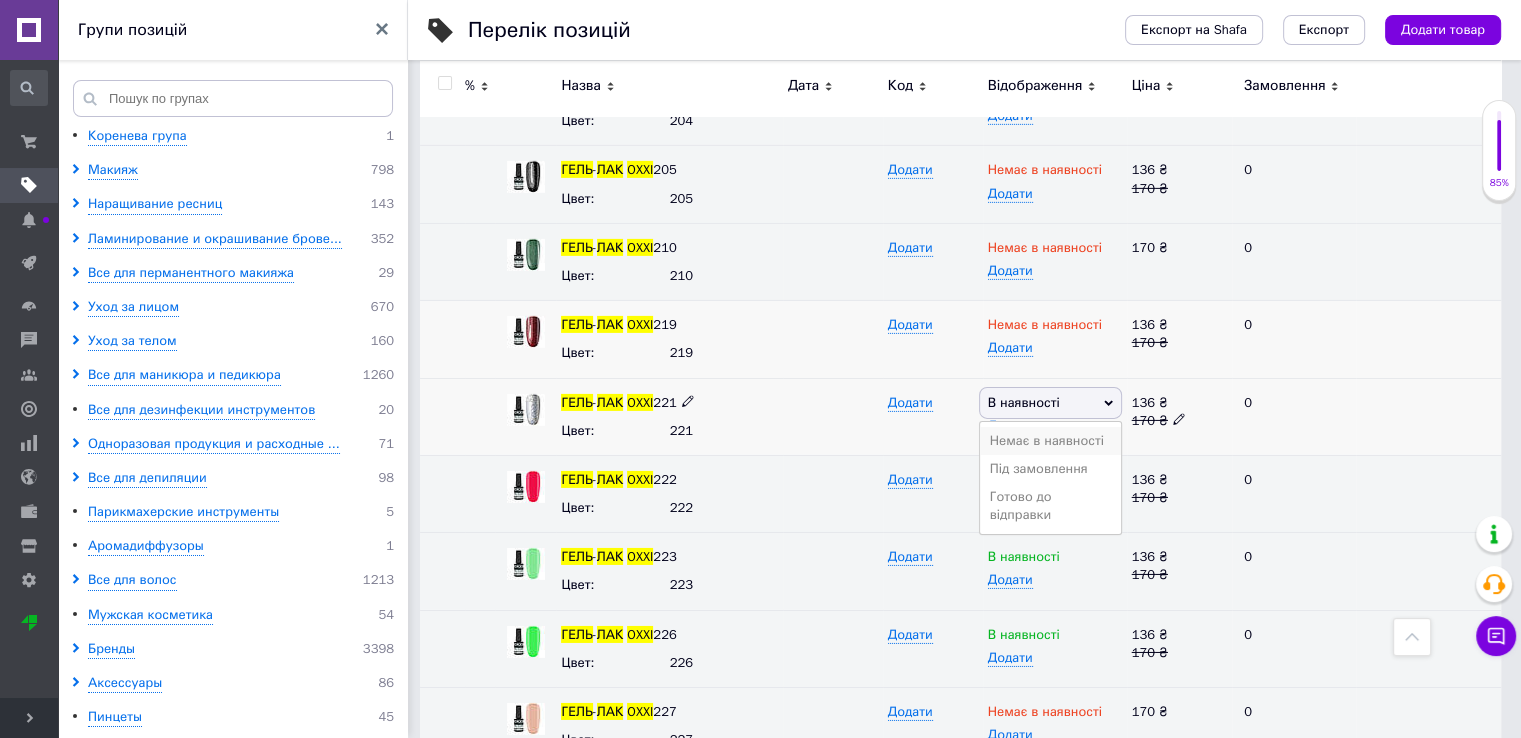 click on "Немає в наявності" at bounding box center [1050, 441] 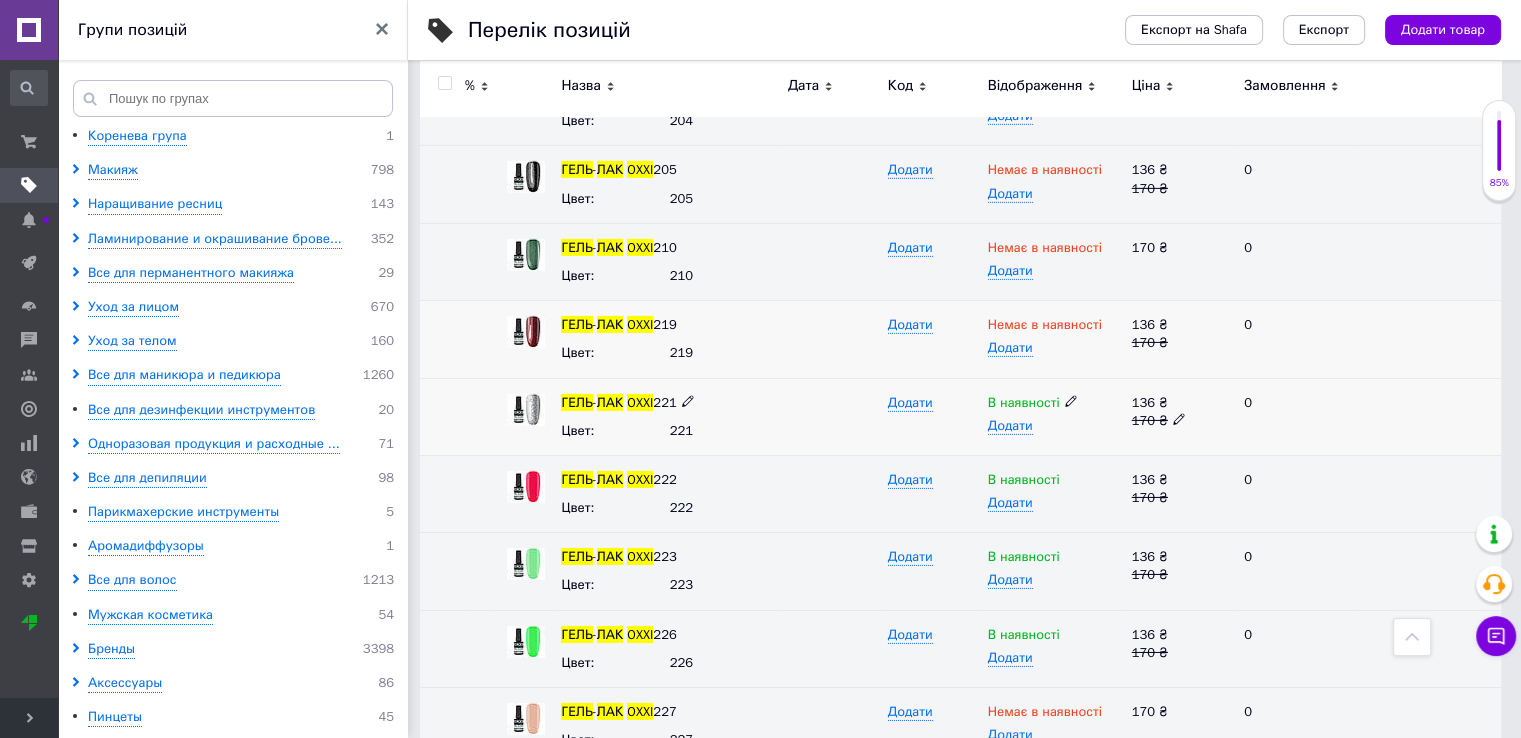 click 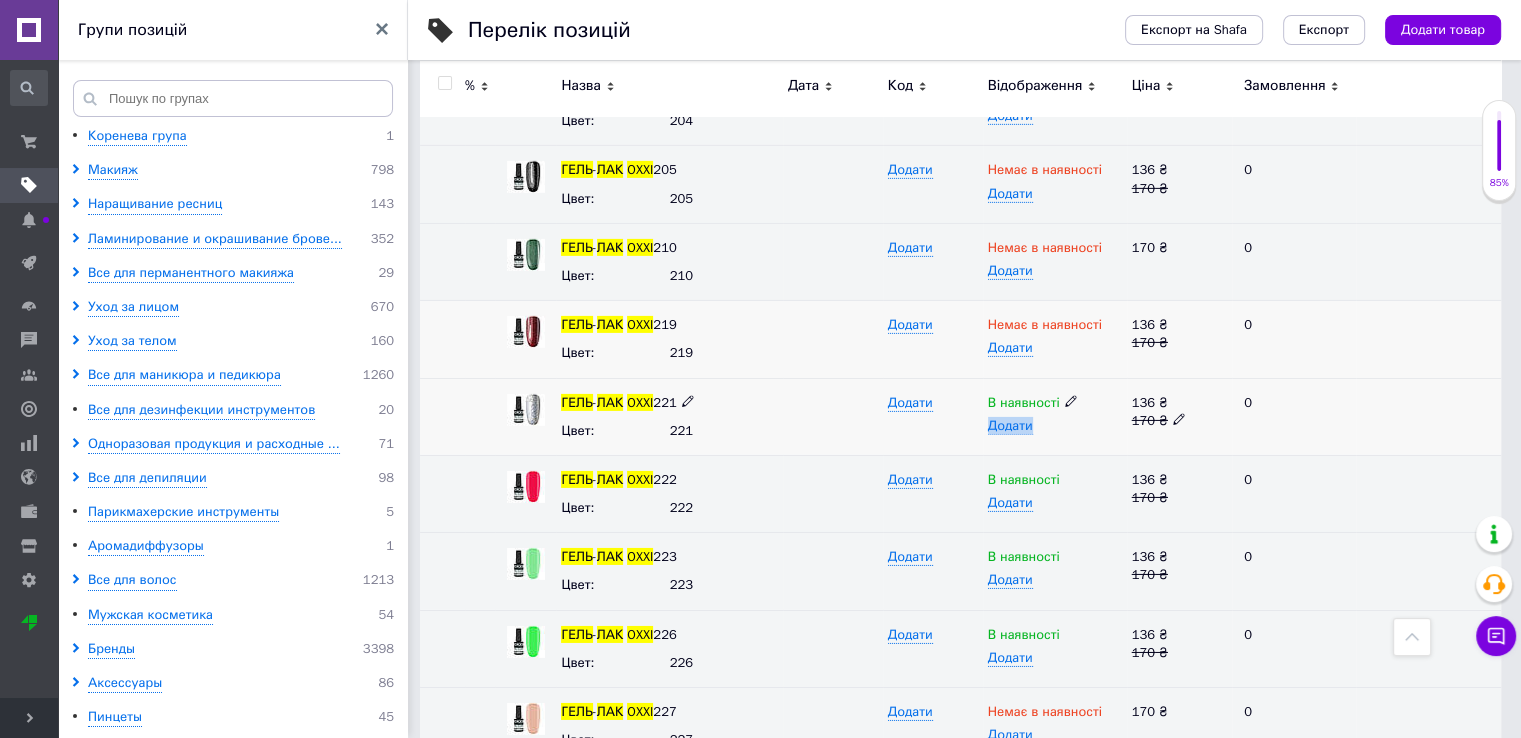 click 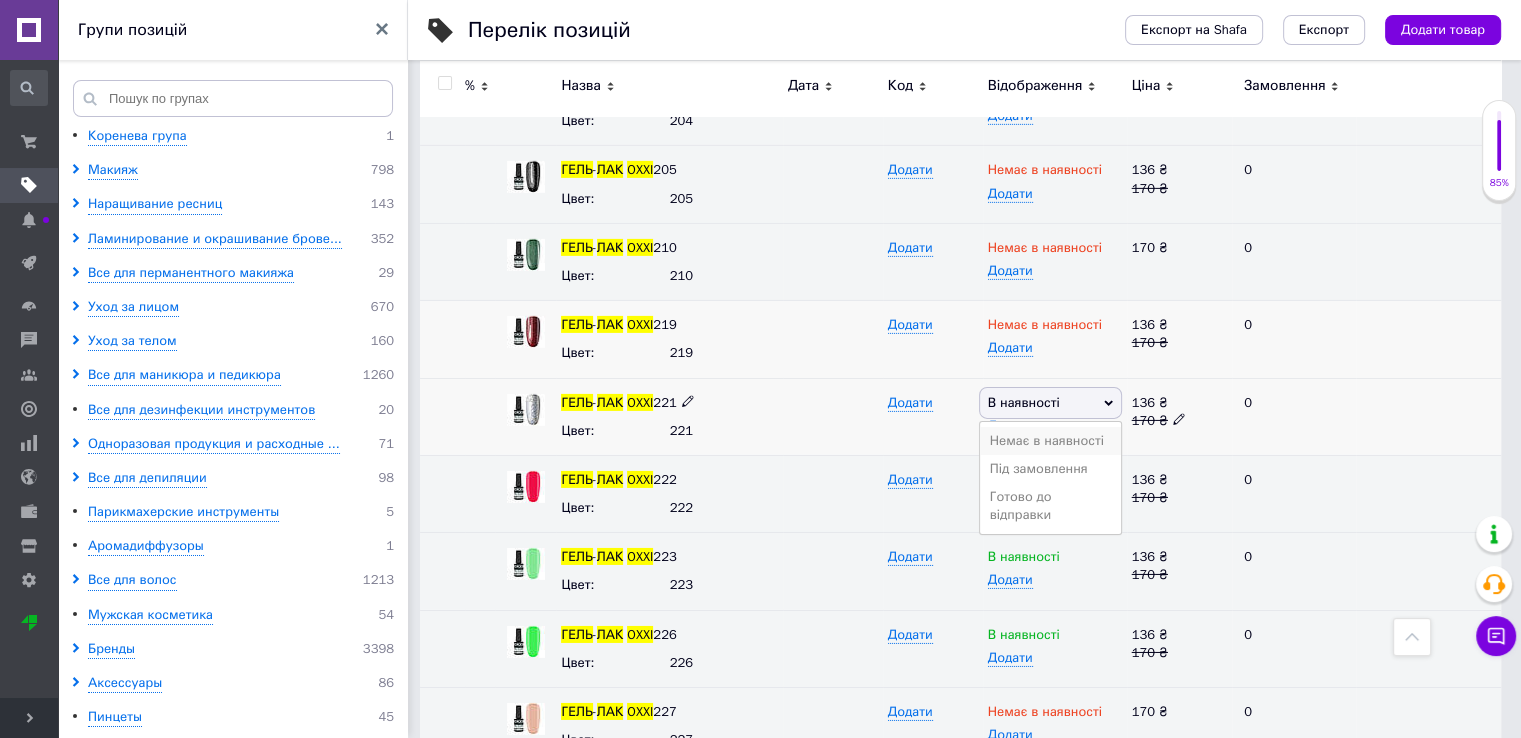 click on "Немає в наявності" at bounding box center (1050, 441) 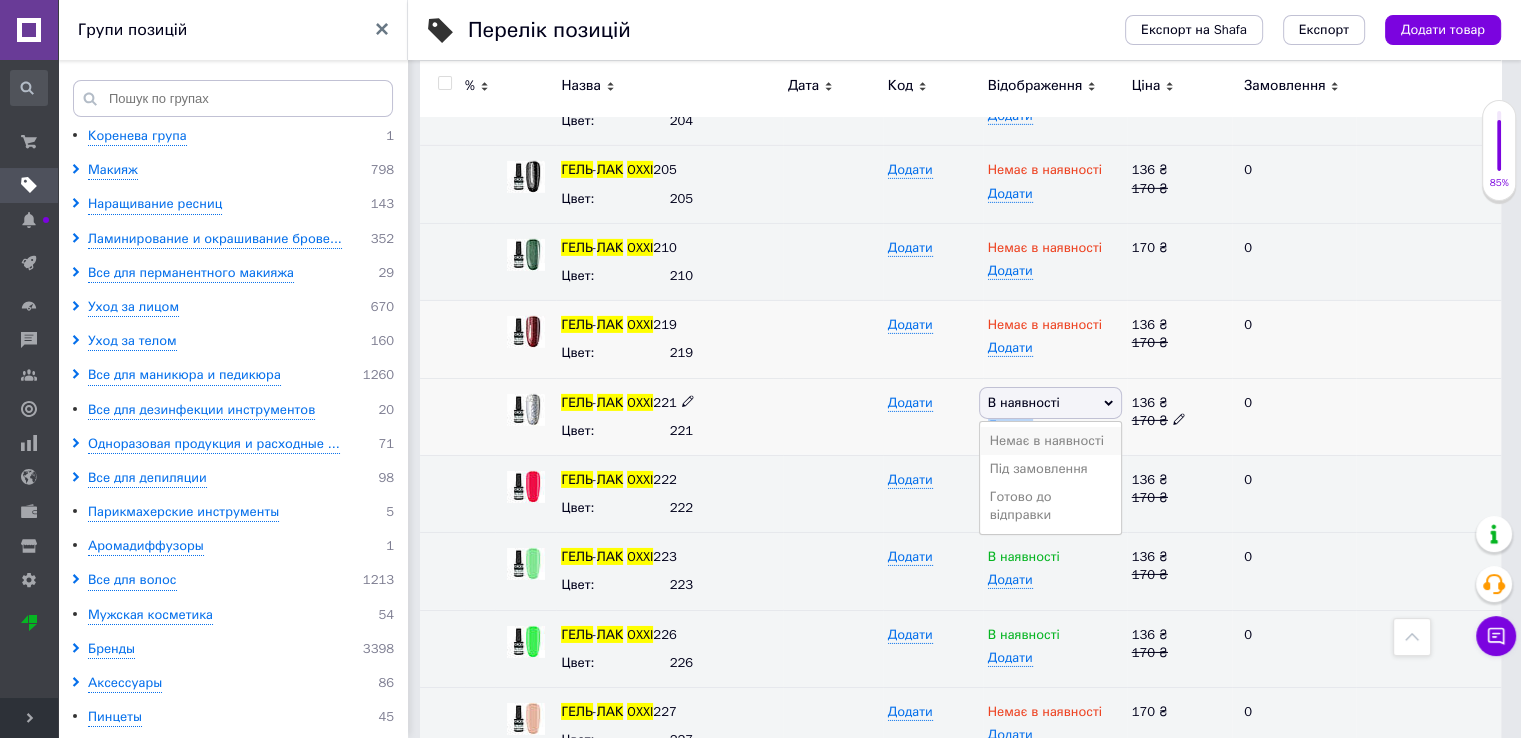 click on "В наявності Немає в наявності Під замовлення Готово до відправки Додати" at bounding box center (1055, 416) 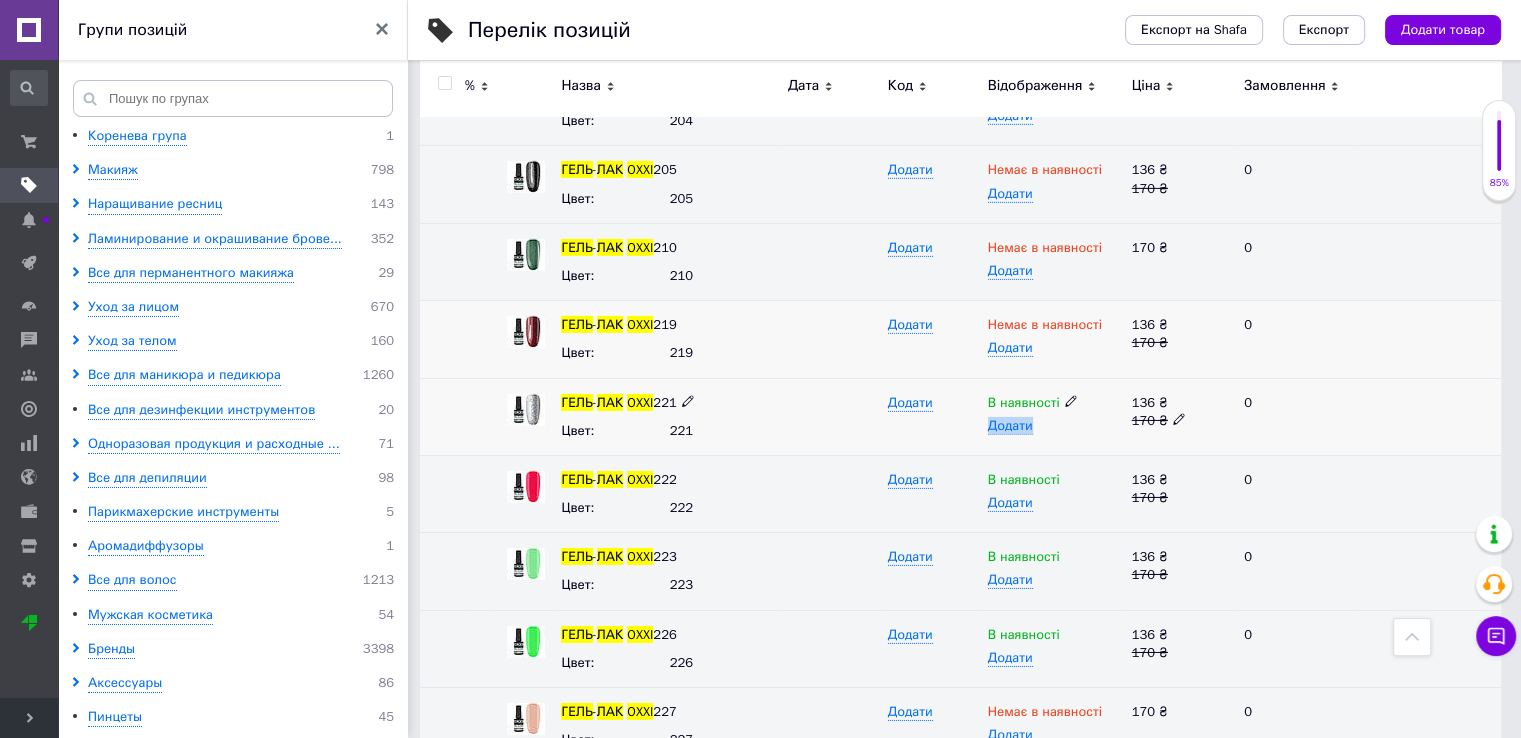 click on "Додати" at bounding box center [1055, 426] 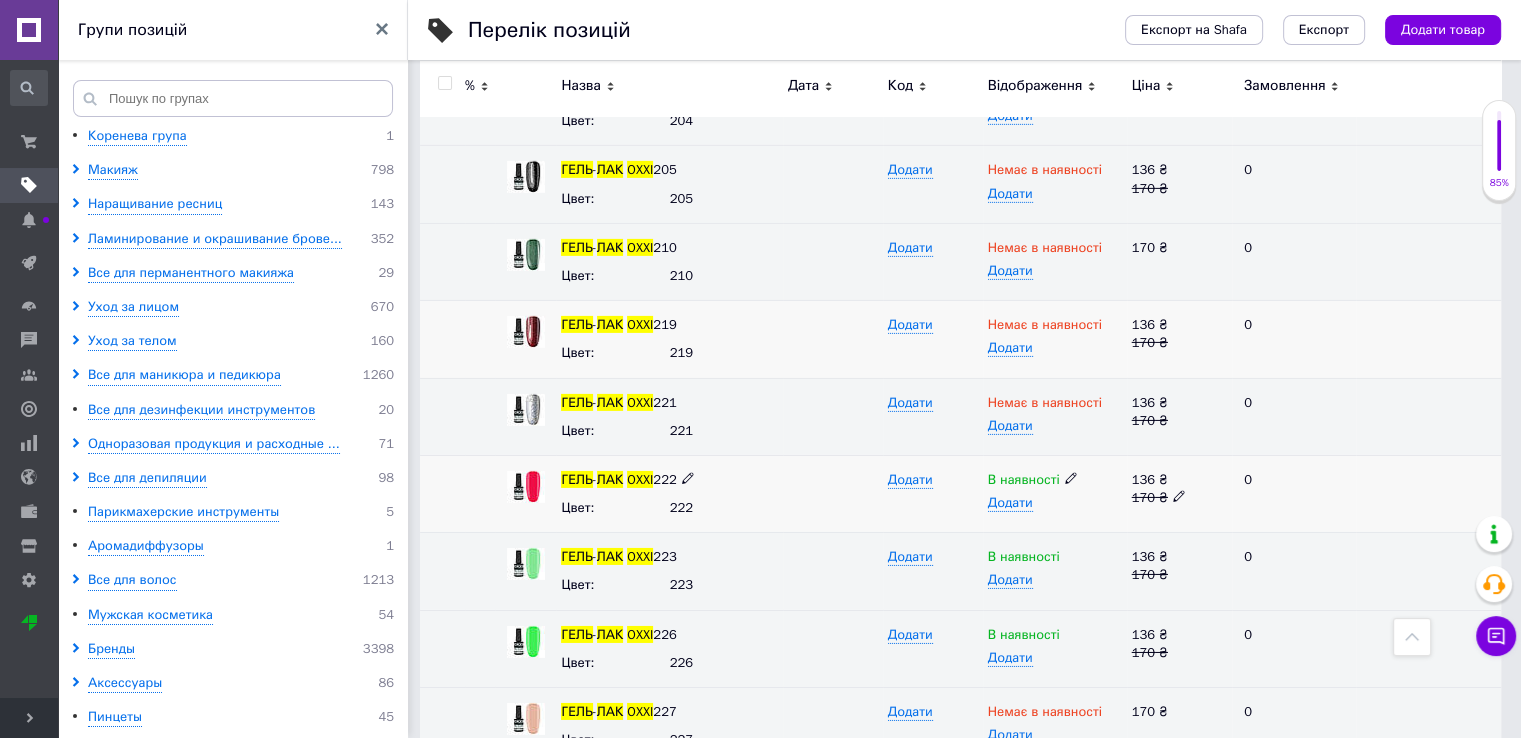 click 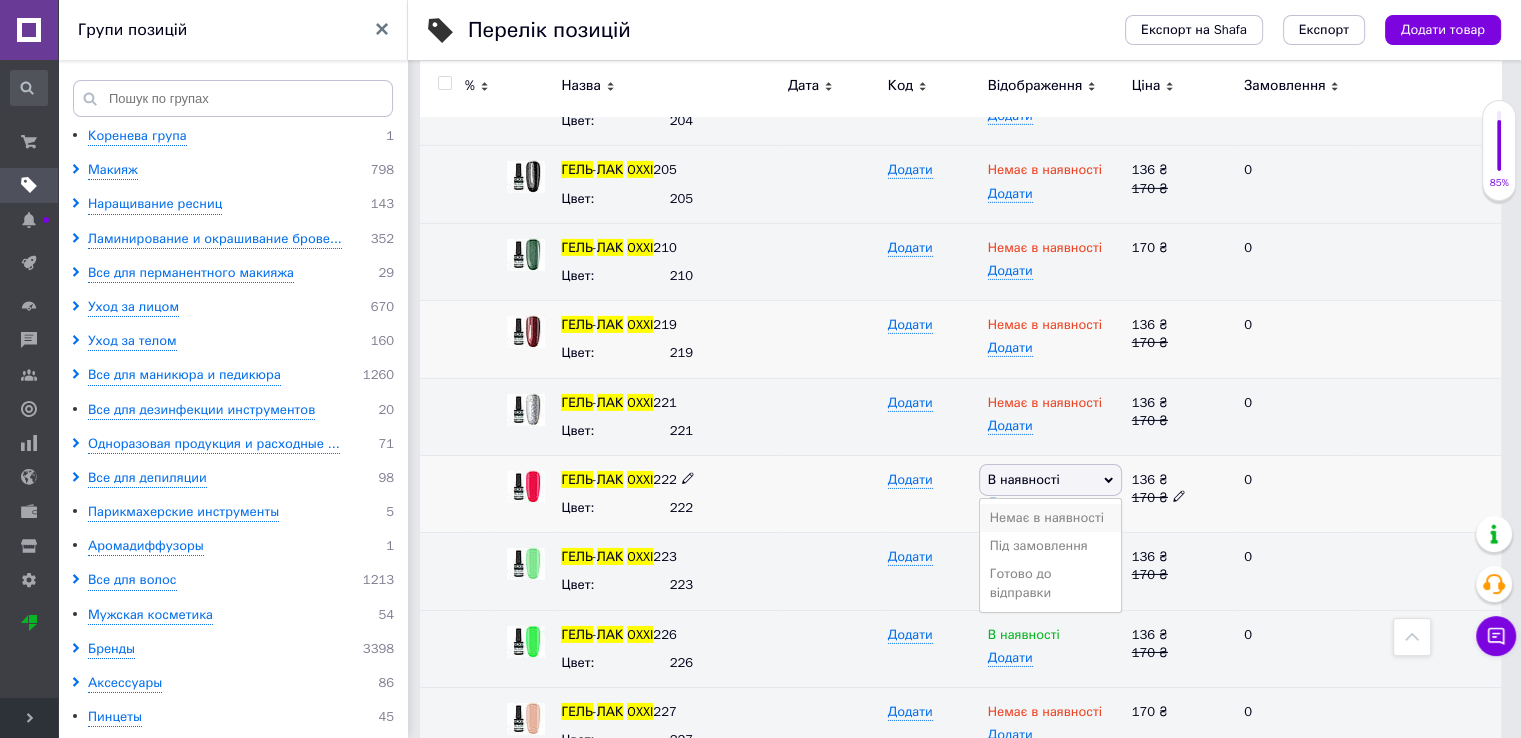 click on "Немає в наявності" at bounding box center [1050, 518] 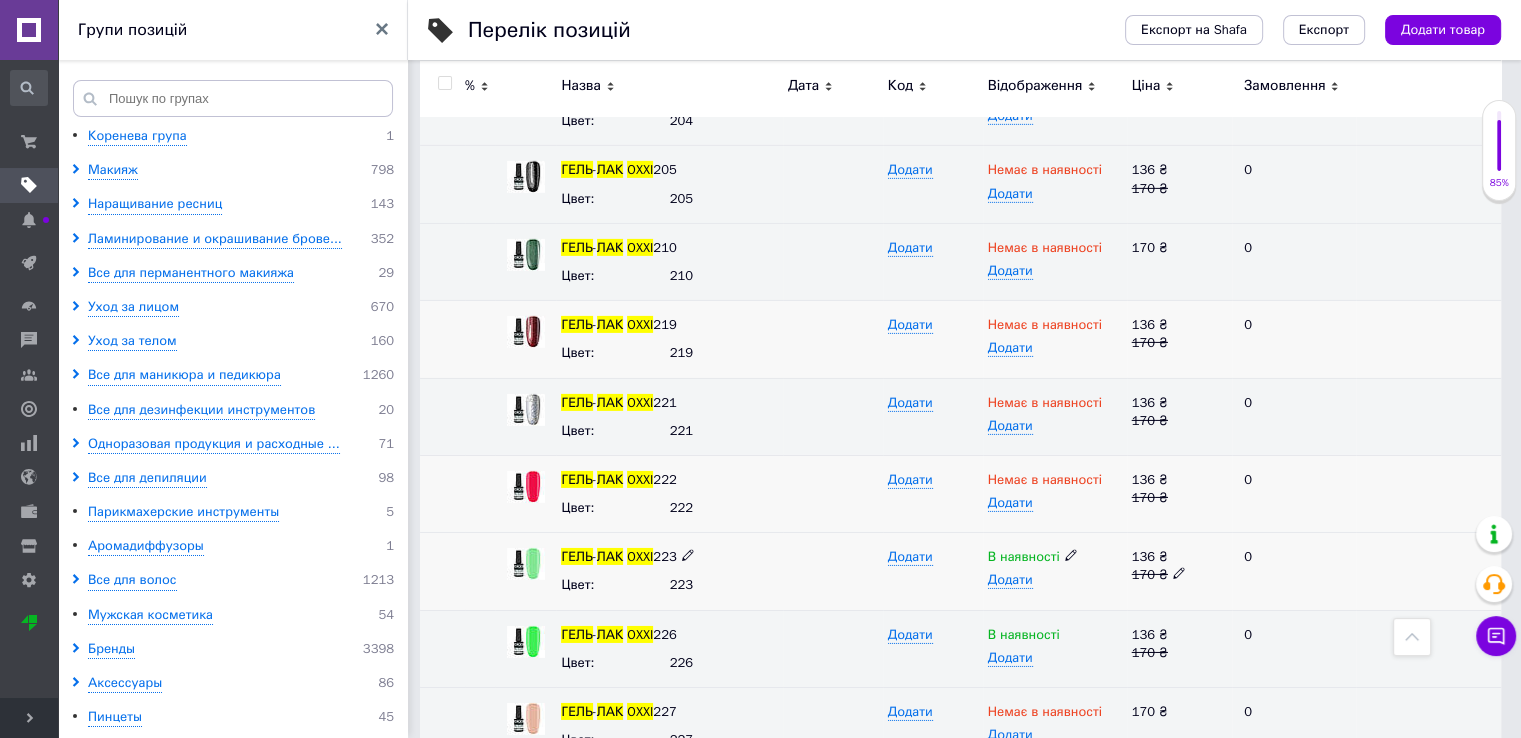 click 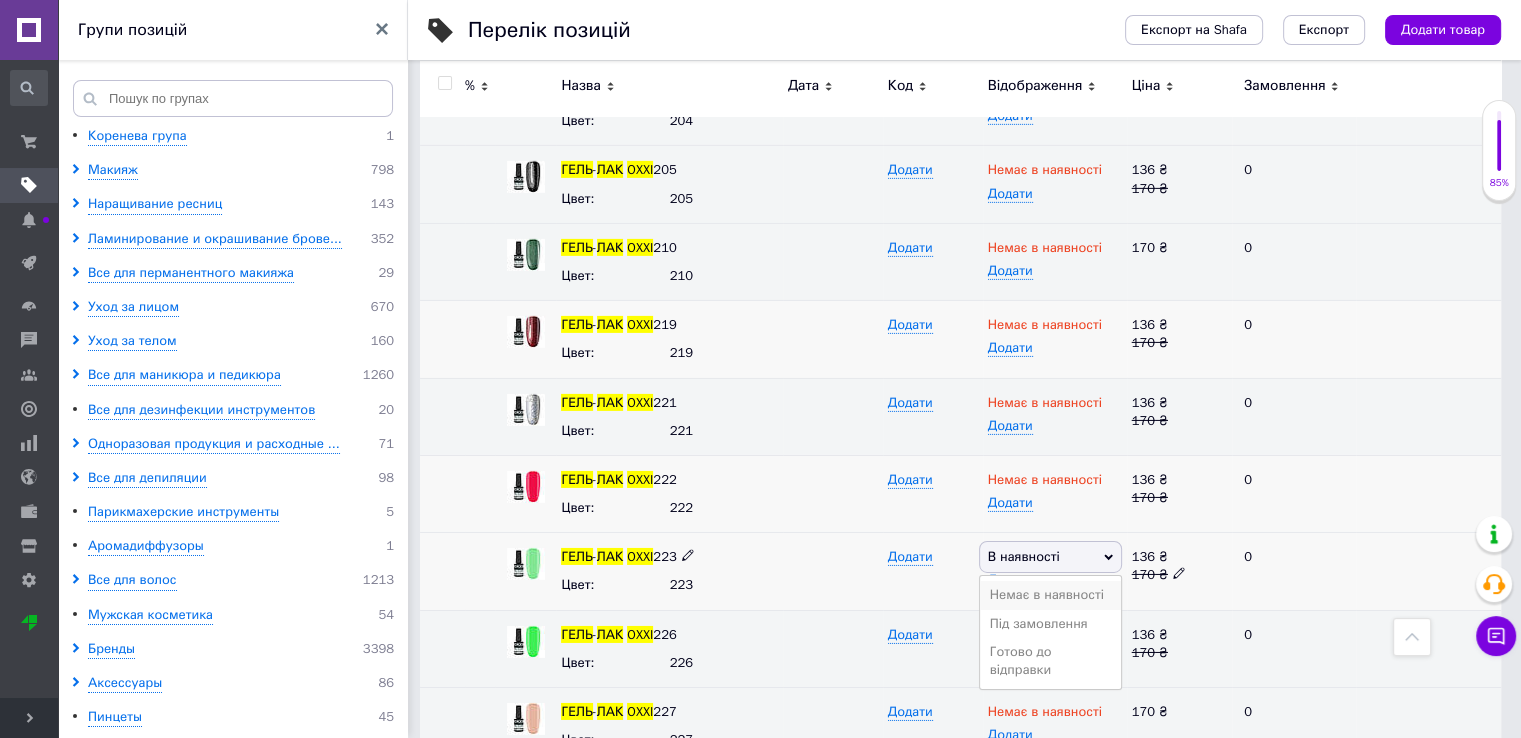 click on "Немає в наявності" at bounding box center (1050, 595) 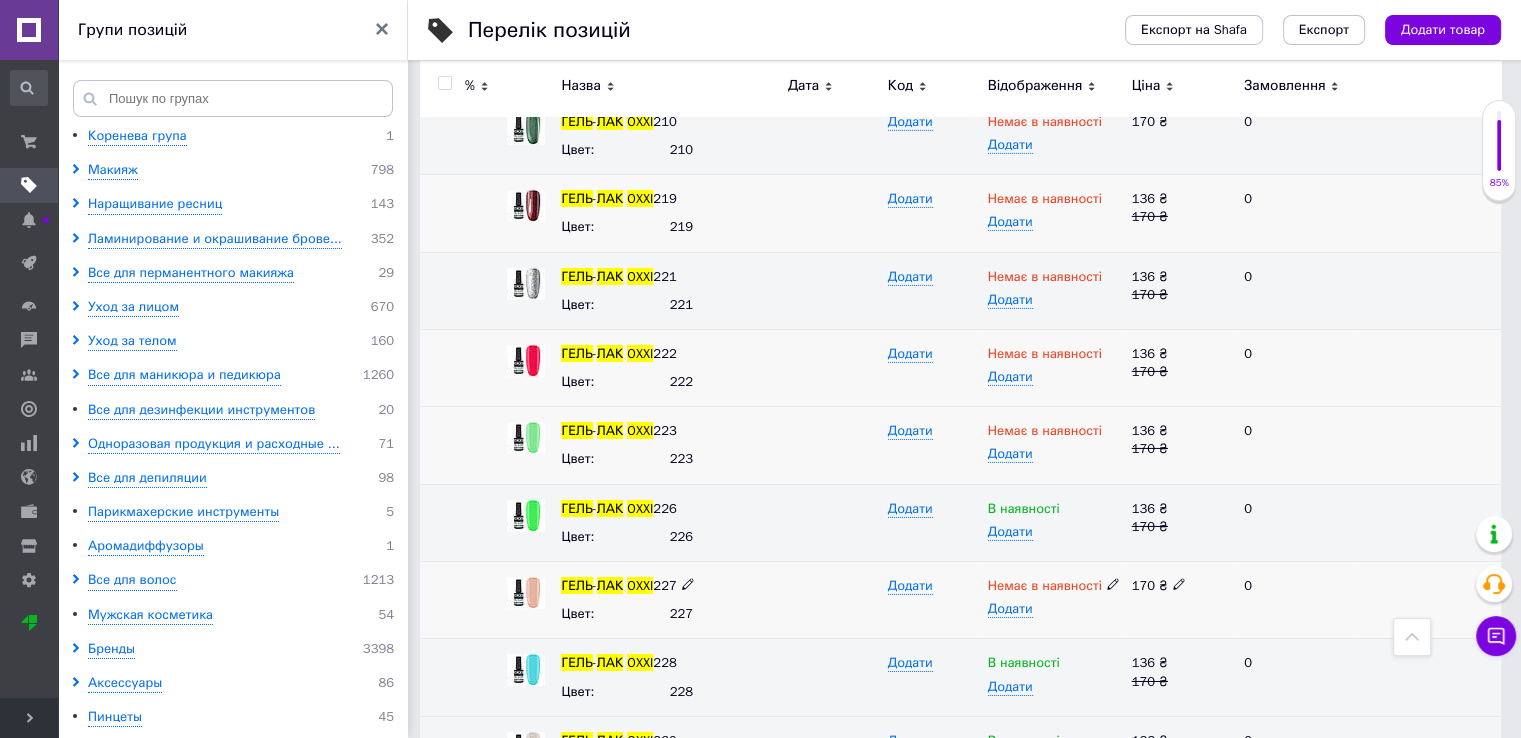 scroll, scrollTop: 14300, scrollLeft: 0, axis: vertical 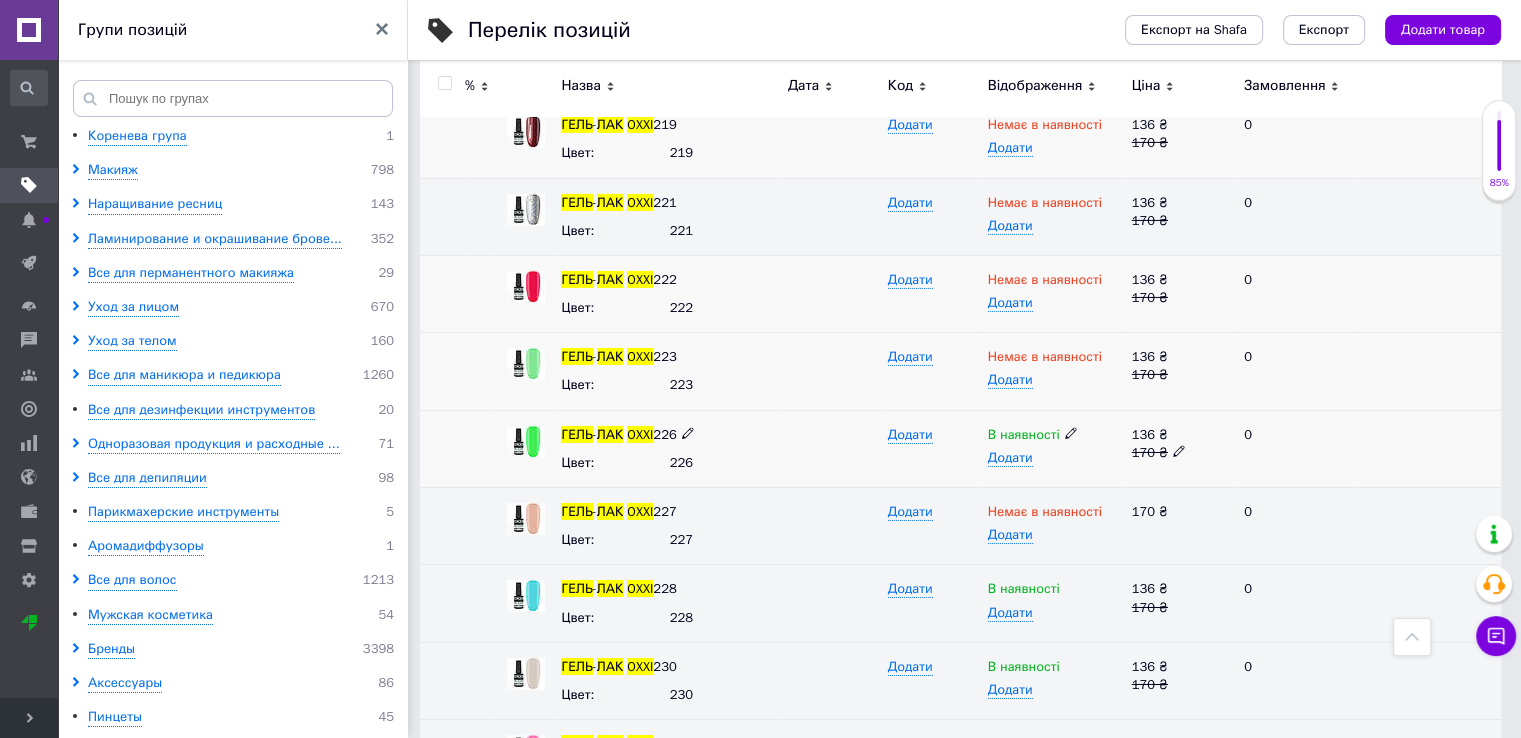 click 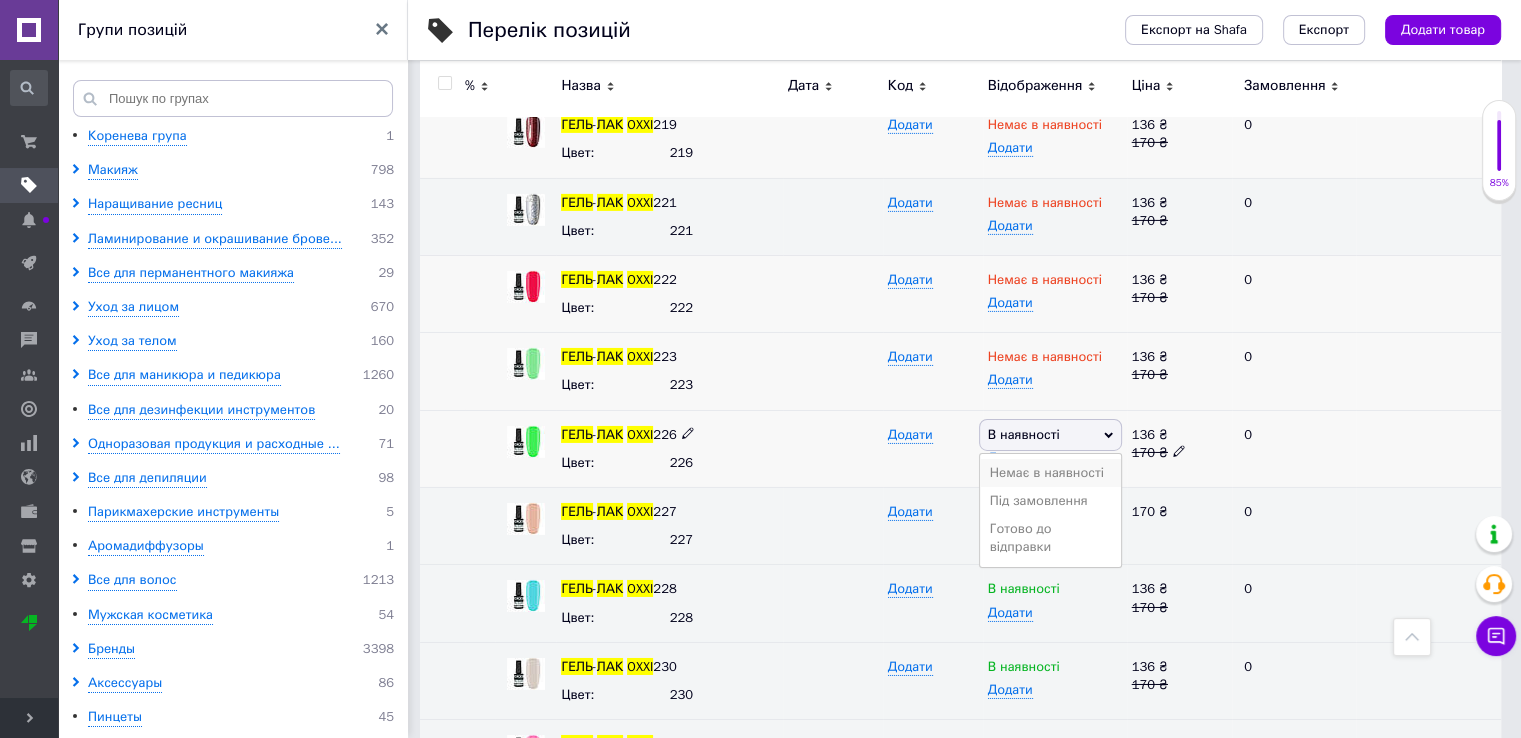click on "Немає в наявності" at bounding box center (1050, 473) 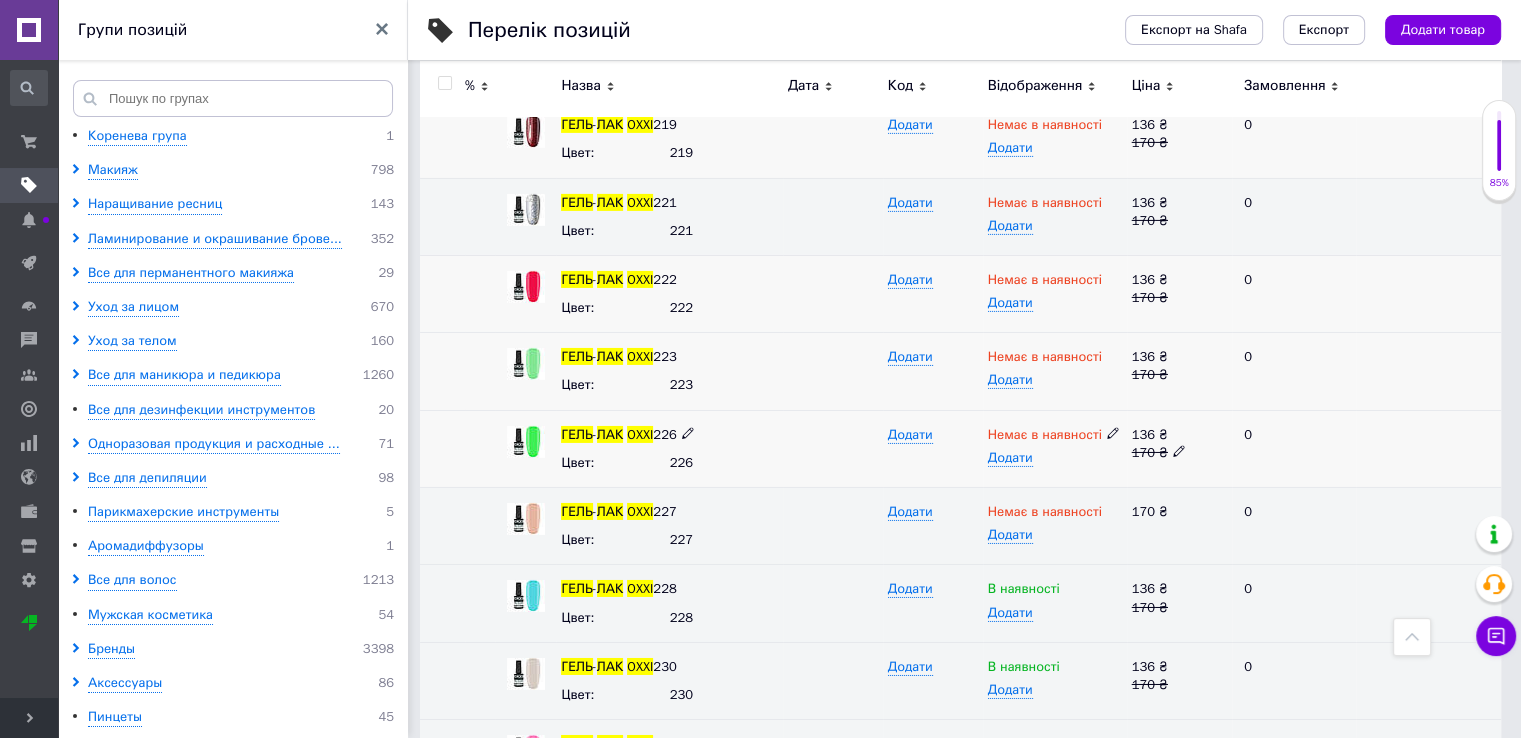 scroll, scrollTop: 14400, scrollLeft: 0, axis: vertical 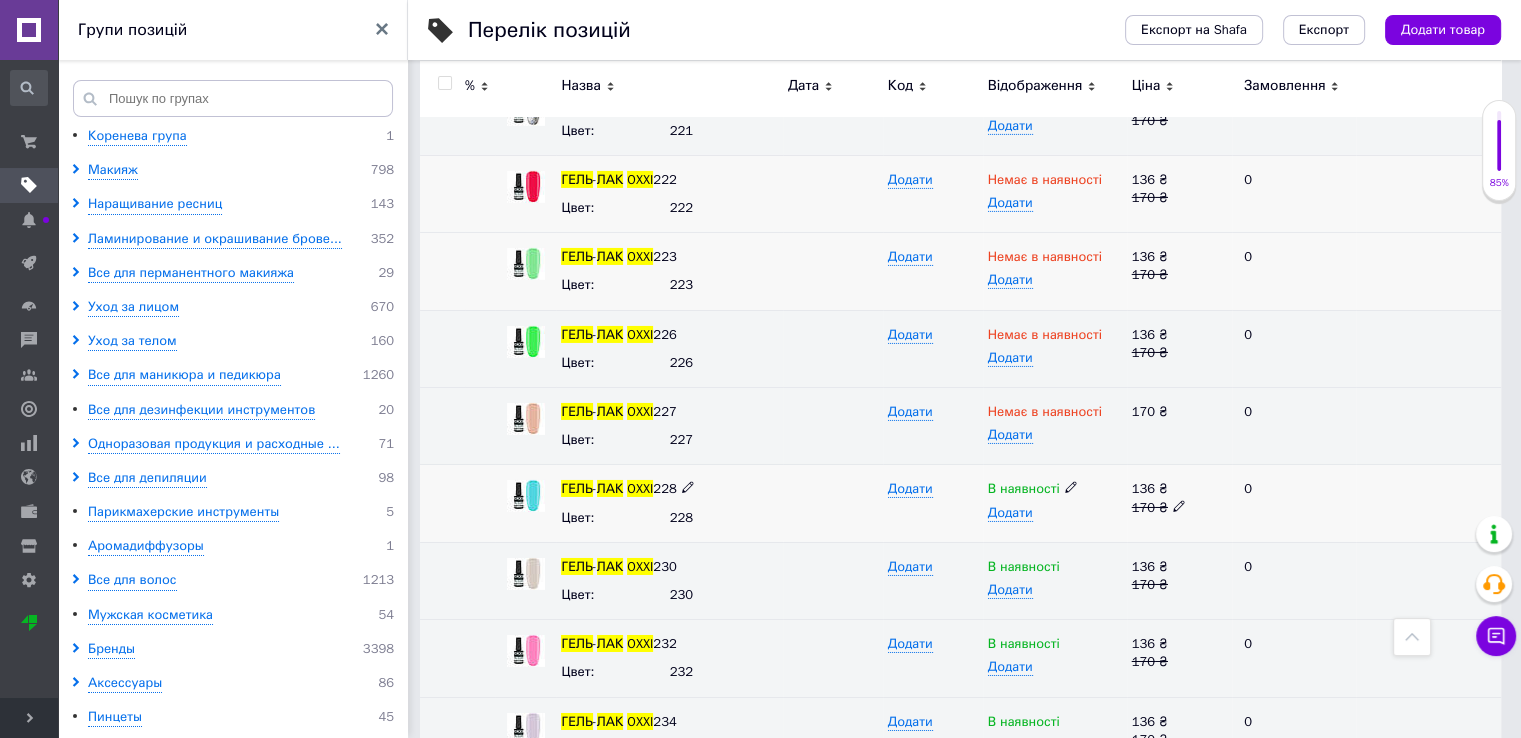 click on "В наявності" at bounding box center [1055, 489] 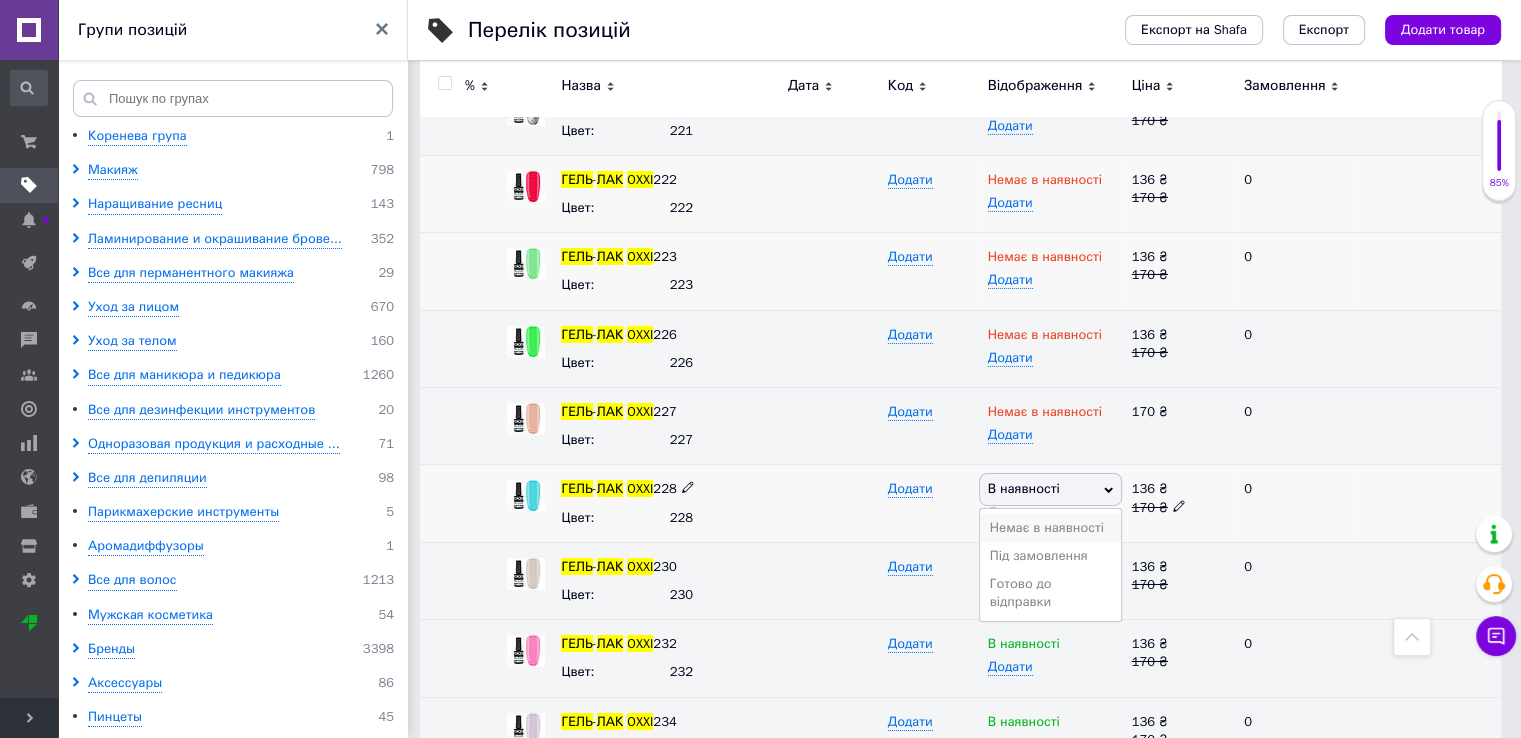click on "Немає в наявності" at bounding box center [1050, 528] 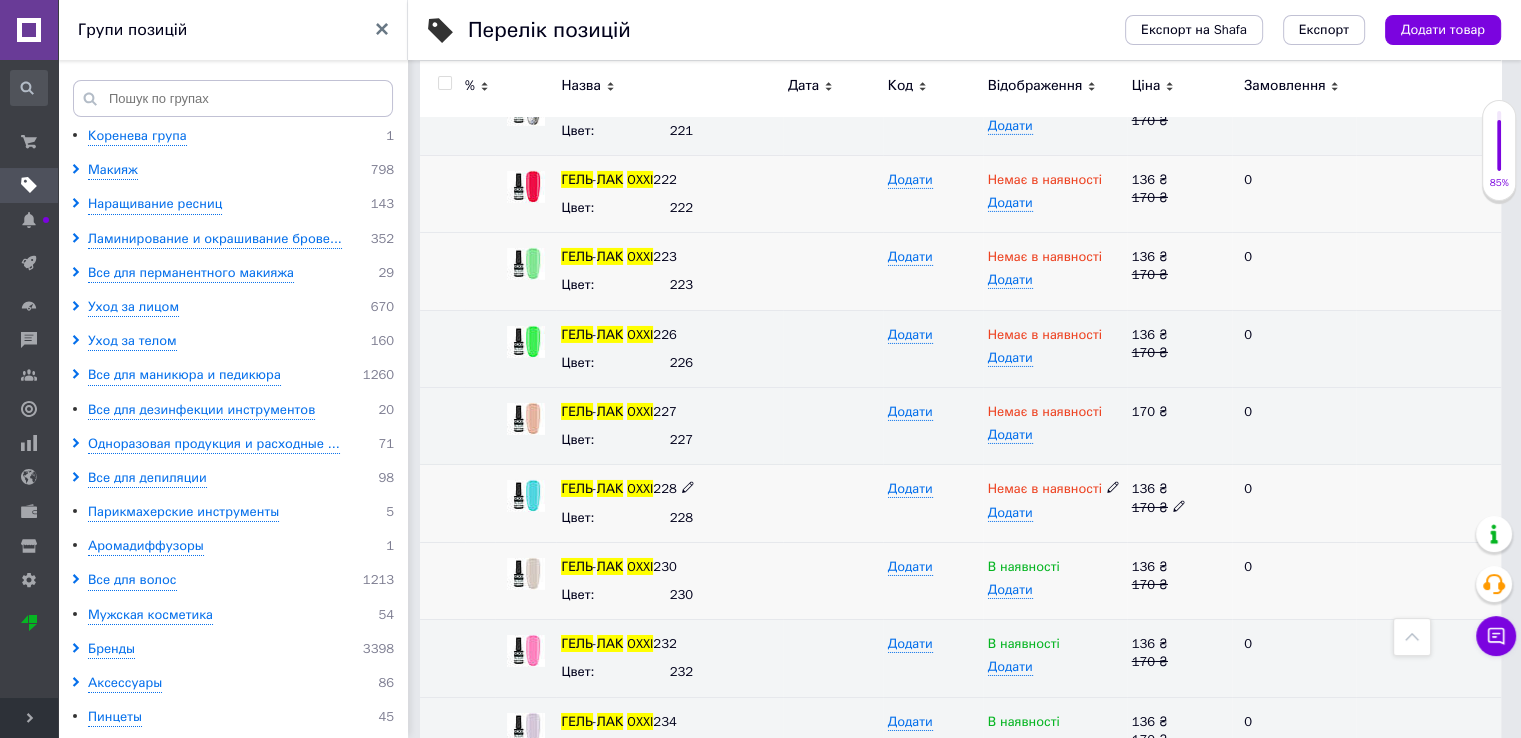 scroll, scrollTop: 14500, scrollLeft: 0, axis: vertical 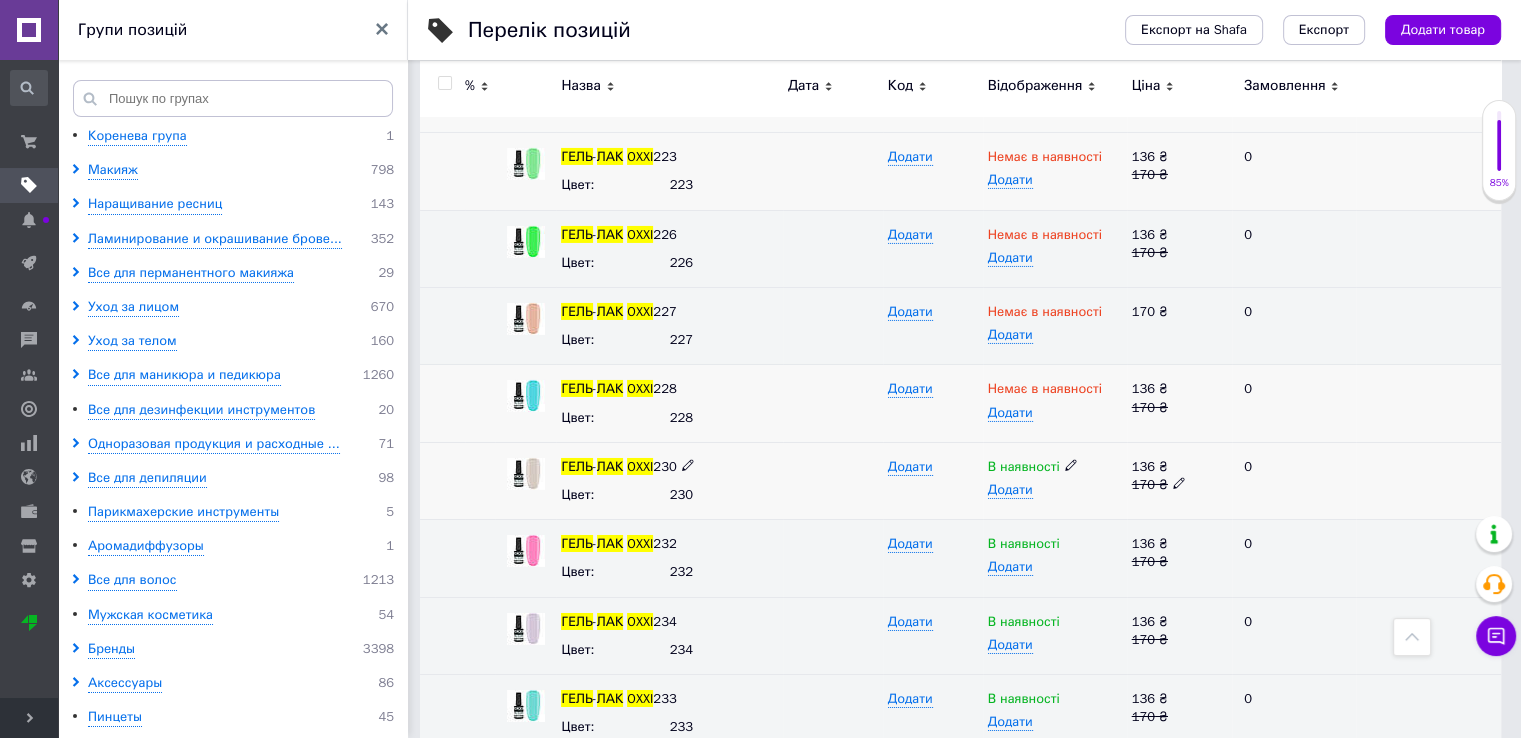 click 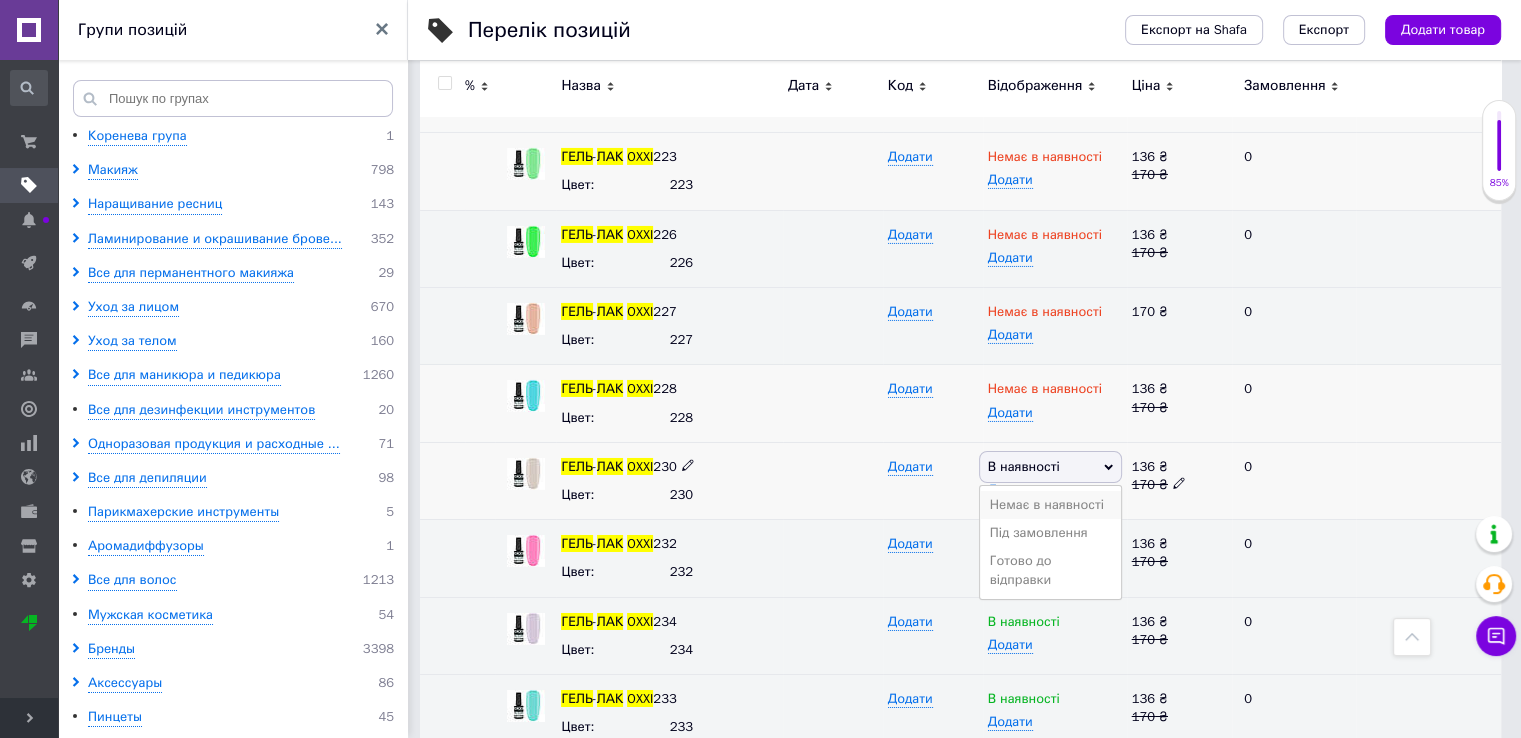 click on "Немає в наявності" at bounding box center [1050, 505] 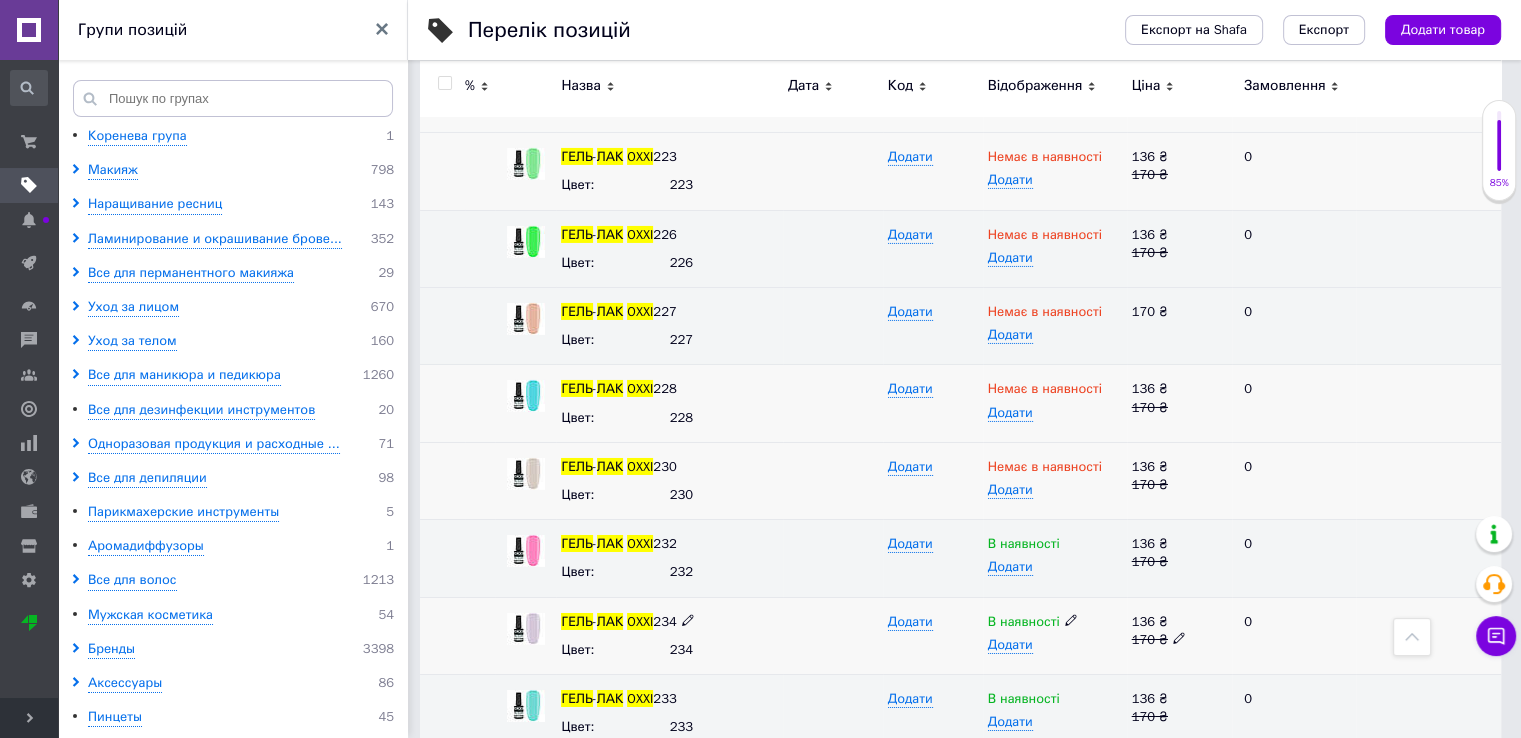 click 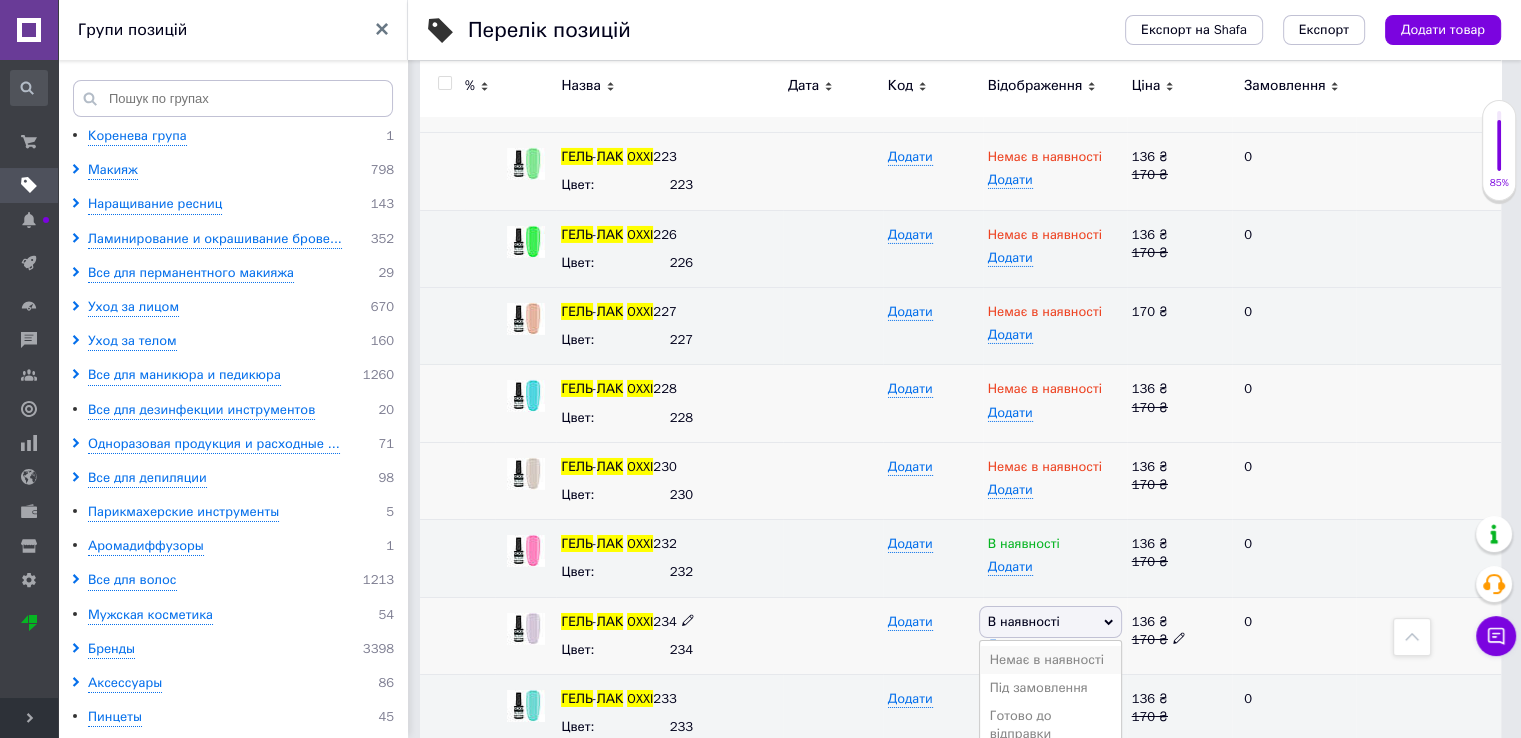 click on "Немає в наявності" at bounding box center (1050, 660) 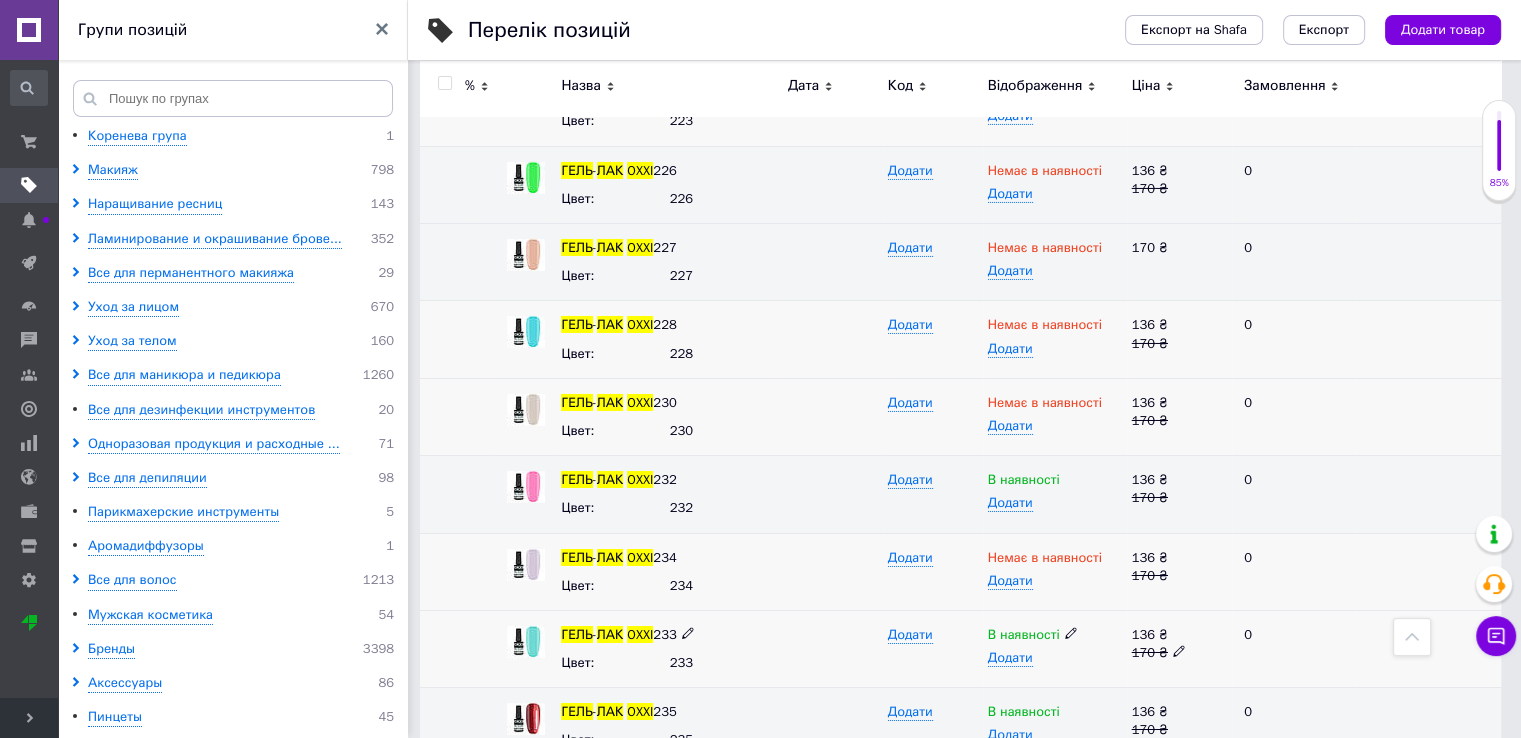 scroll, scrollTop: 14600, scrollLeft: 0, axis: vertical 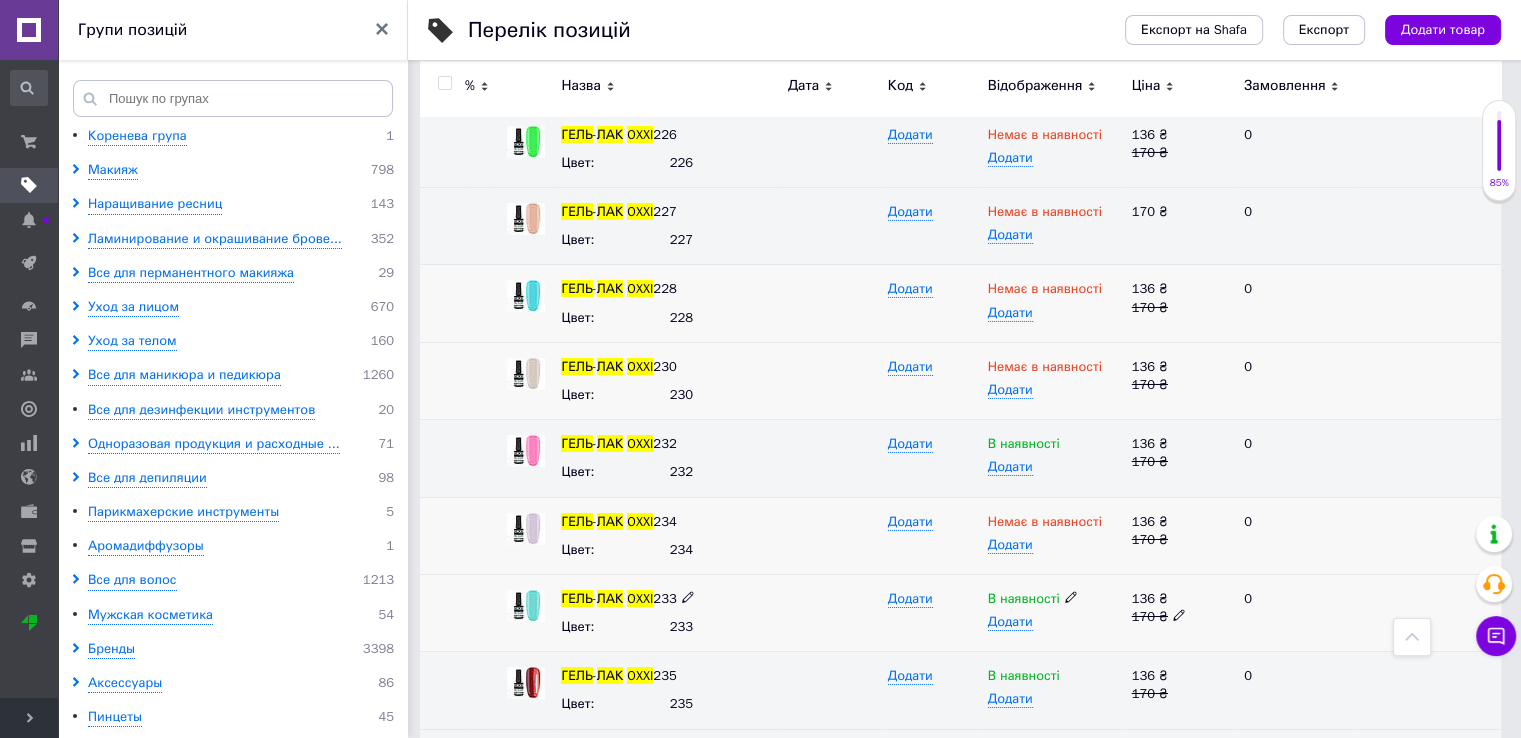 click 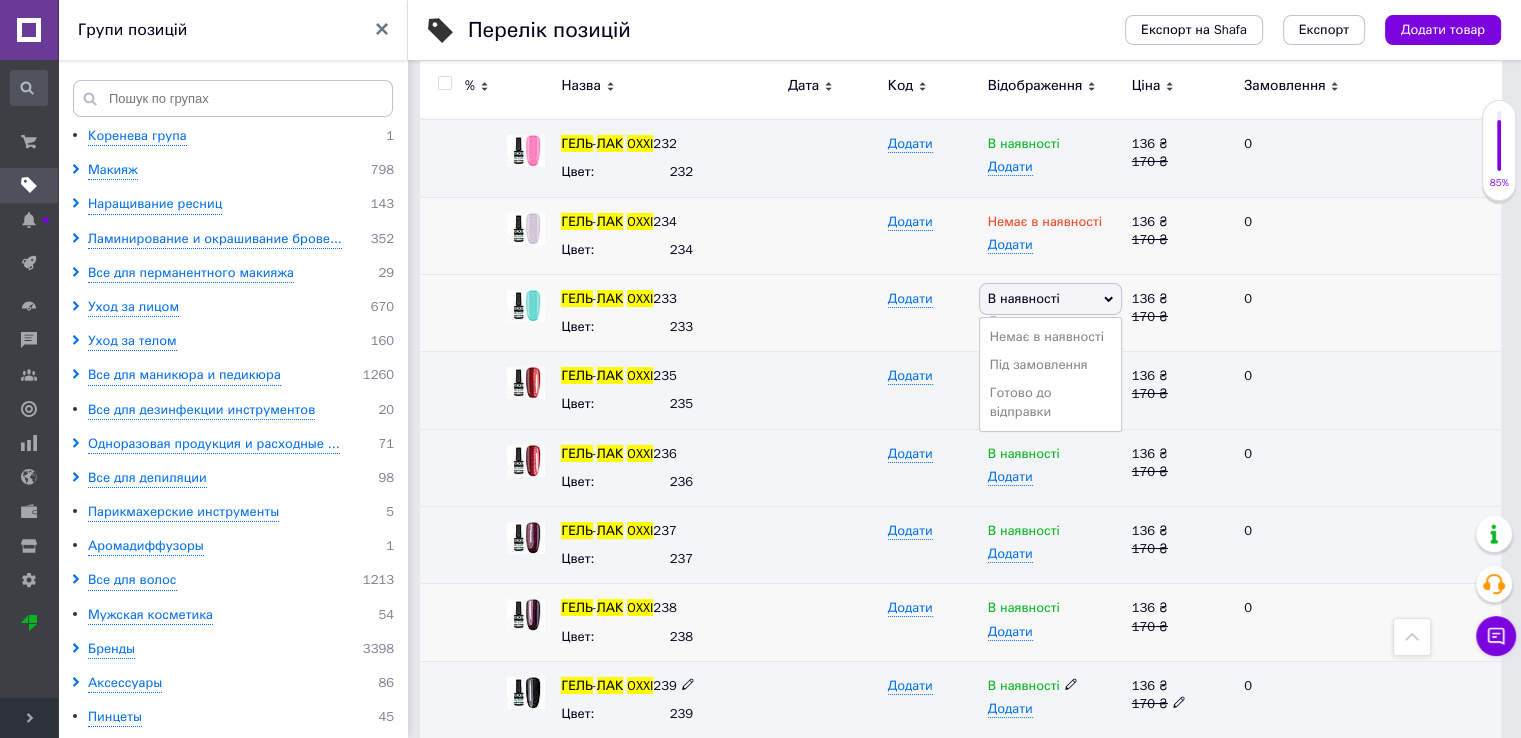 scroll, scrollTop: 15000, scrollLeft: 0, axis: vertical 